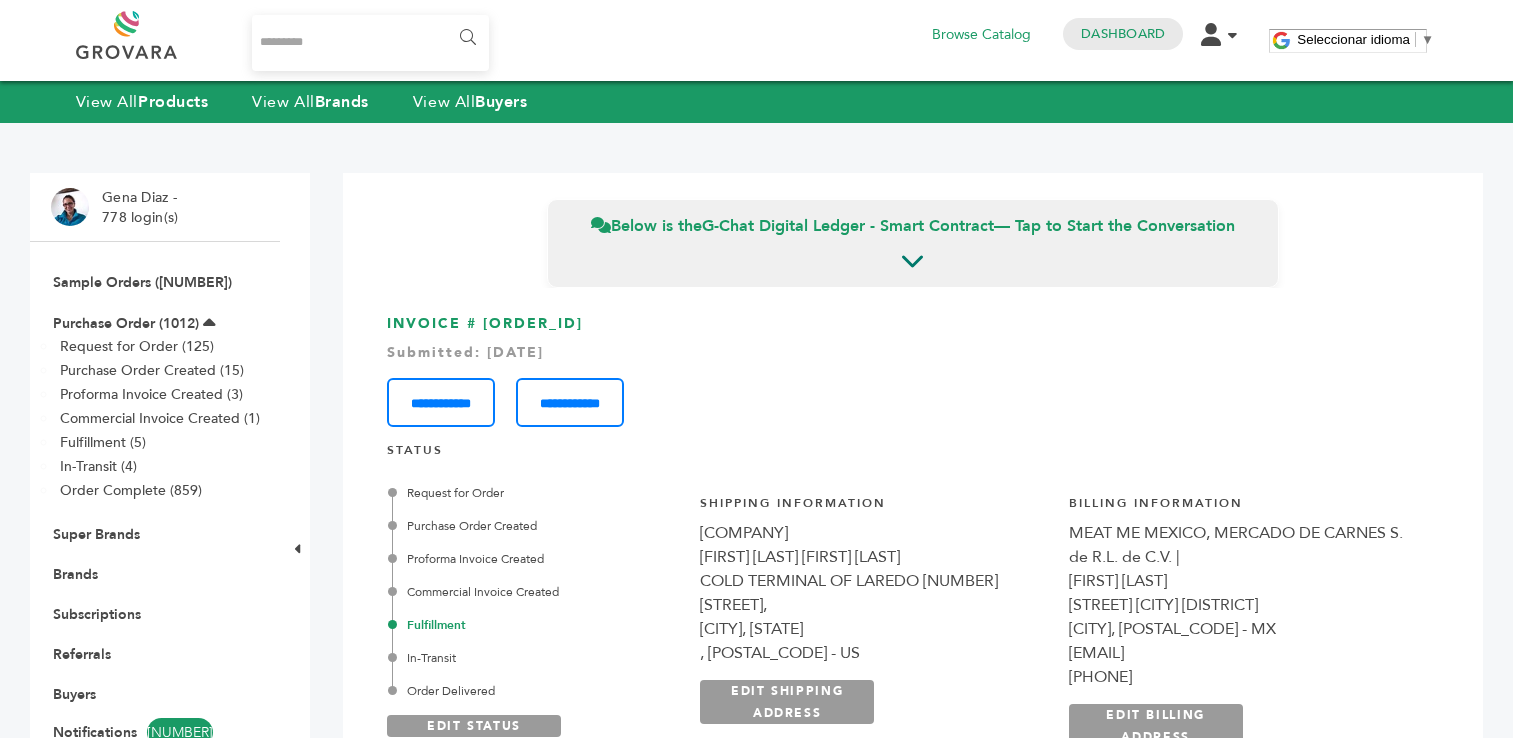 scroll, scrollTop: 1740, scrollLeft: 0, axis: vertical 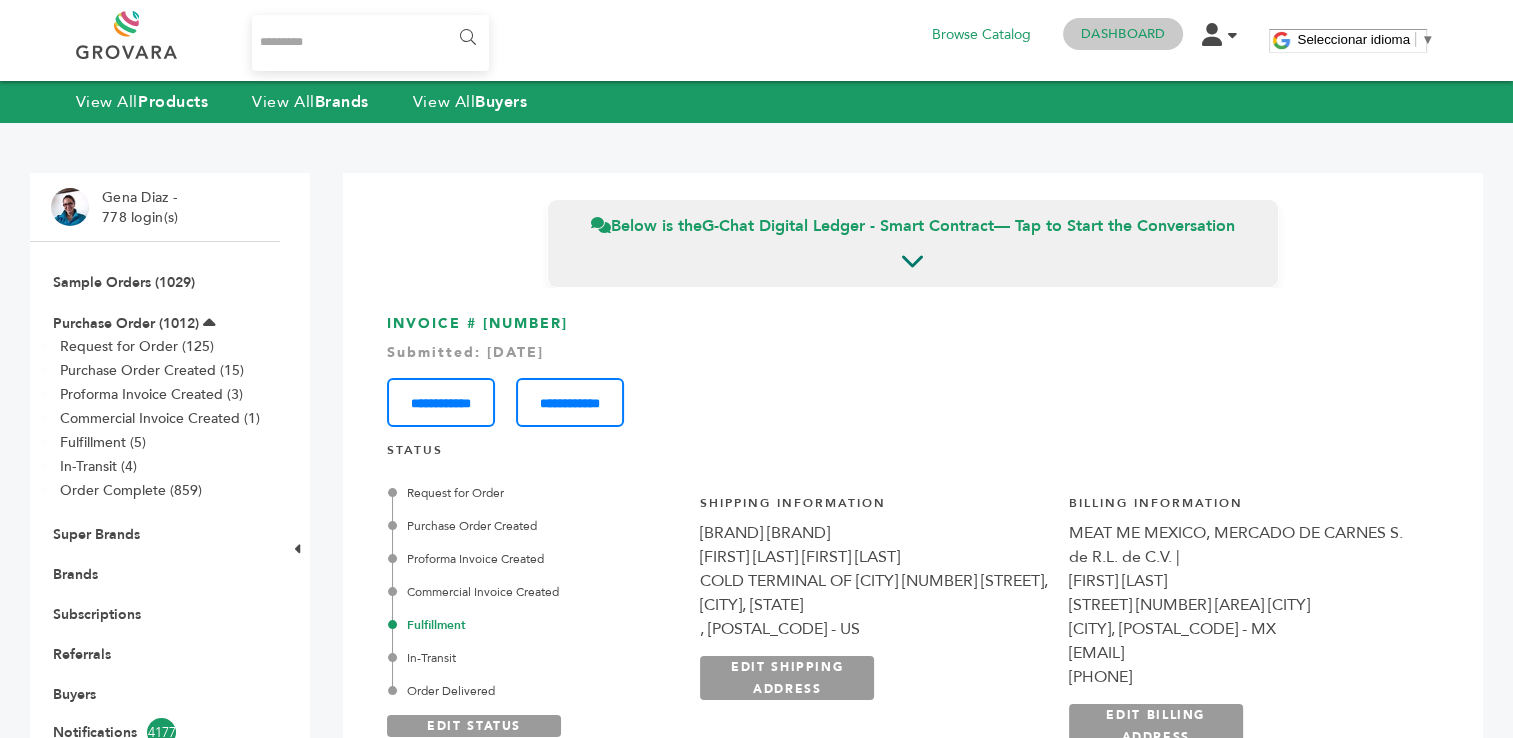 click on "Dashboard" at bounding box center [1123, 34] 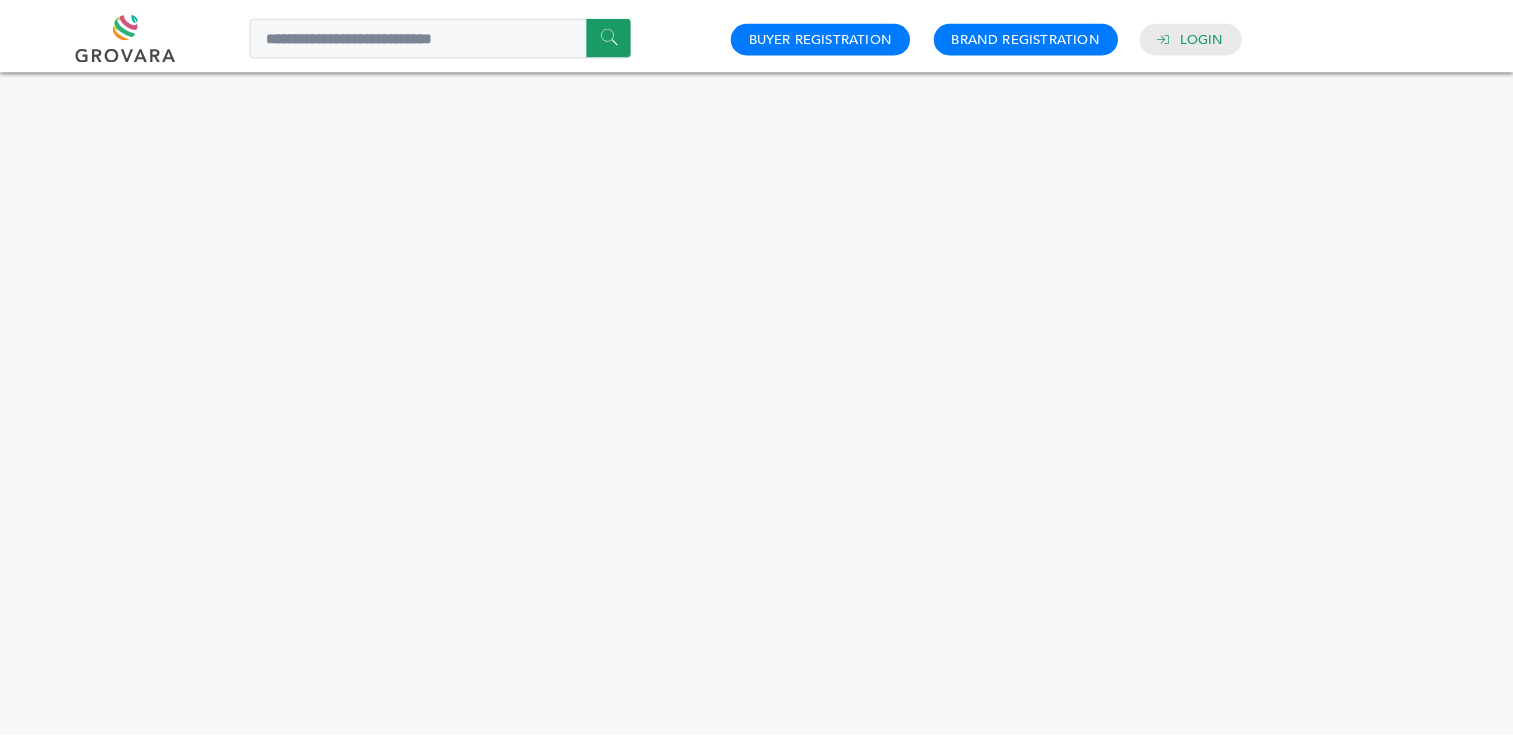 scroll, scrollTop: 0, scrollLeft: 0, axis: both 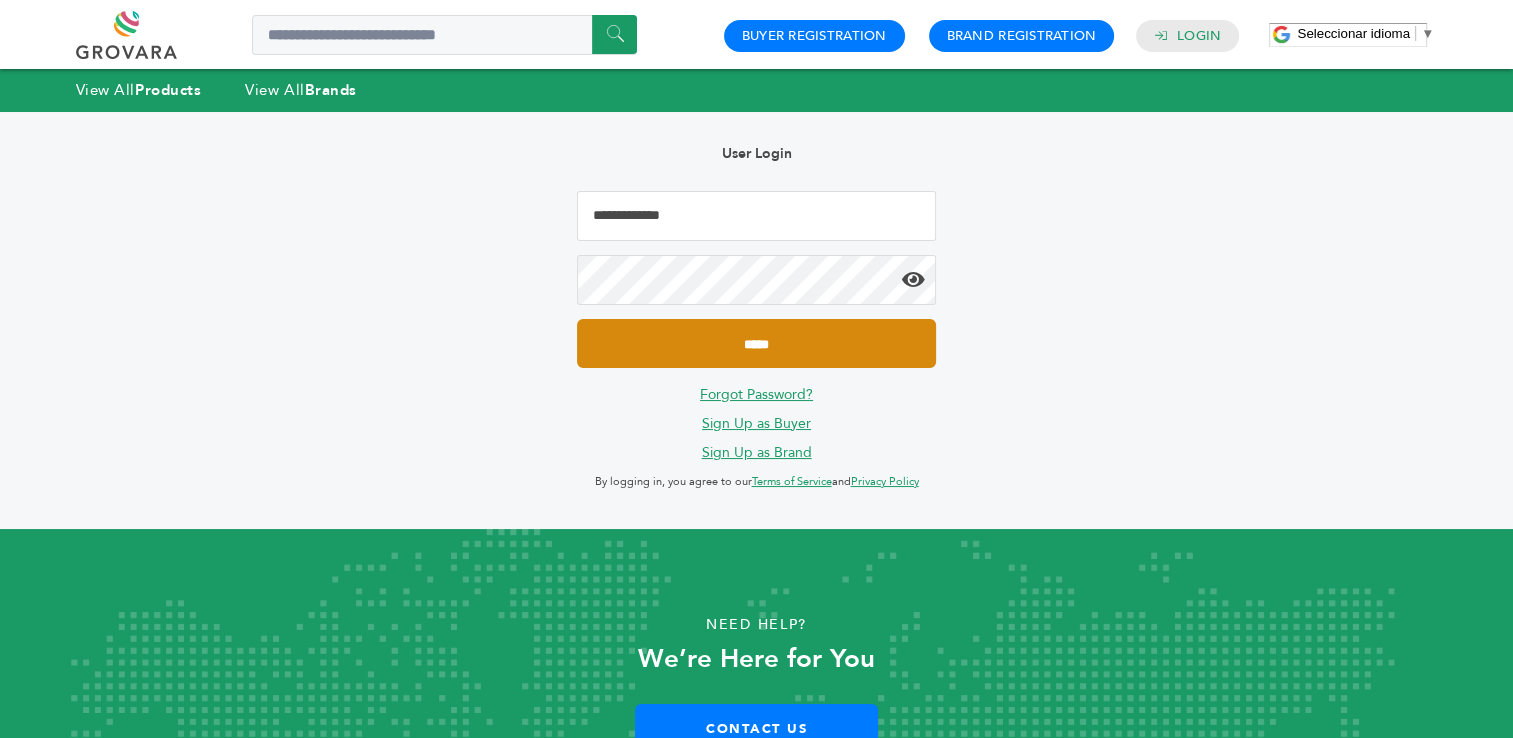 type on "**********" 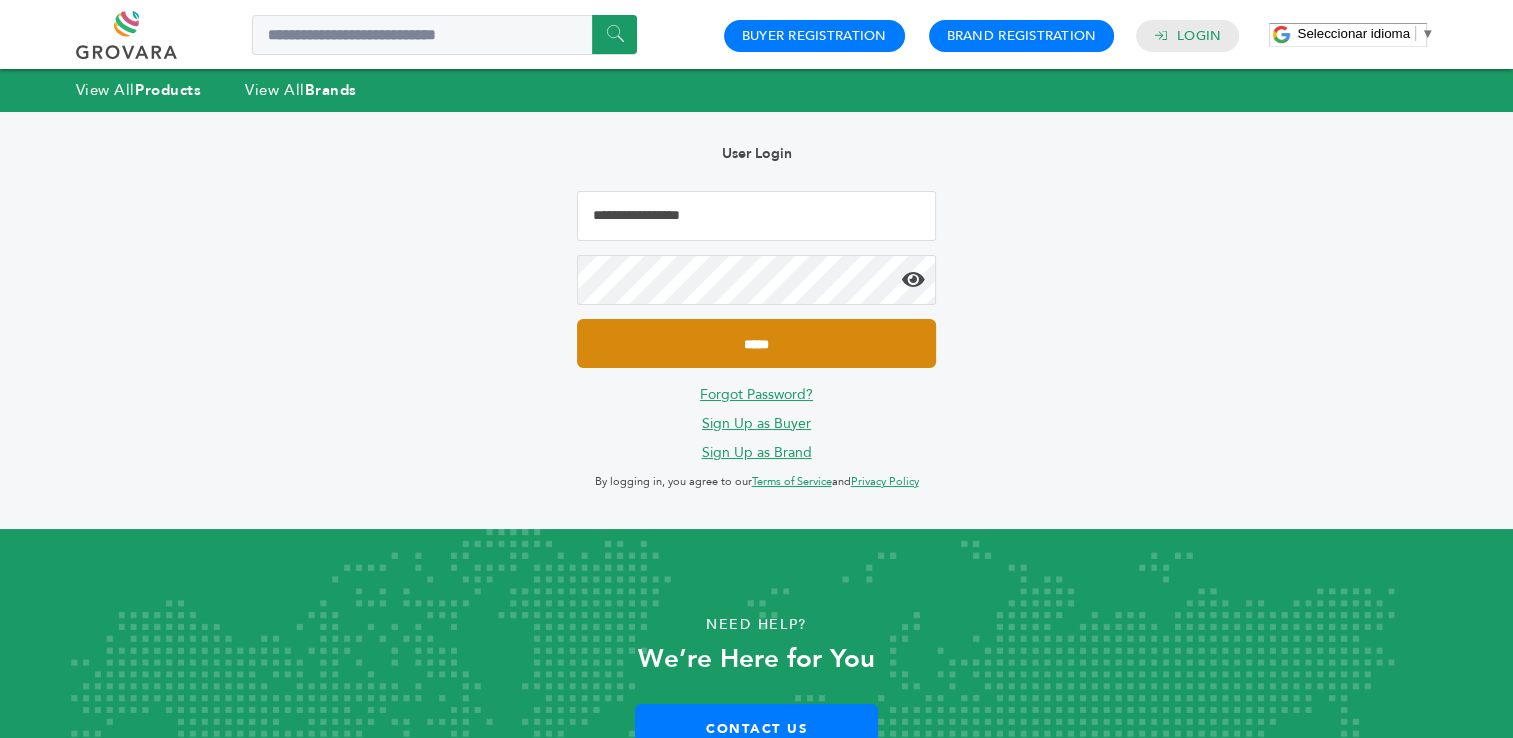 click on "*****" at bounding box center (756, 343) 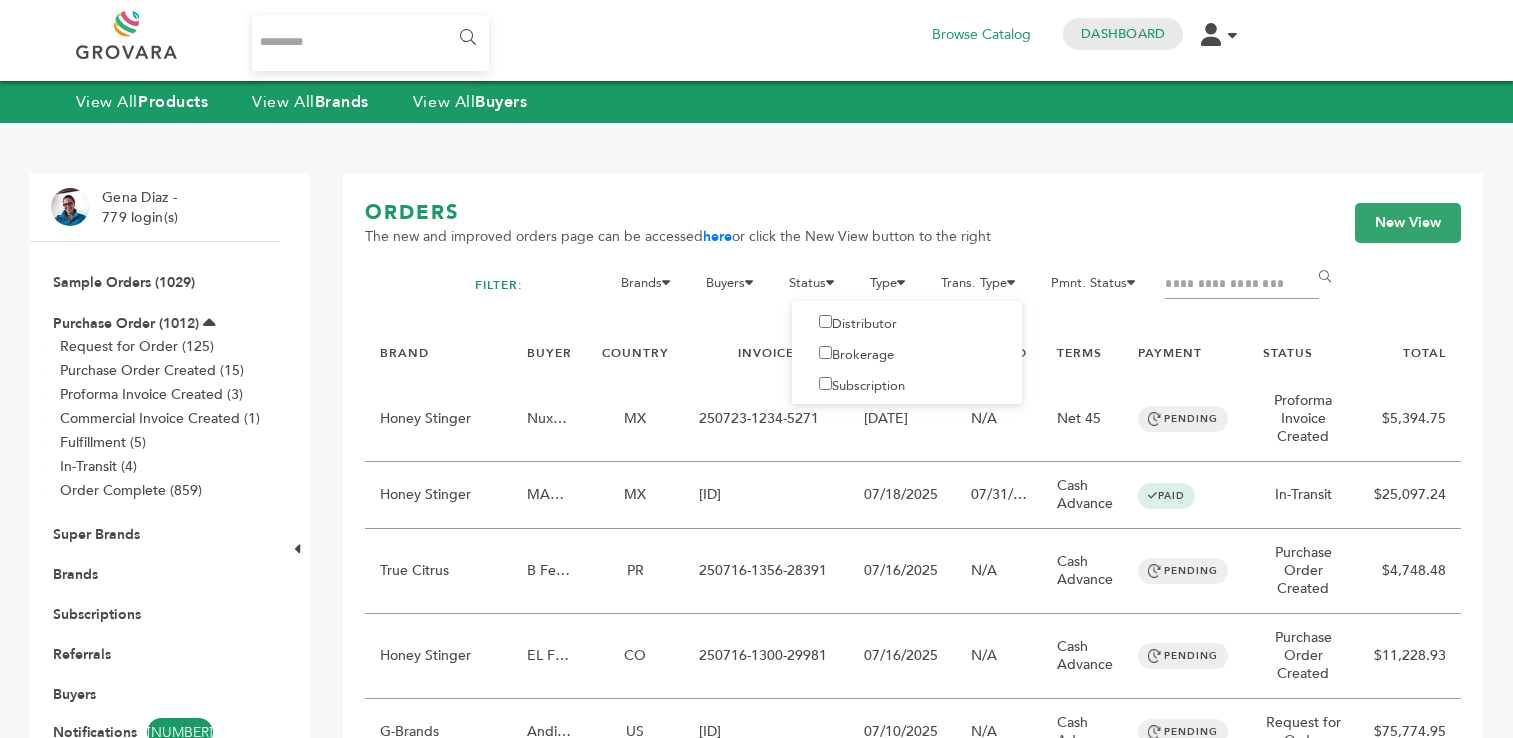 scroll, scrollTop: 0, scrollLeft: 0, axis: both 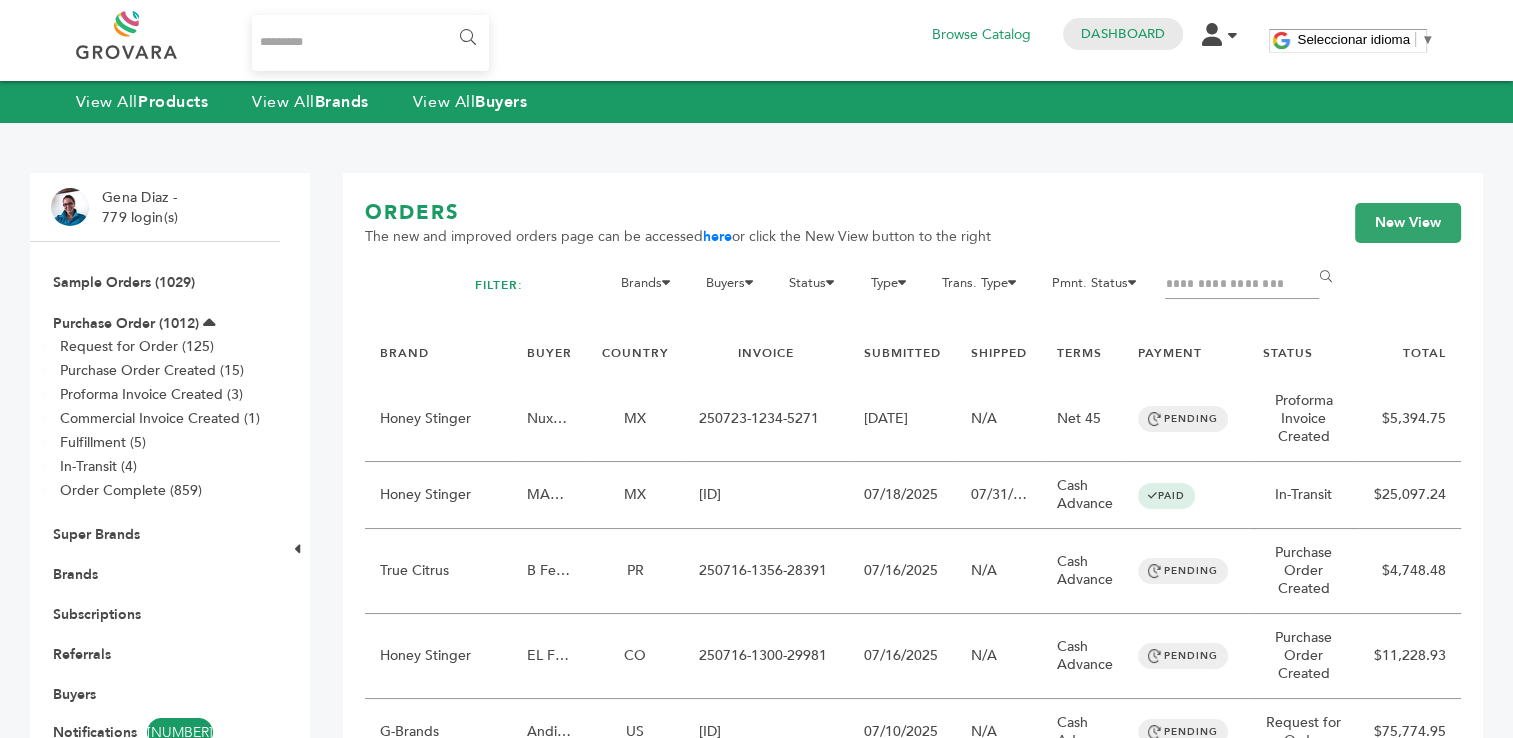click at bounding box center [1242, 285] 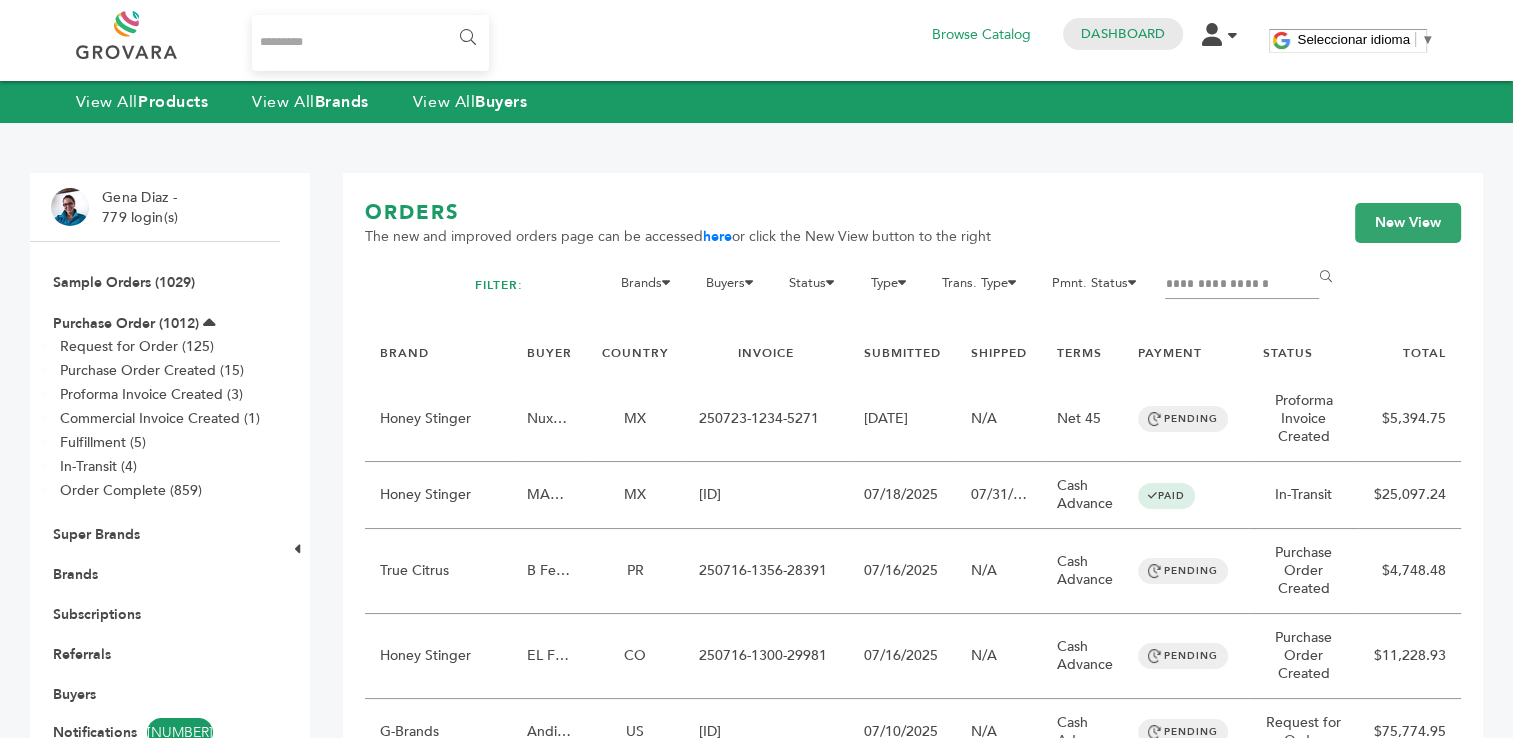 type on "**********" 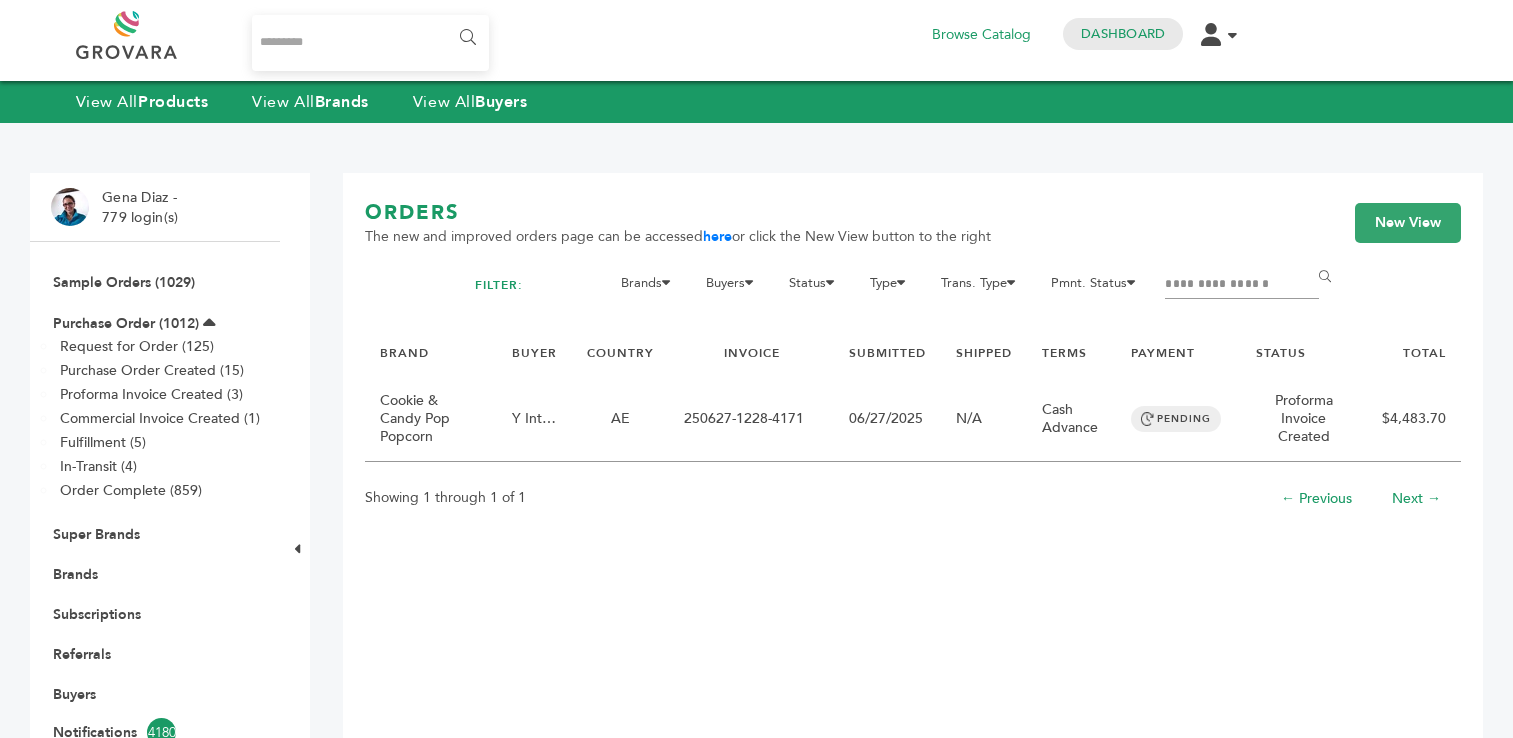 scroll, scrollTop: 0, scrollLeft: 0, axis: both 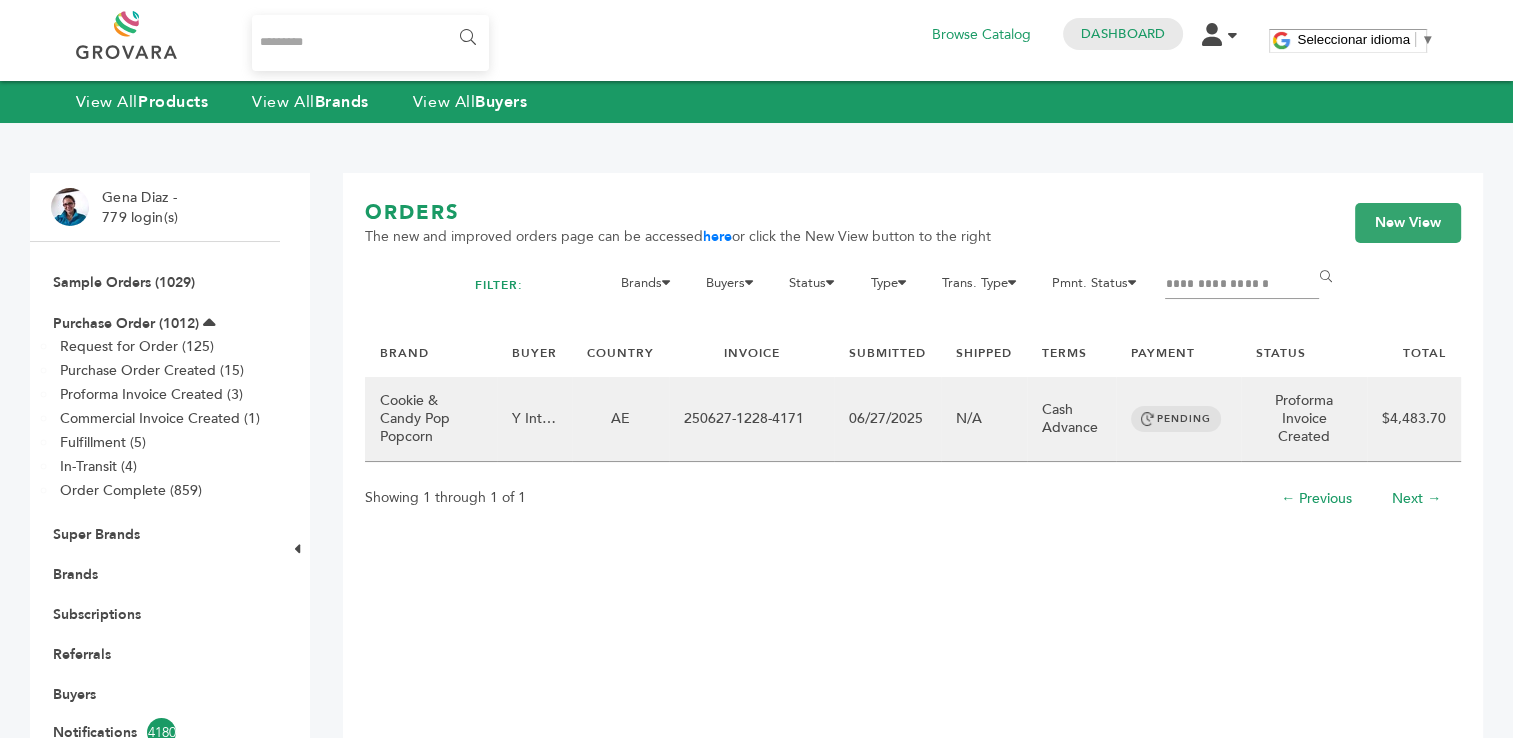 click on "250627-1228-4171" at bounding box center [751, 419] 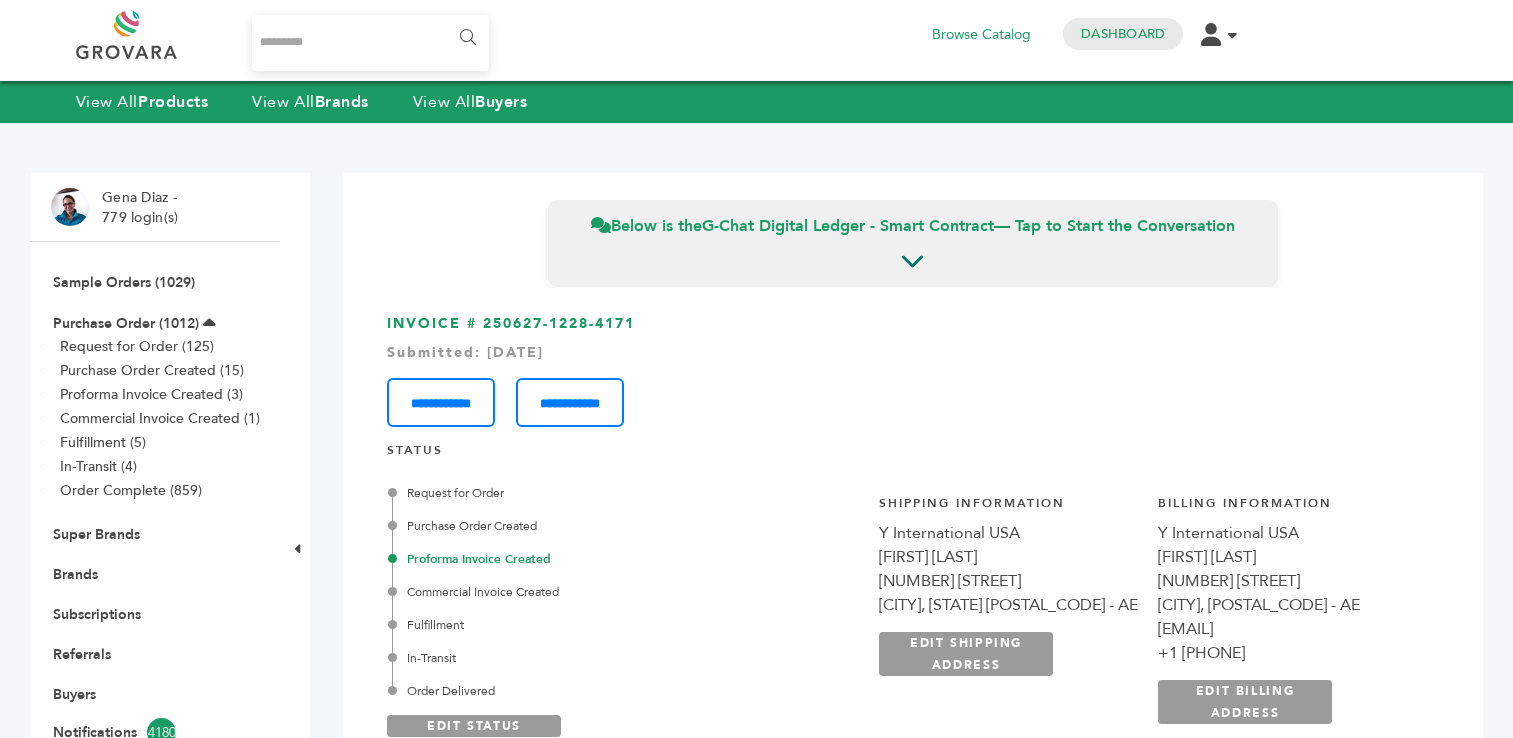 scroll, scrollTop: 0, scrollLeft: 0, axis: both 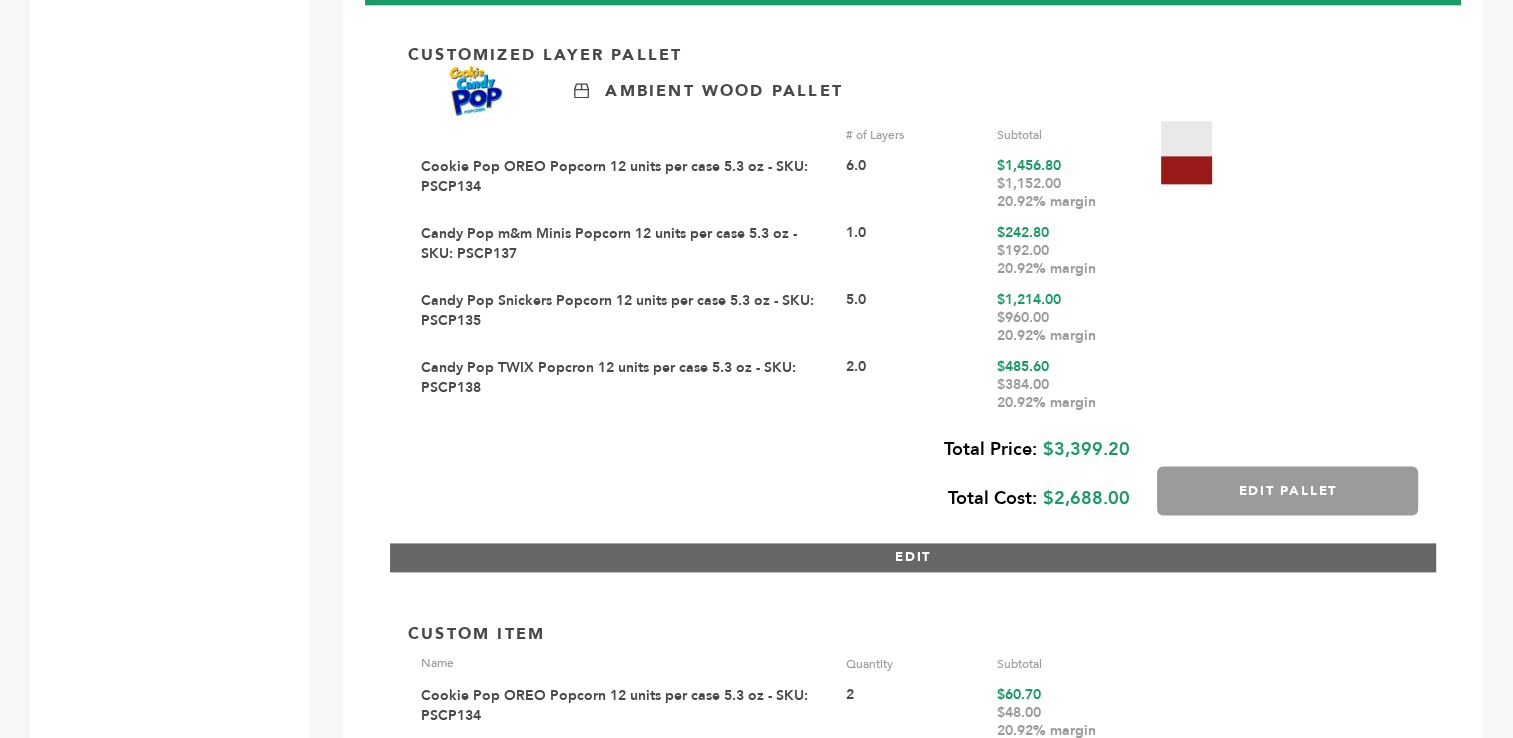 click on "EDIT" at bounding box center (913, 557) 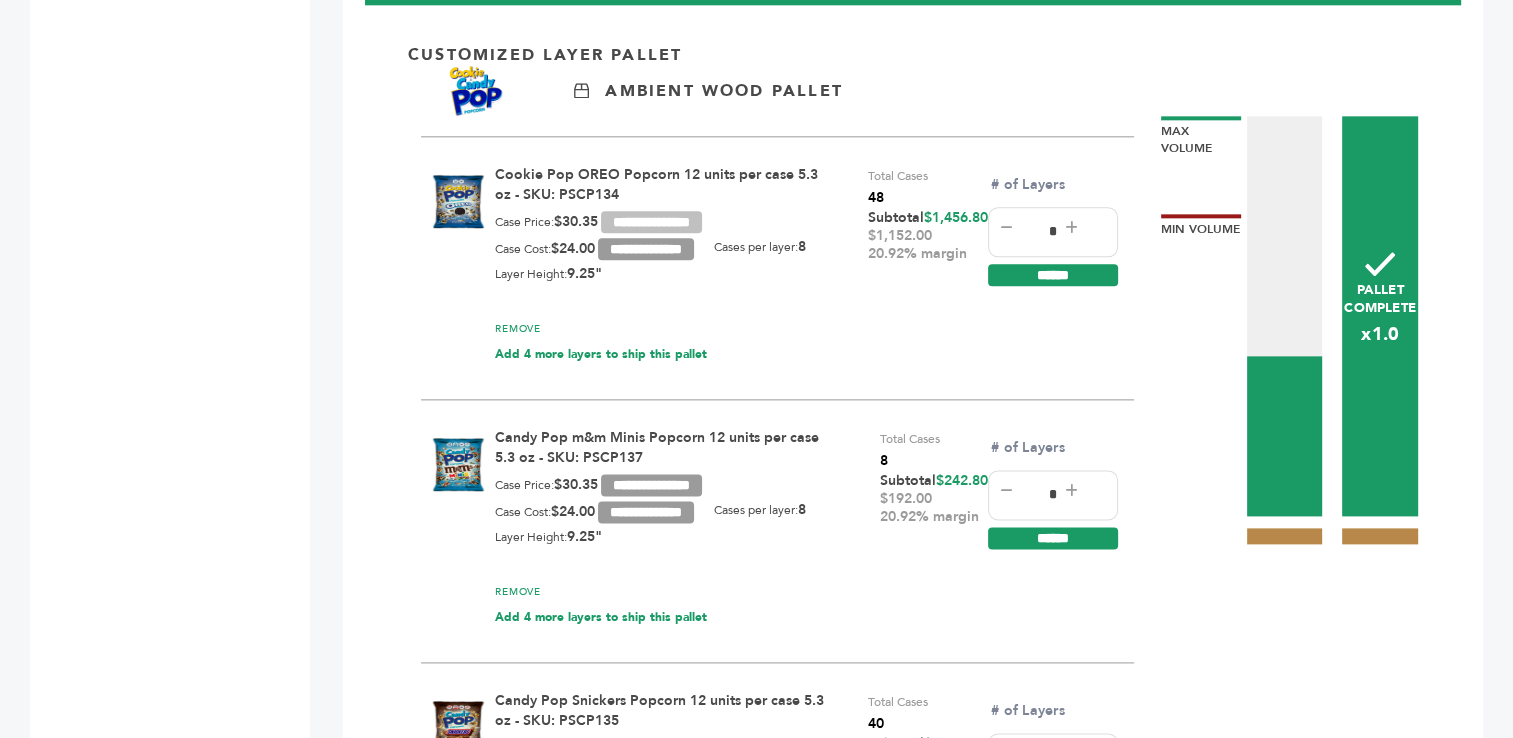 click on "**********" at bounding box center [651, 222] 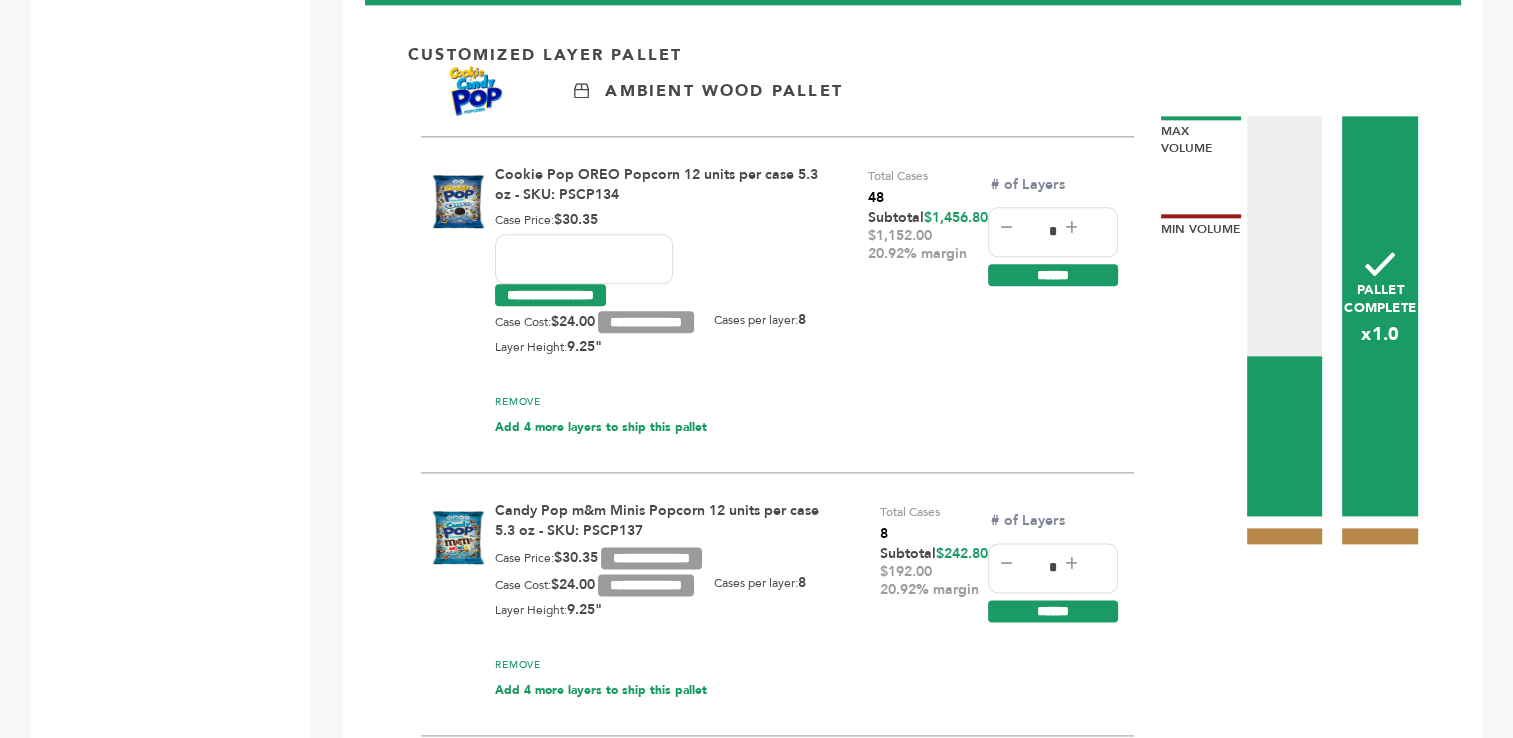 drag, startPoint x: 577, startPoint y: 253, endPoint x: 486, endPoint y: 264, distance: 91.66242 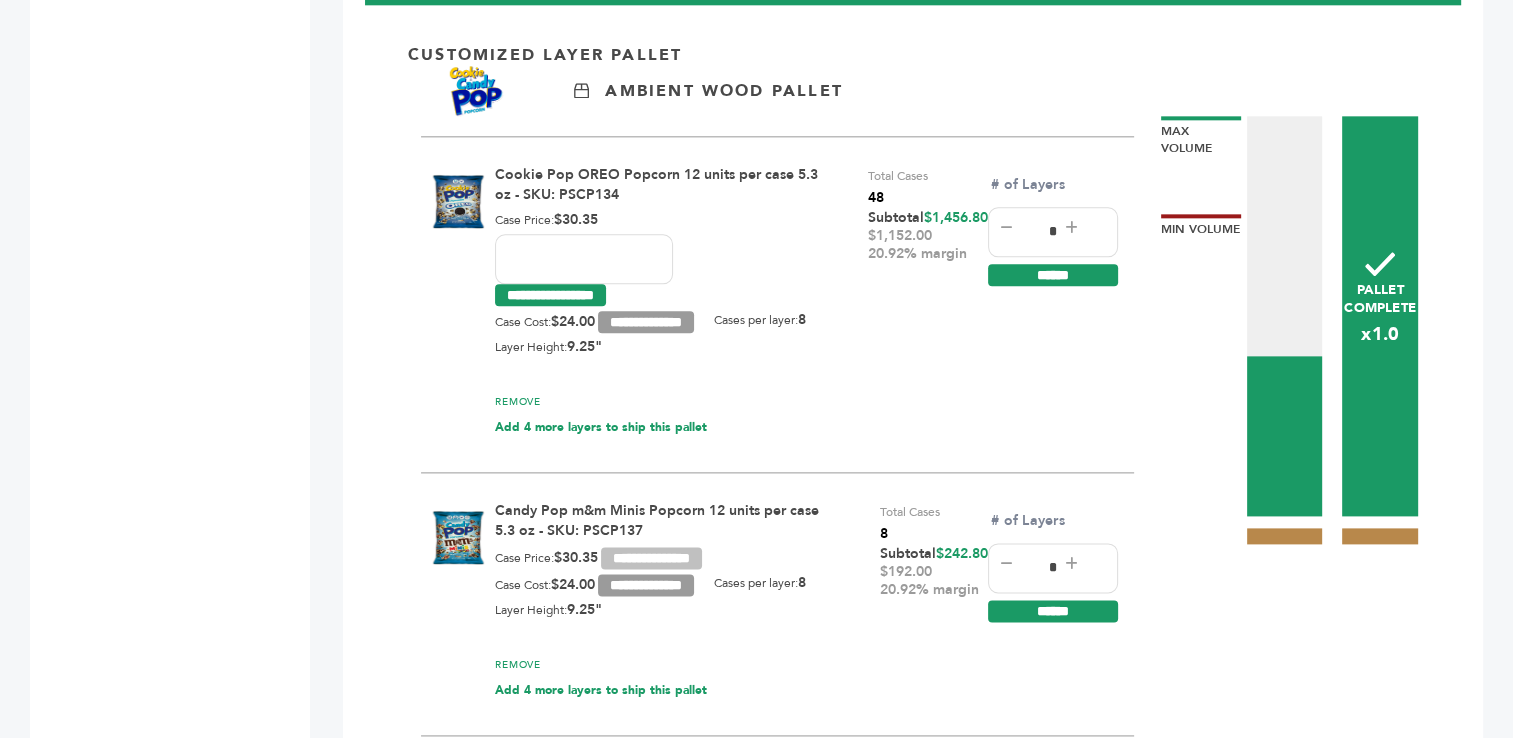 type on "*****" 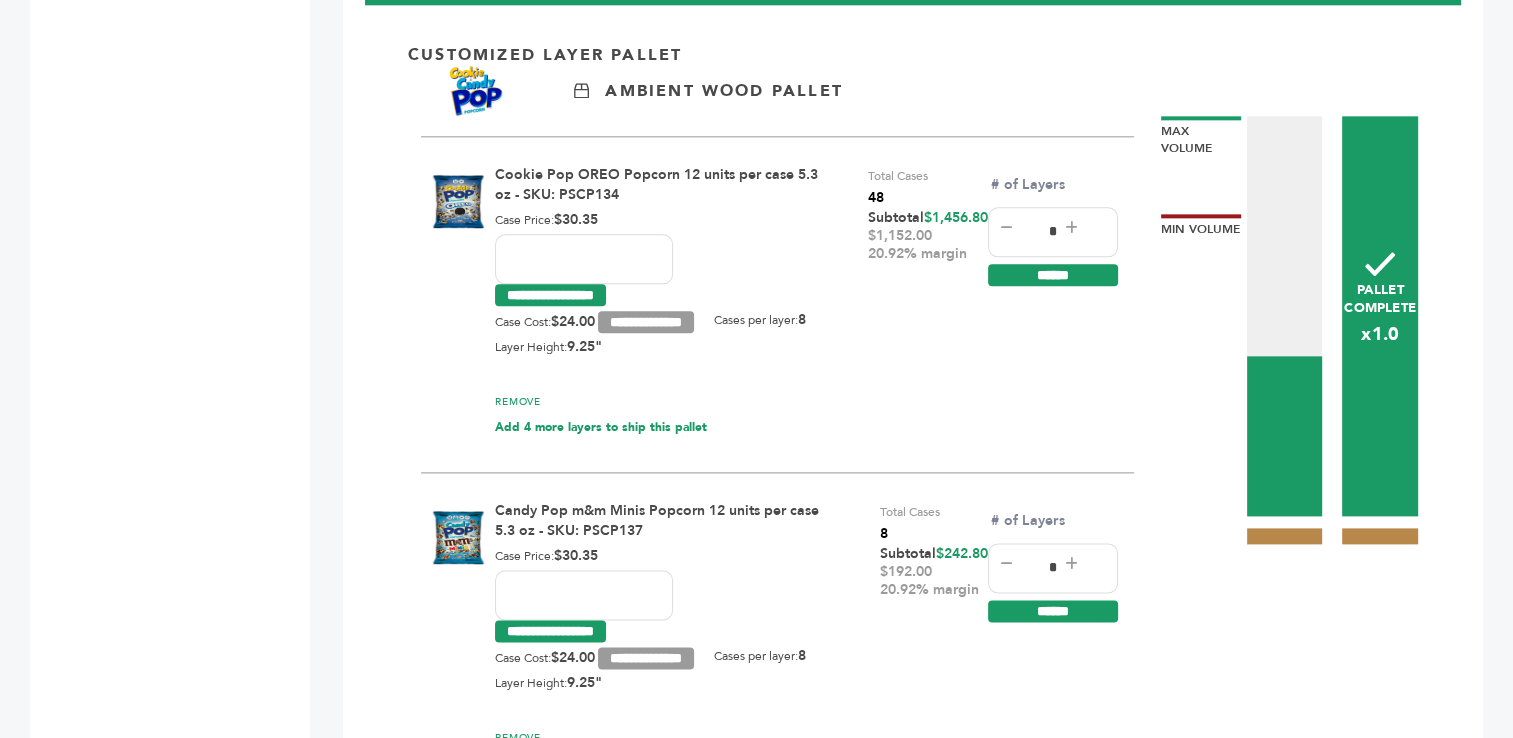 drag, startPoint x: 583, startPoint y: 591, endPoint x: 484, endPoint y: 589, distance: 99.0202 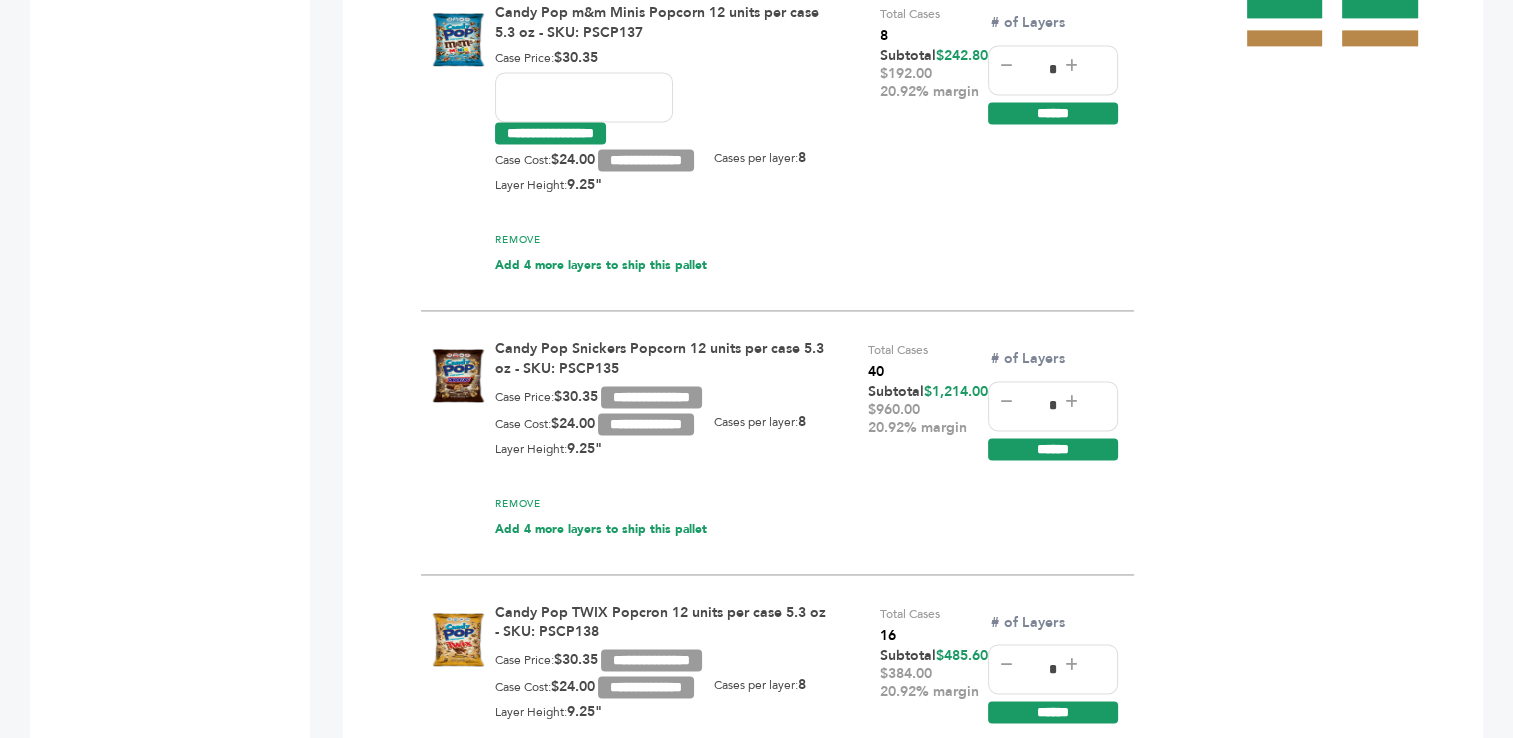 scroll, scrollTop: 2989, scrollLeft: 0, axis: vertical 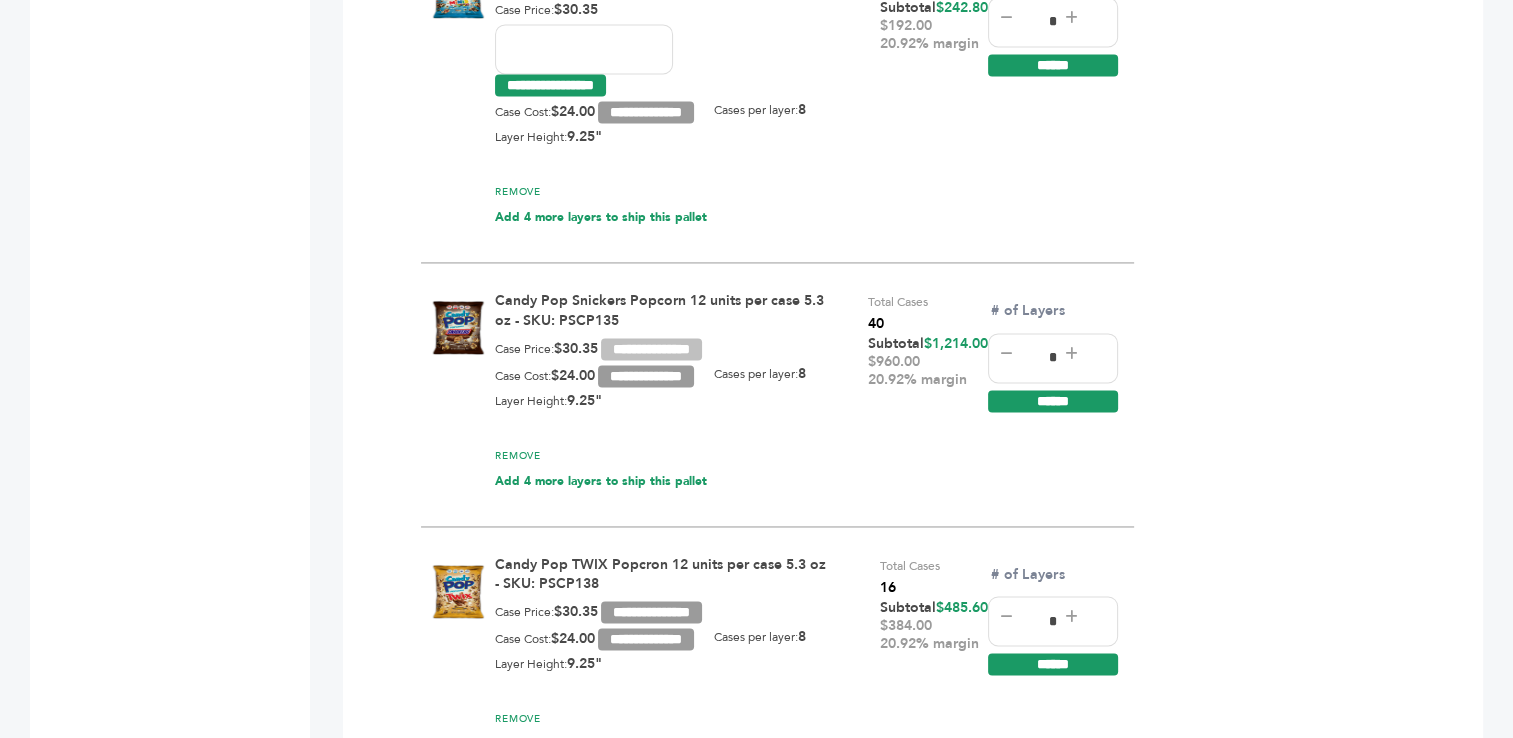 type on "*****" 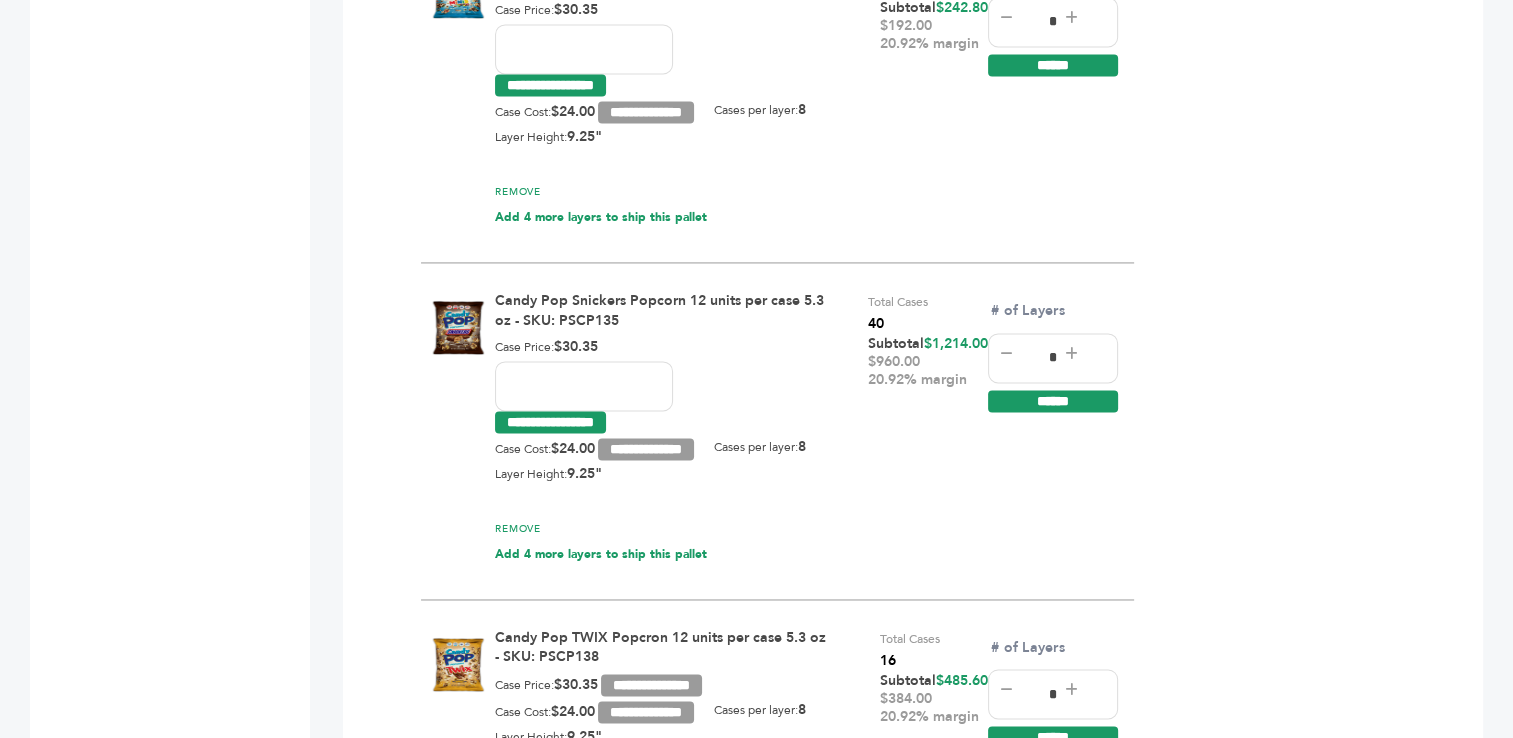 drag, startPoint x: 563, startPoint y: 382, endPoint x: 480, endPoint y: 376, distance: 83.21658 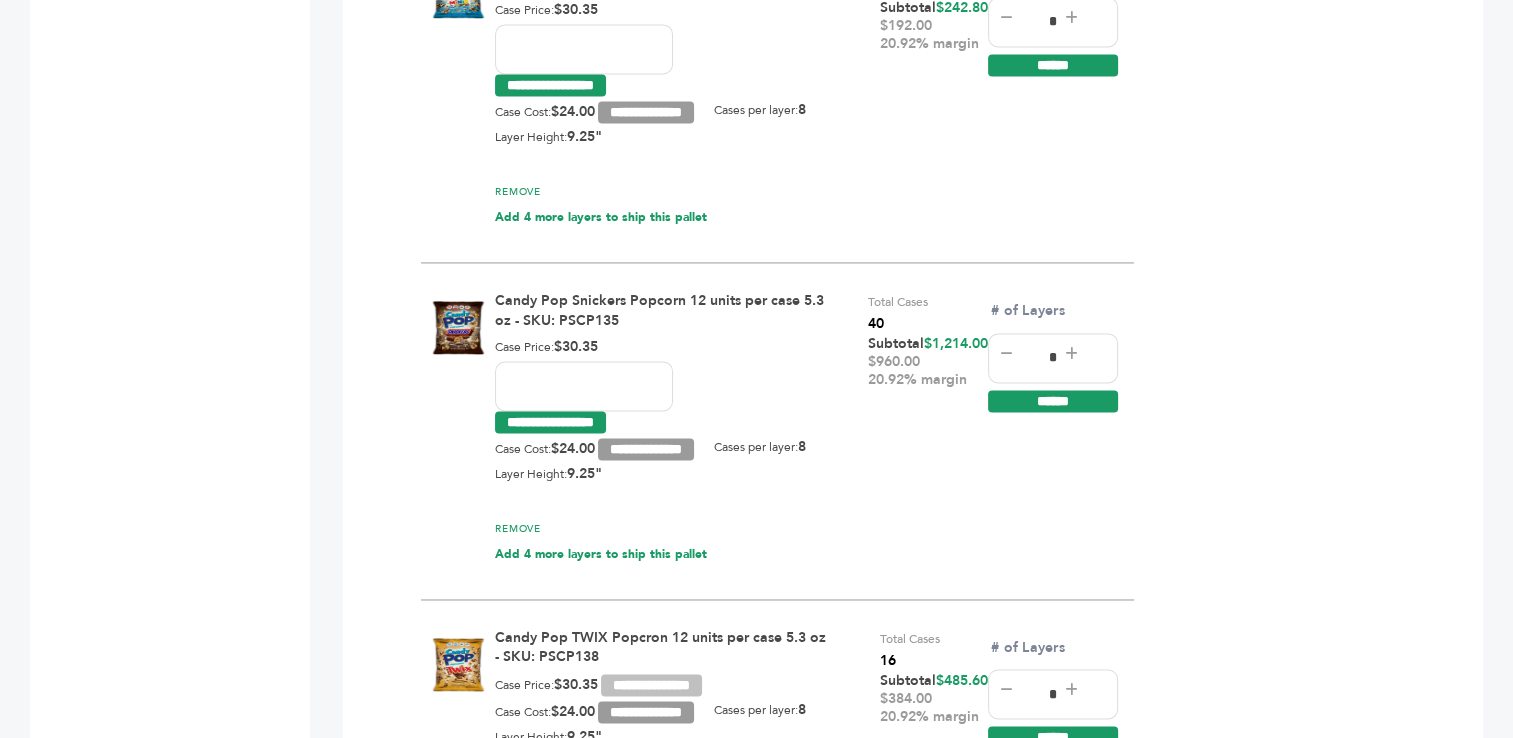 type on "*****" 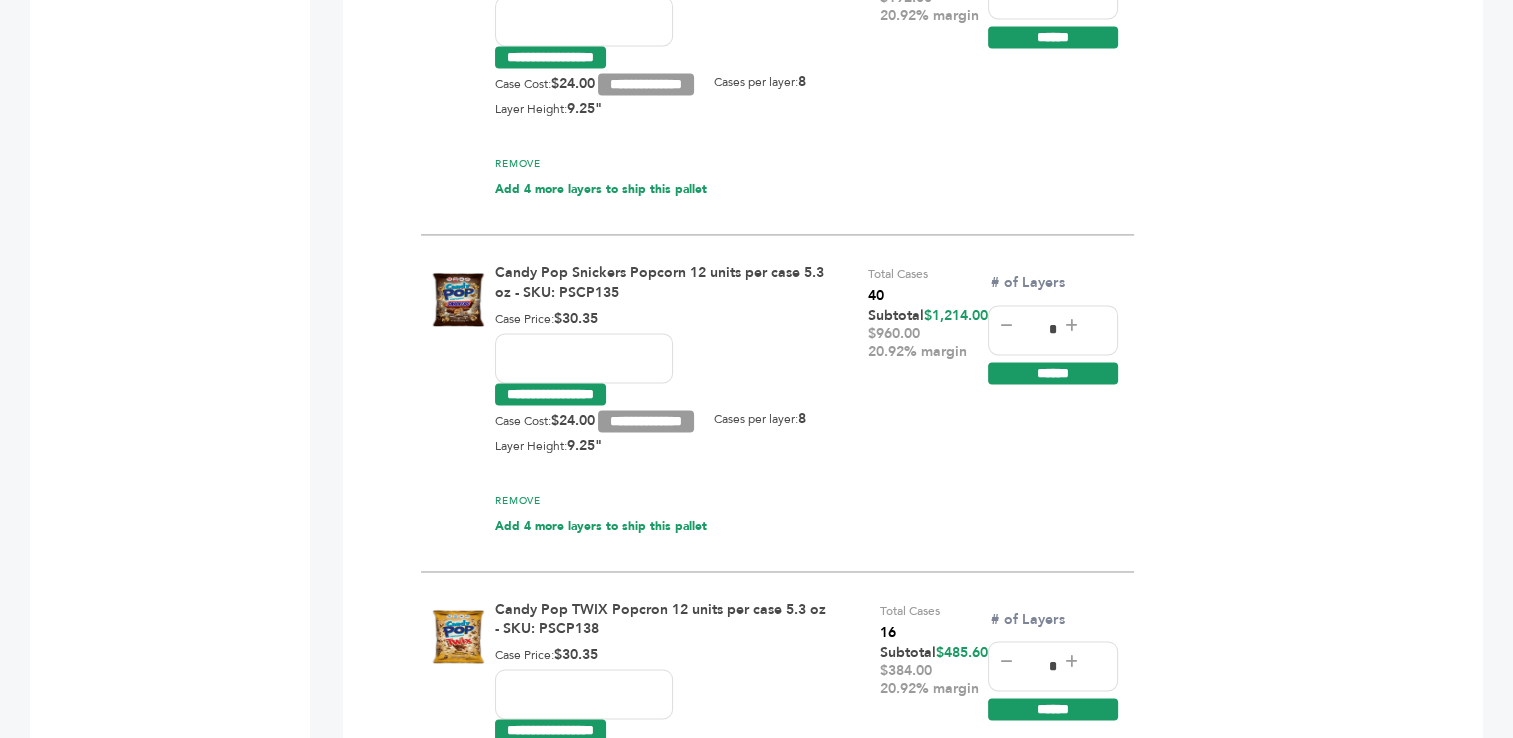 scroll, scrollTop: 3037, scrollLeft: 0, axis: vertical 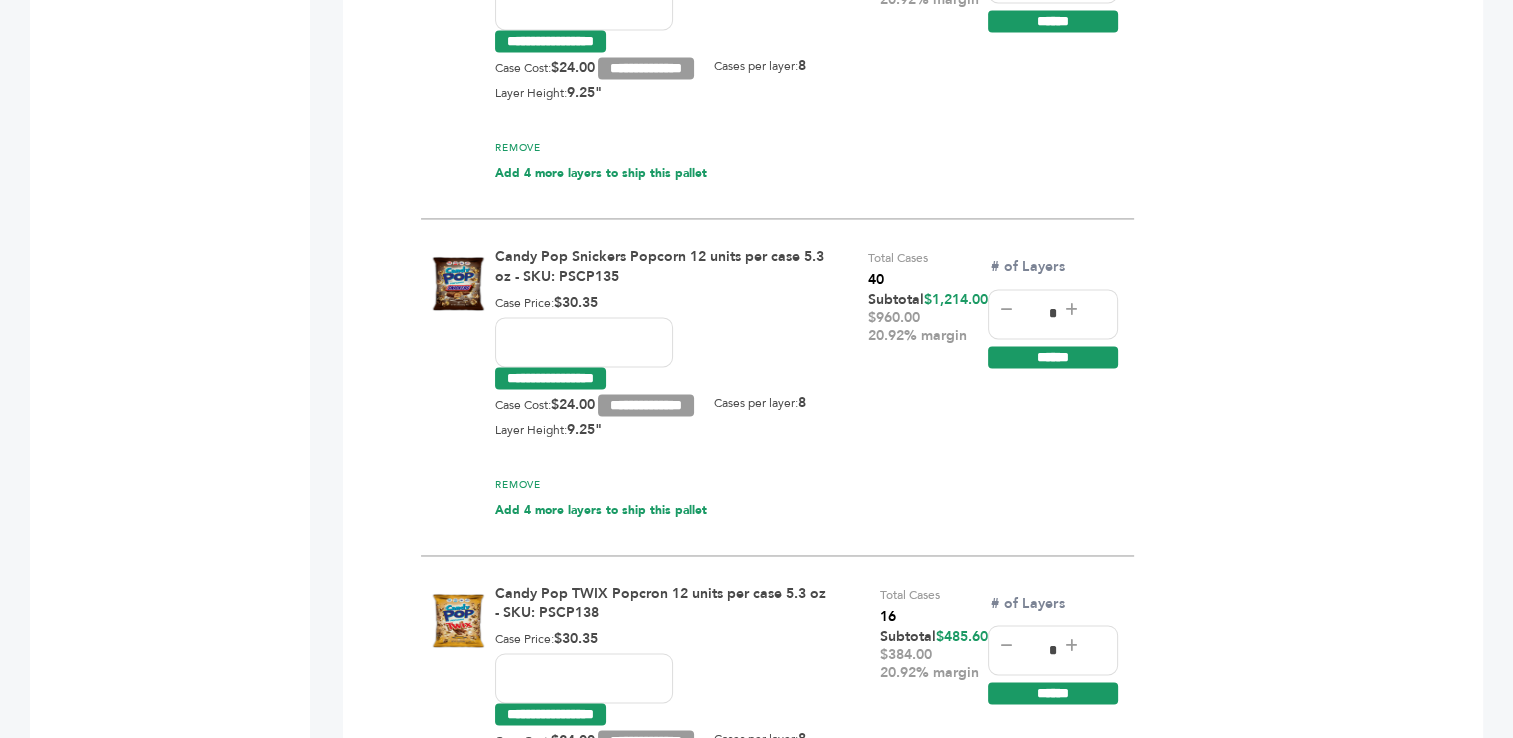 drag, startPoint x: 567, startPoint y: 724, endPoint x: 494, endPoint y: 725, distance: 73.00685 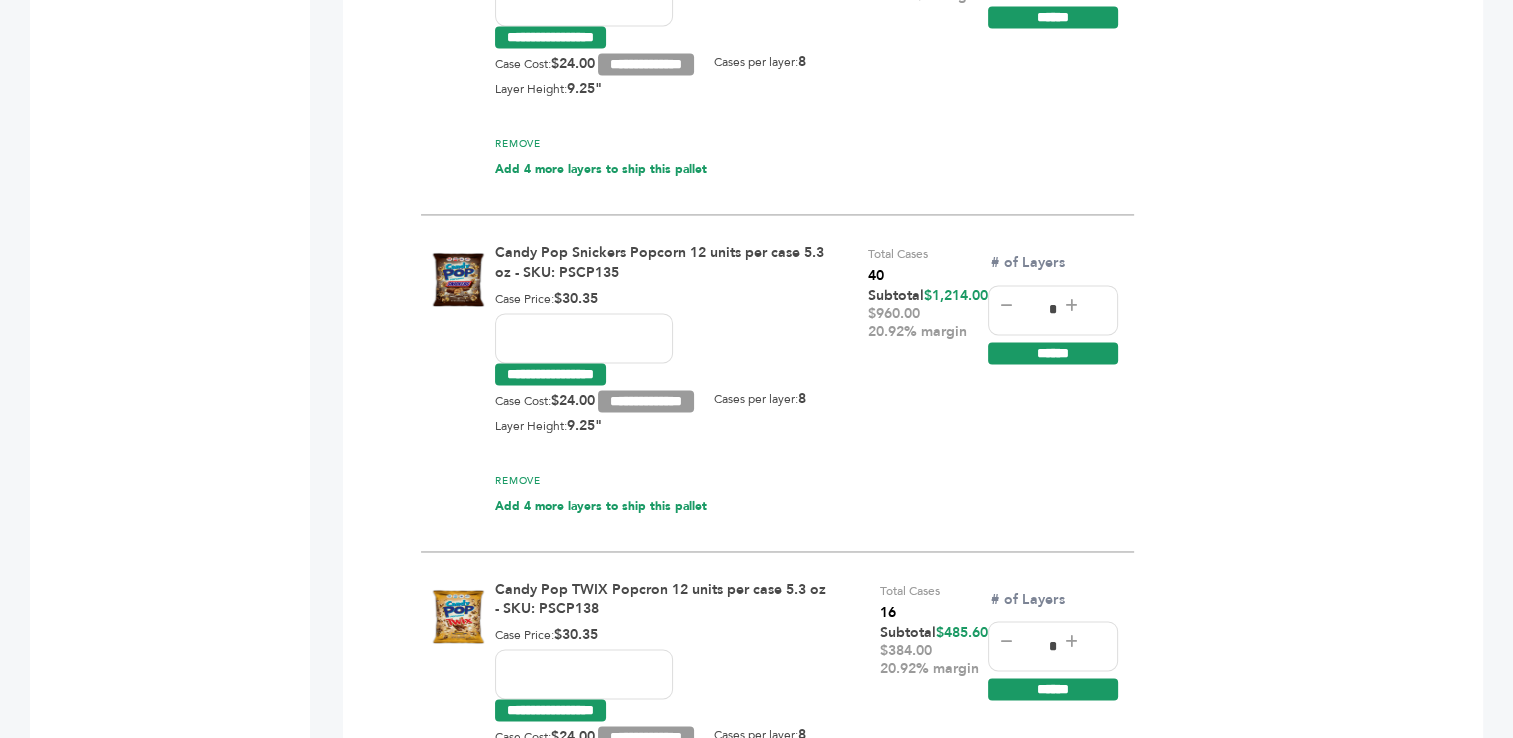 type on "**" 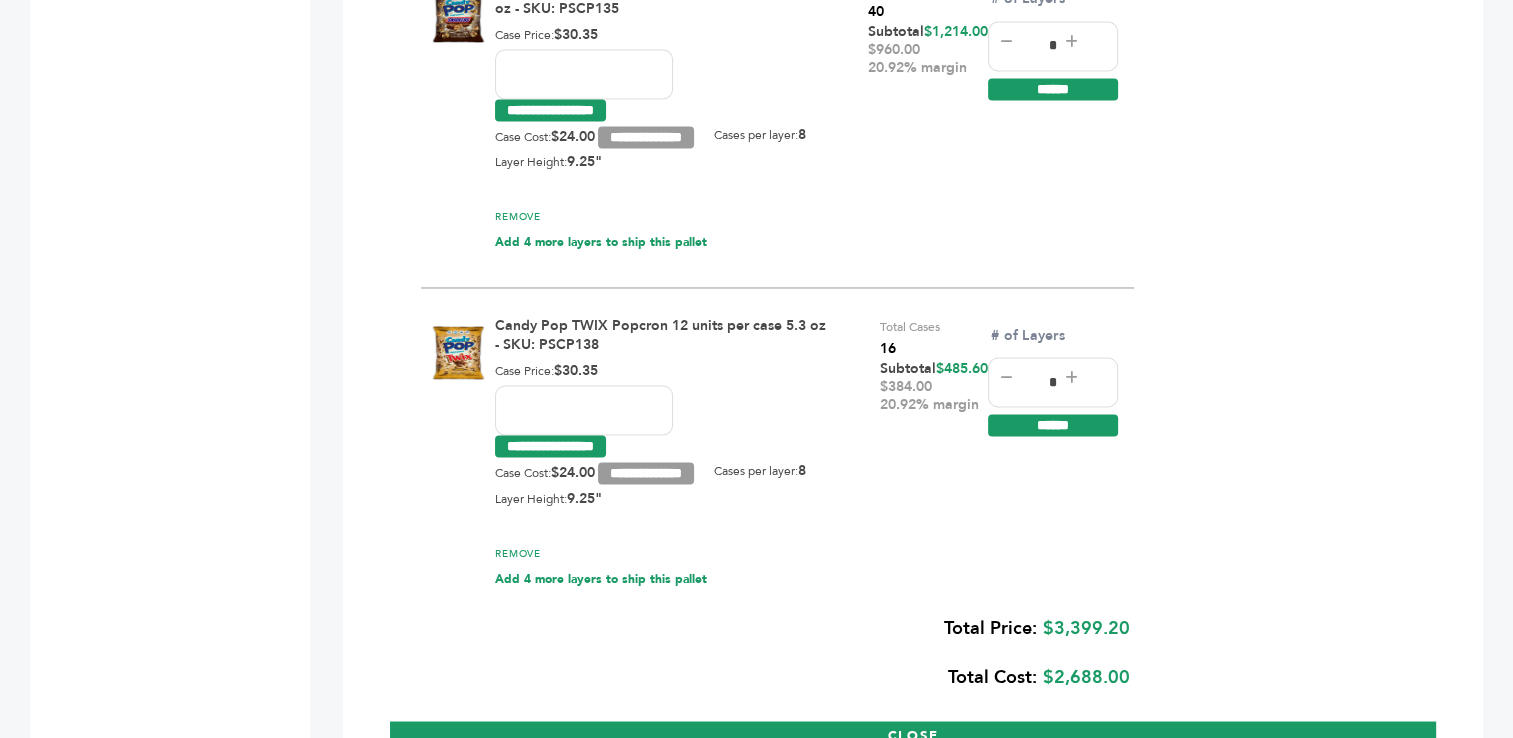 scroll, scrollTop: 3358, scrollLeft: 0, axis: vertical 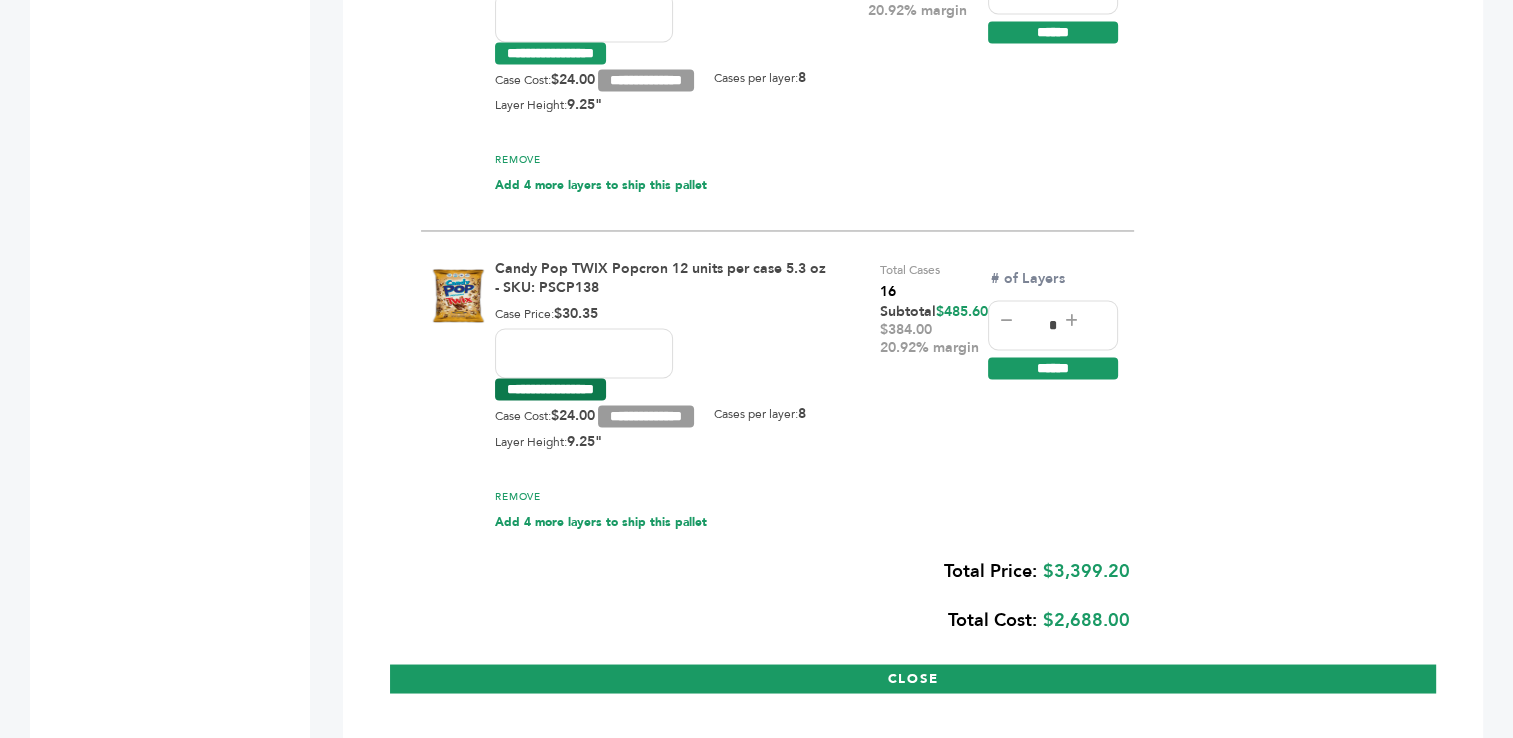 type on "*****" 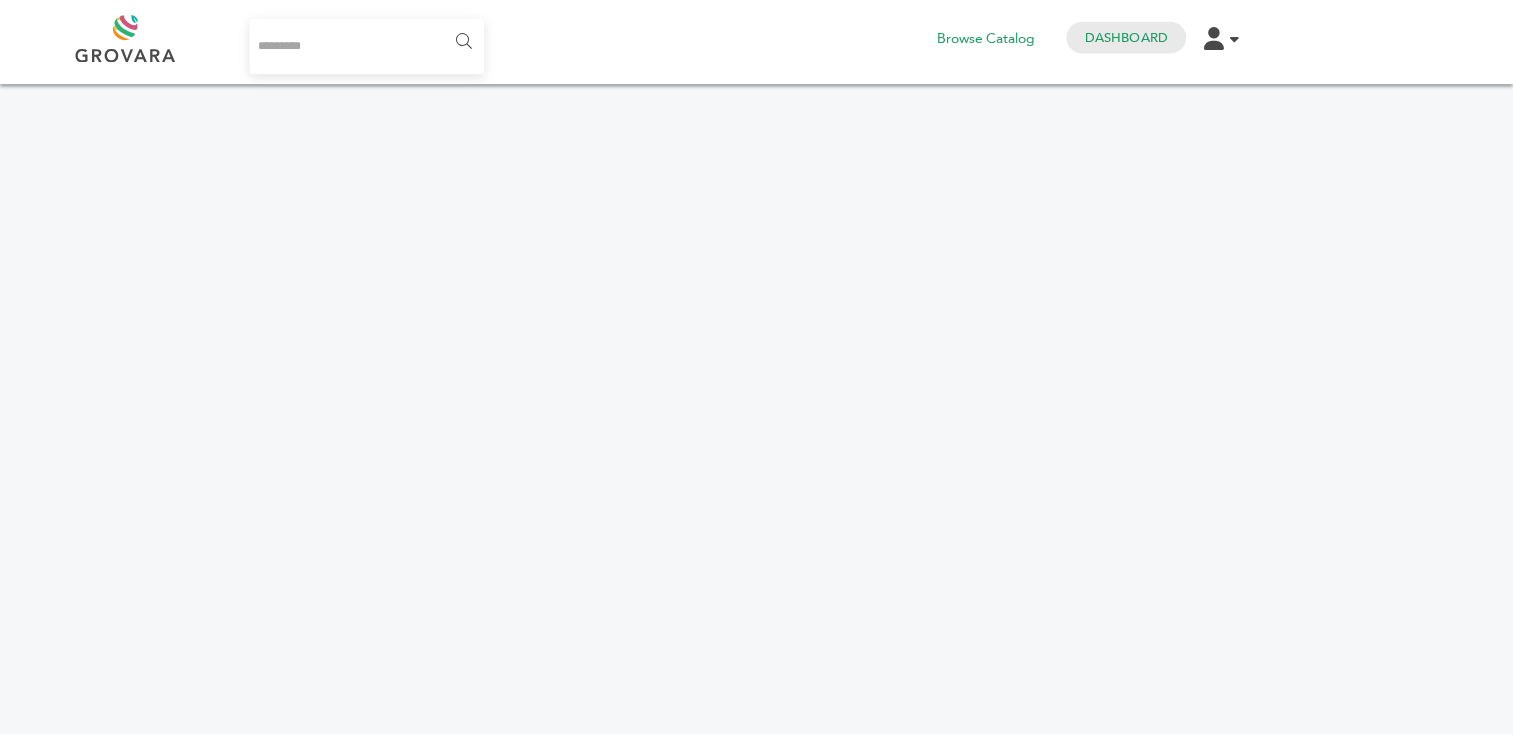 scroll, scrollTop: 0, scrollLeft: 0, axis: both 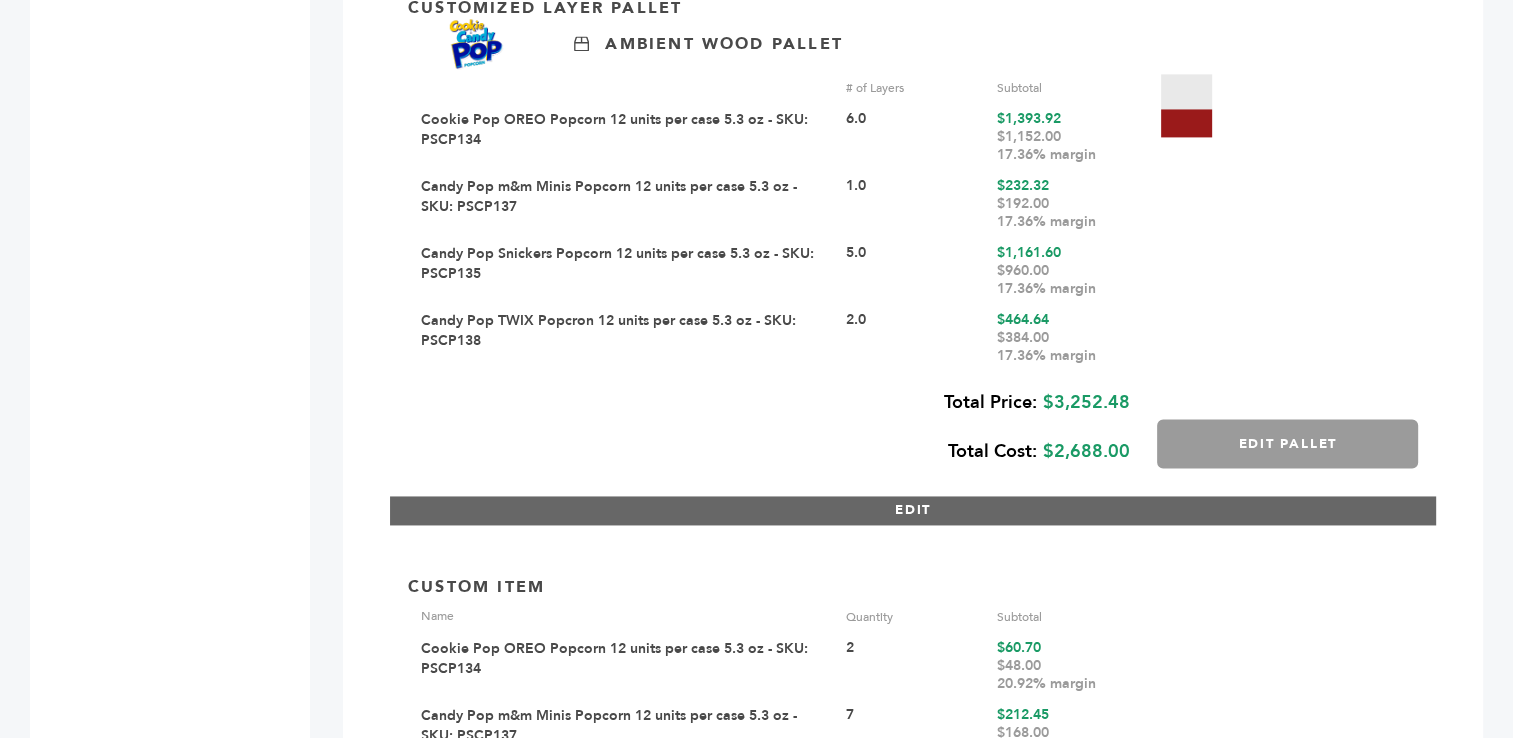 click on "EDIT" at bounding box center [913, 510] 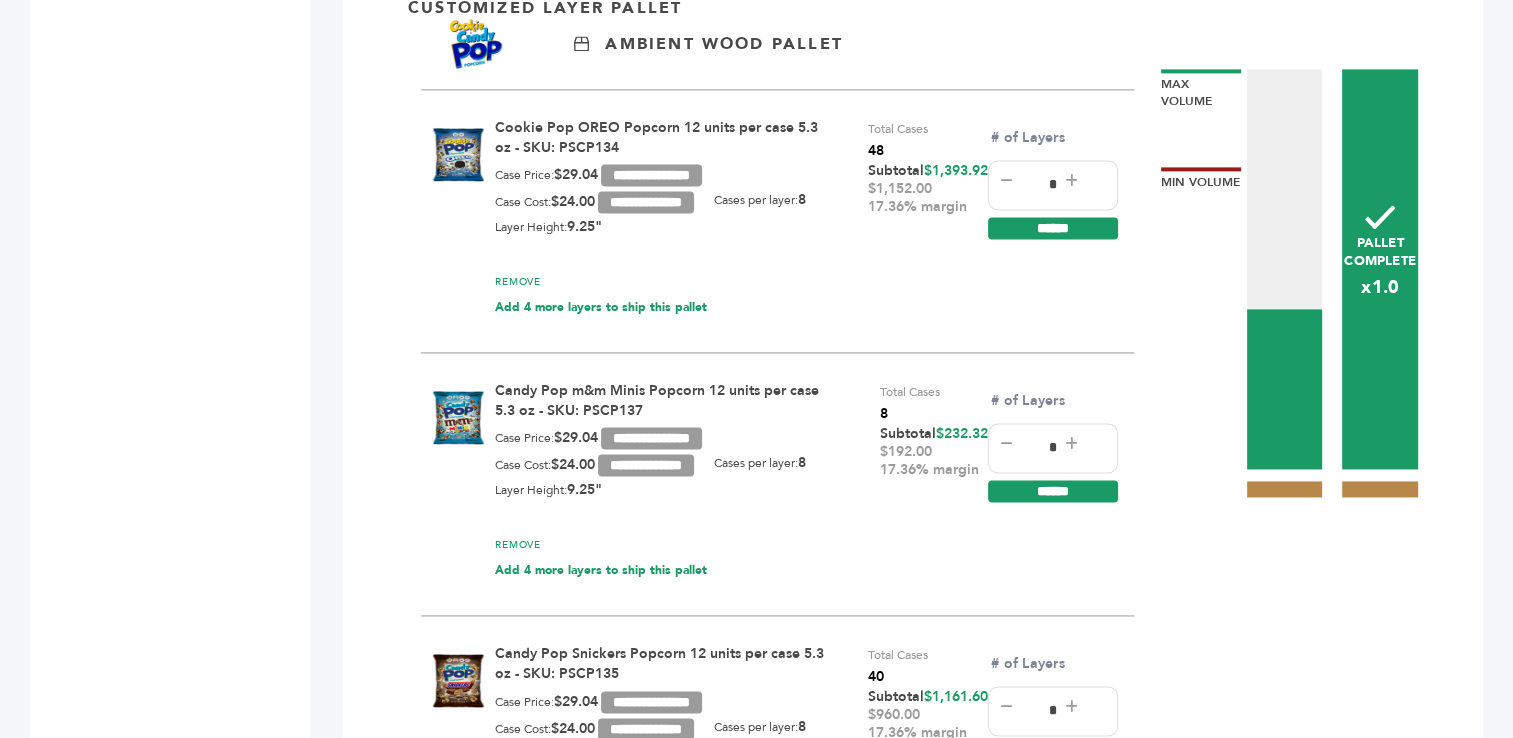 scroll, scrollTop: 0, scrollLeft: 0, axis: both 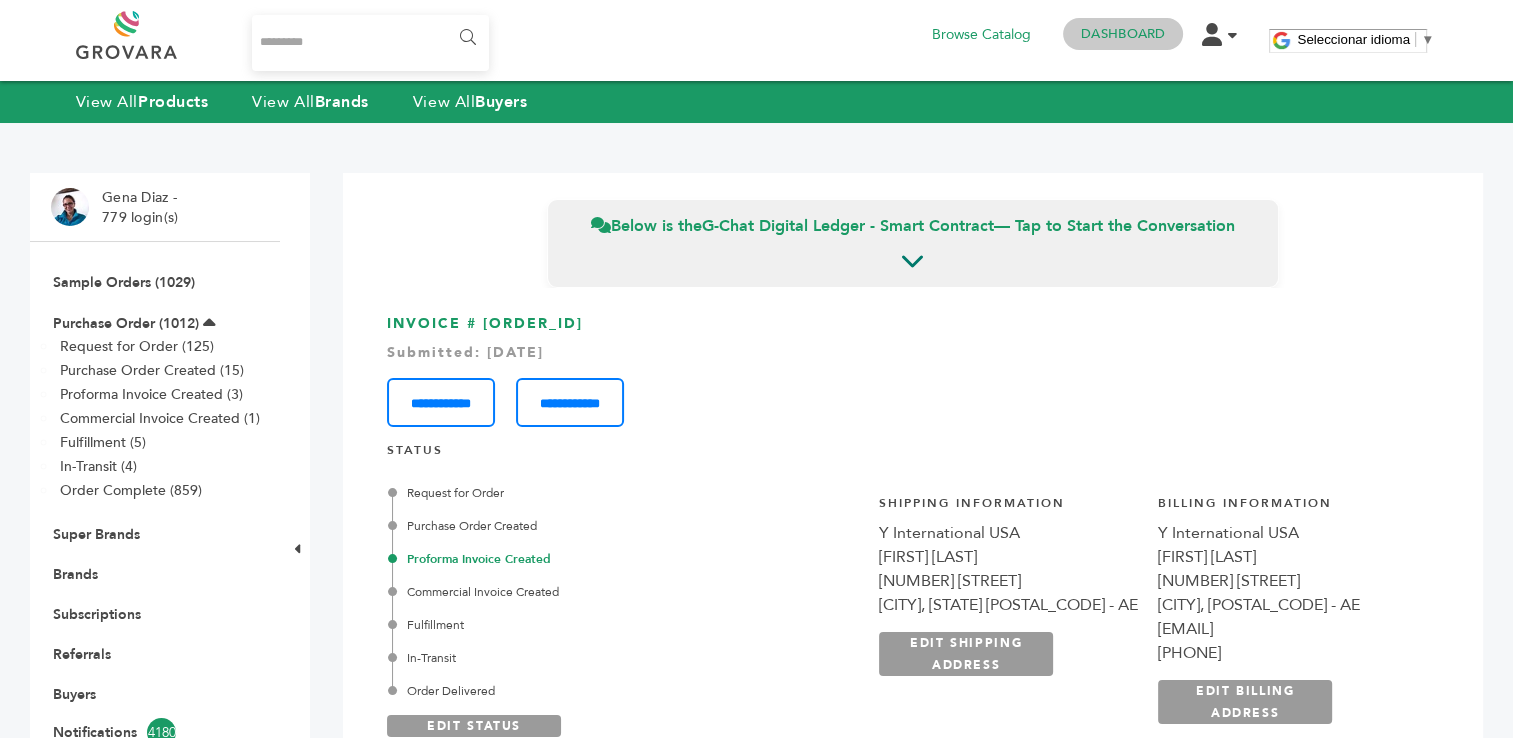 click on "Dashboard" at bounding box center [1123, 34] 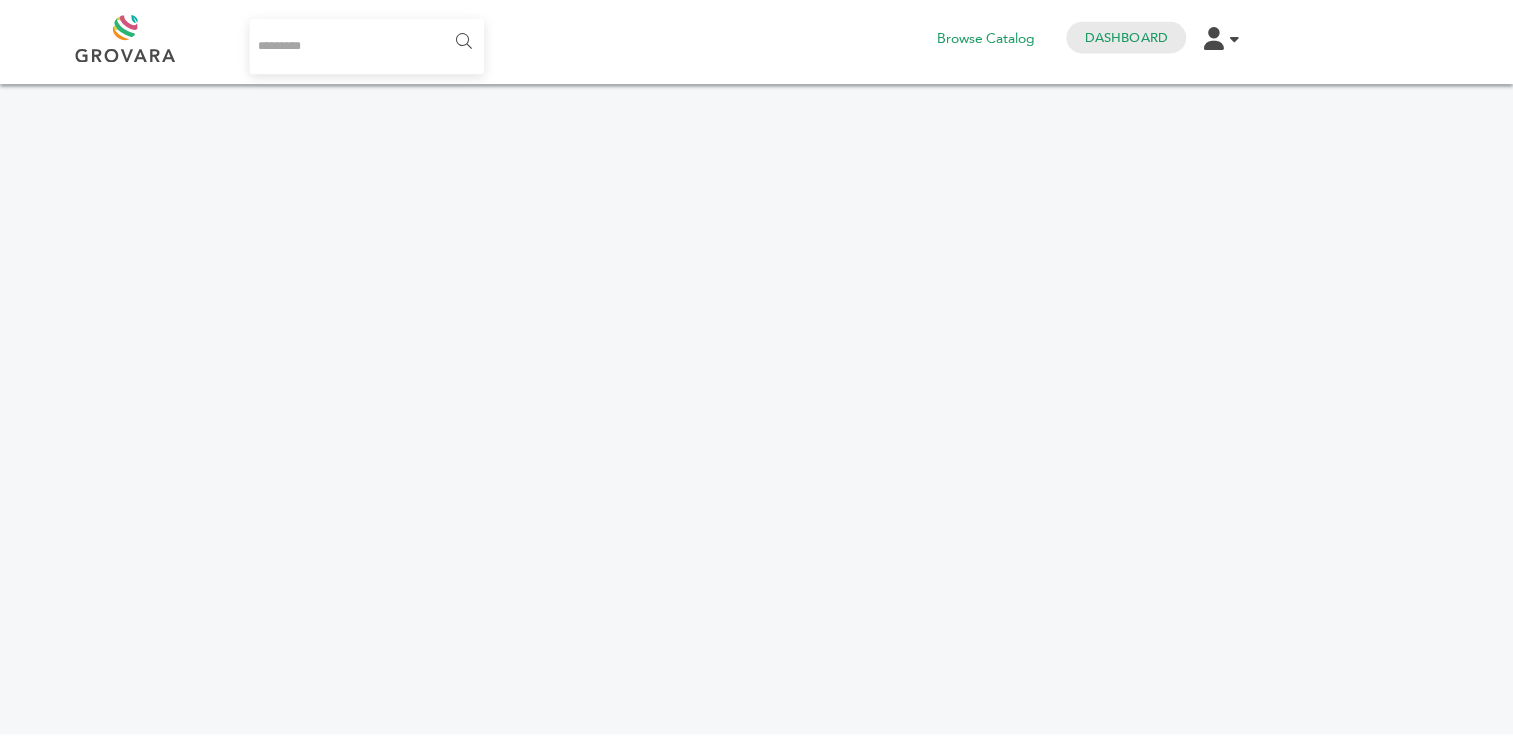 scroll, scrollTop: 0, scrollLeft: 0, axis: both 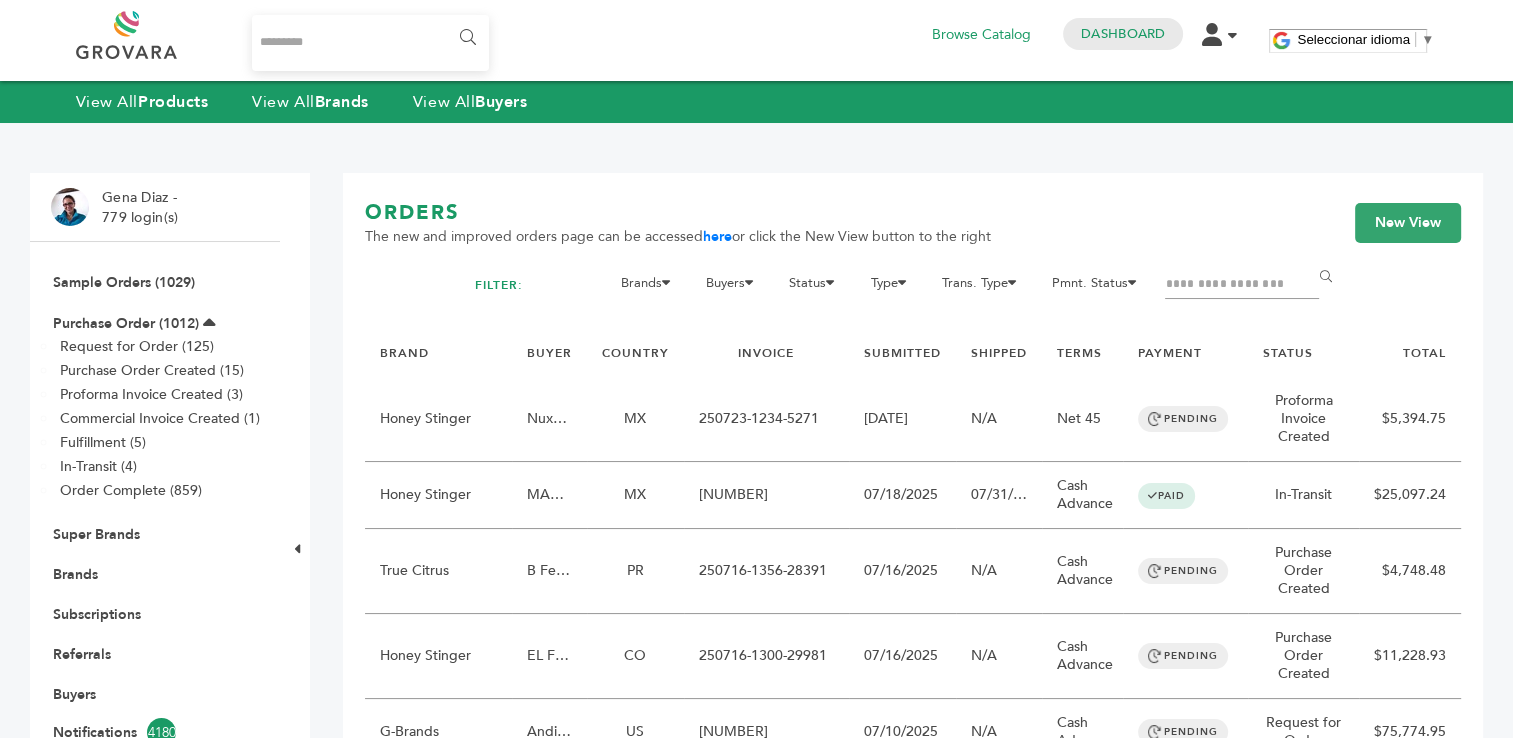 click at bounding box center [1242, 285] 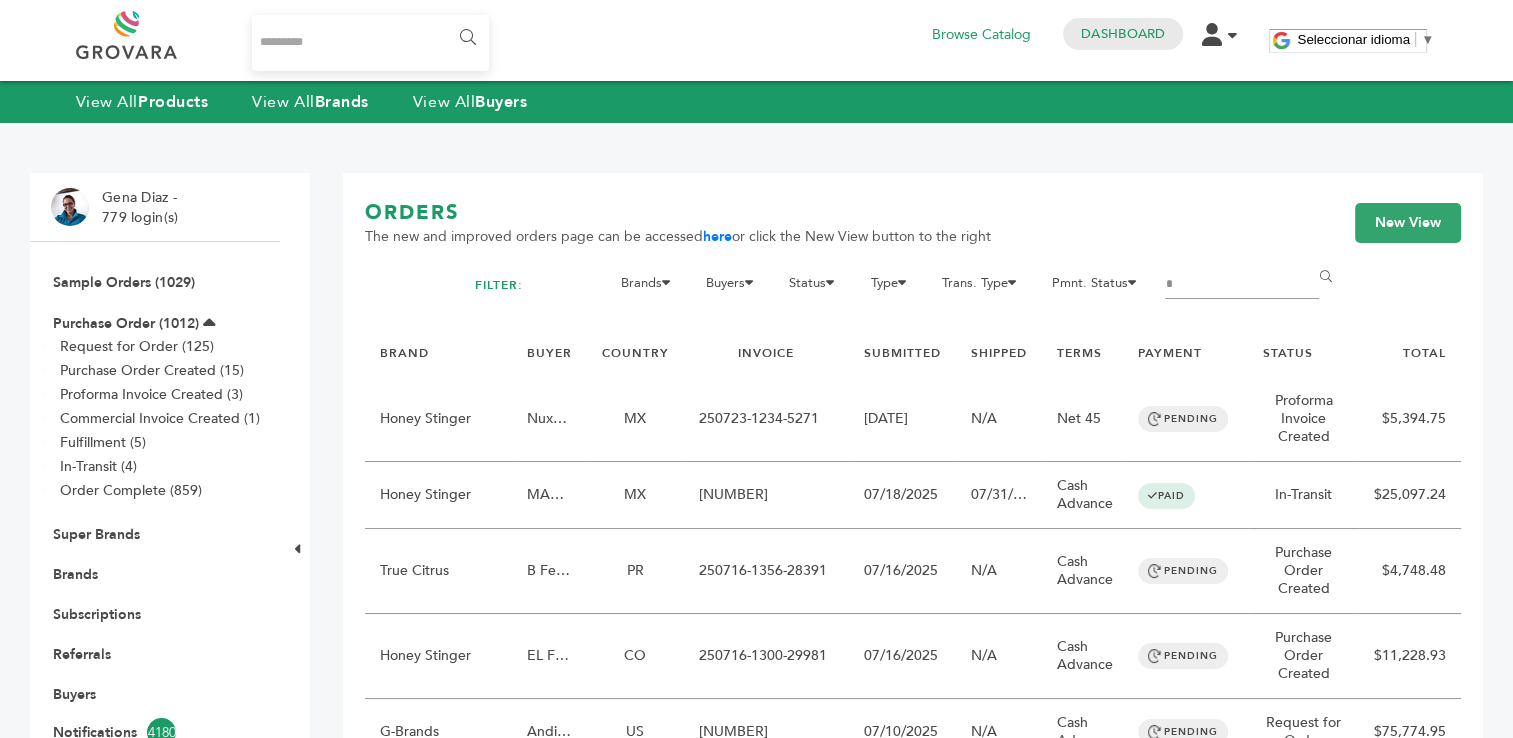 type on "**********" 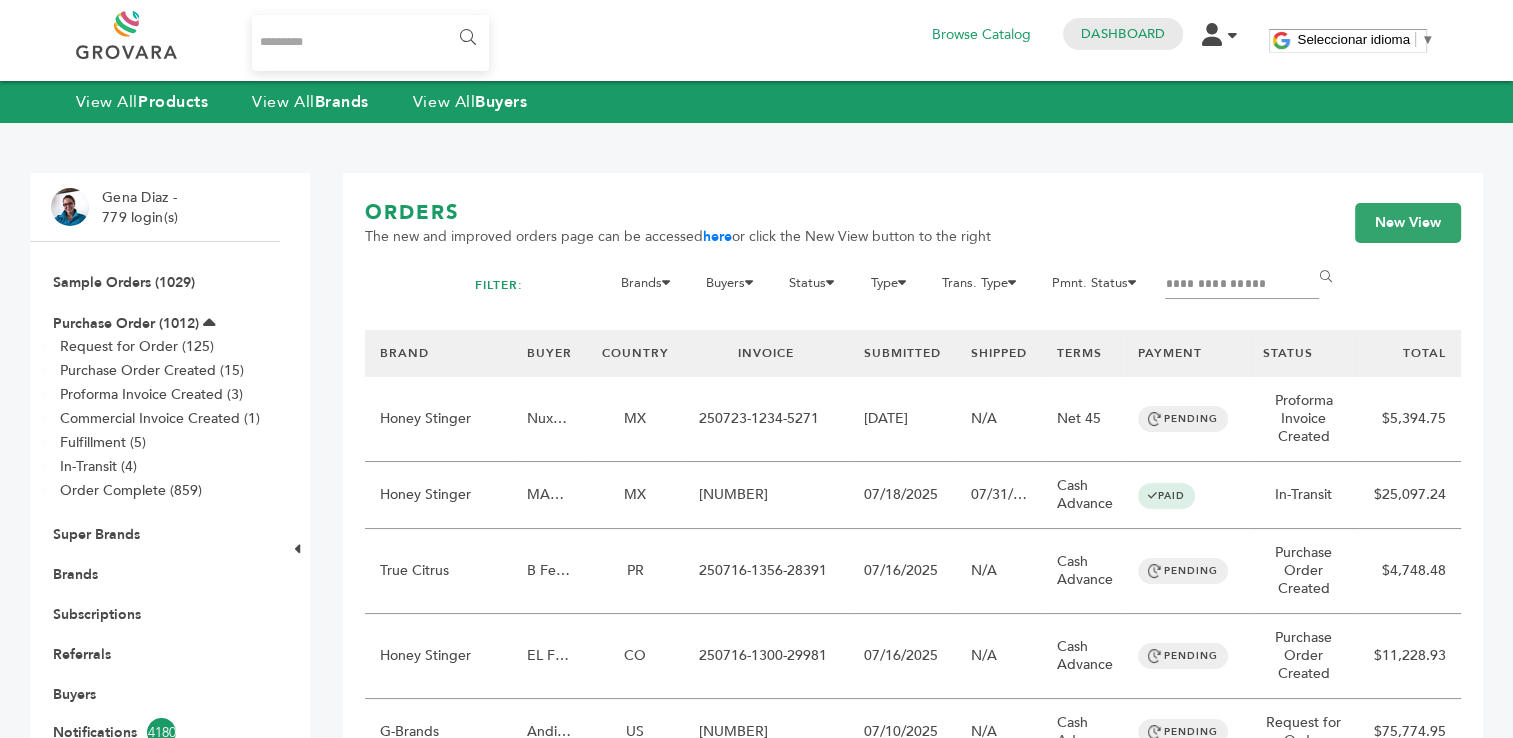 click on "******" at bounding box center (1328, 277) 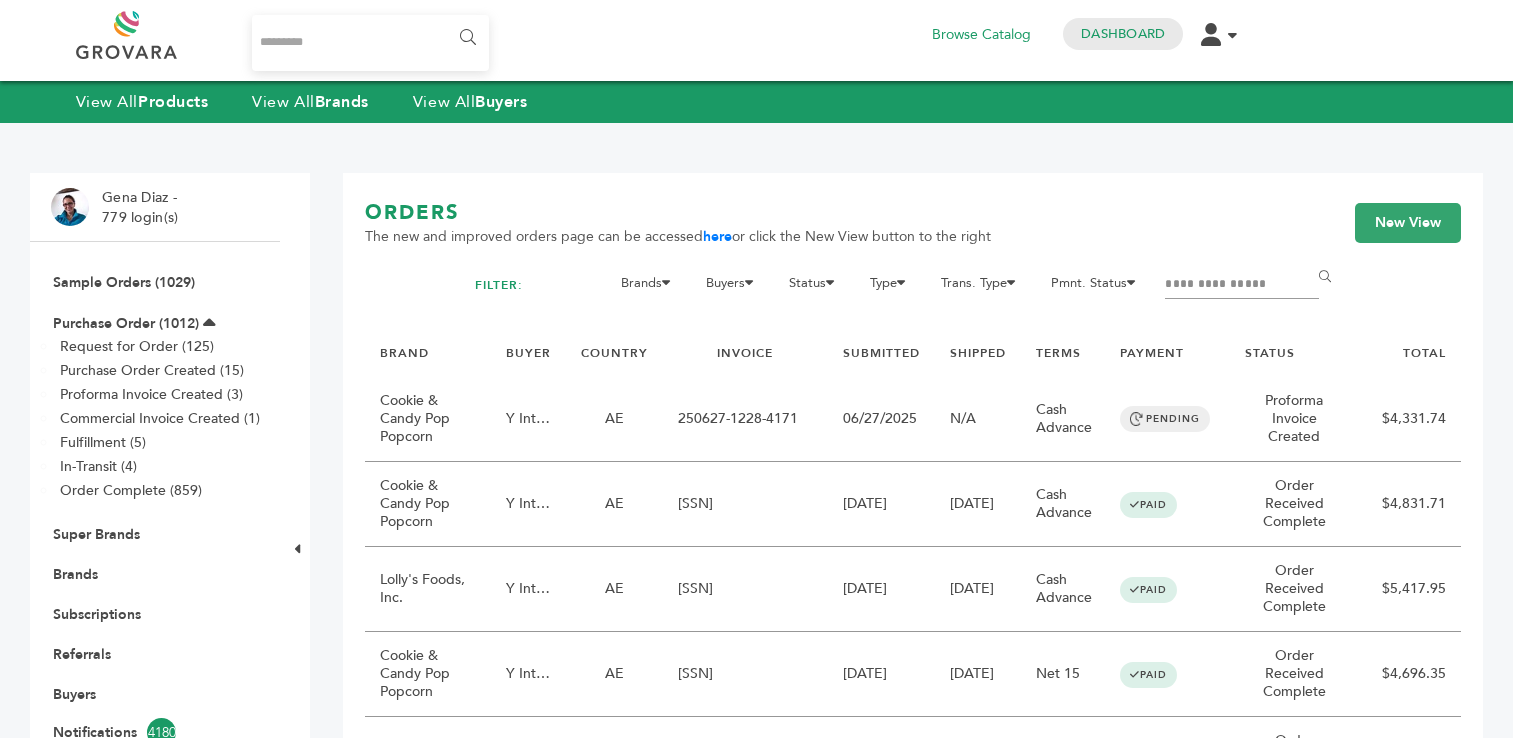 scroll, scrollTop: 0, scrollLeft: 0, axis: both 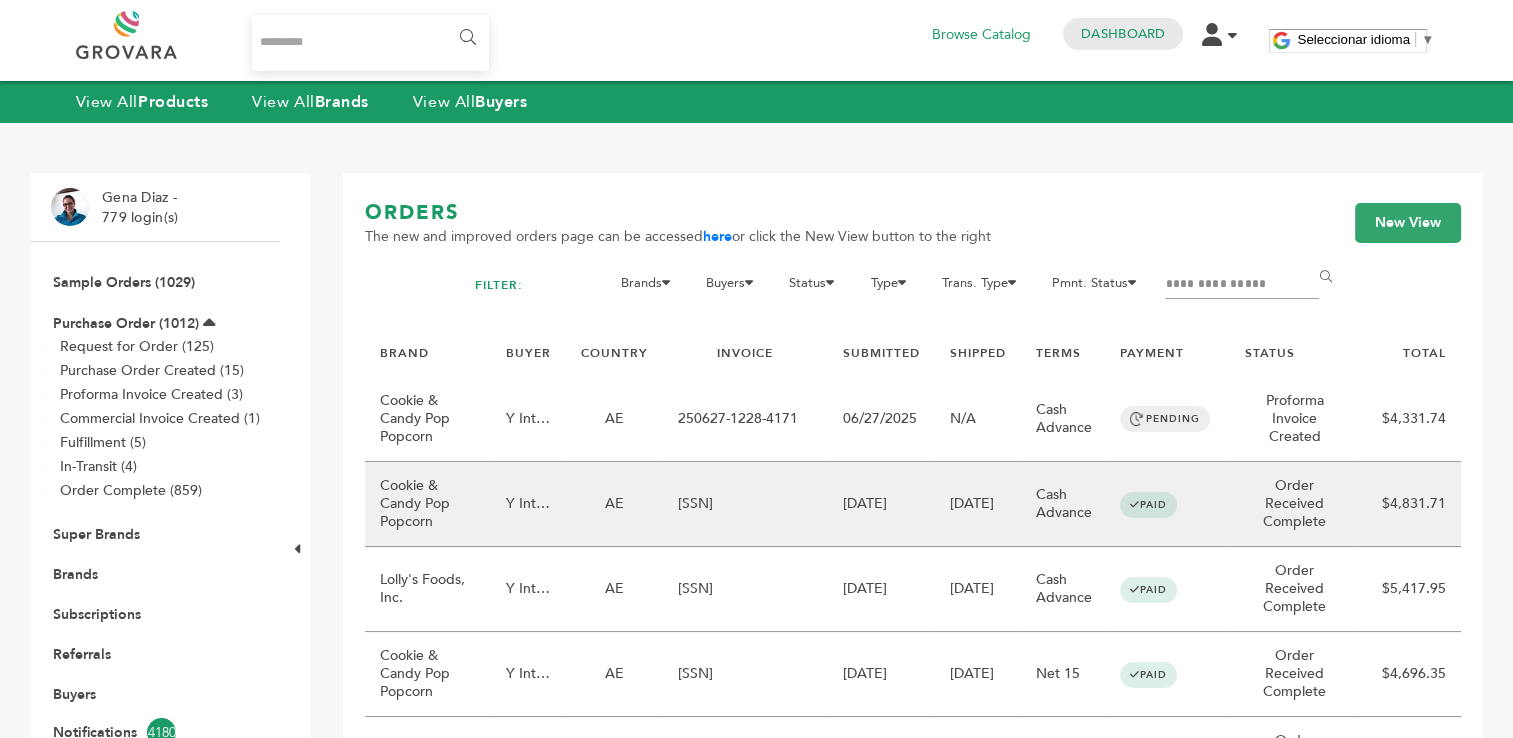 click on "[SSN]" at bounding box center [745, 504] 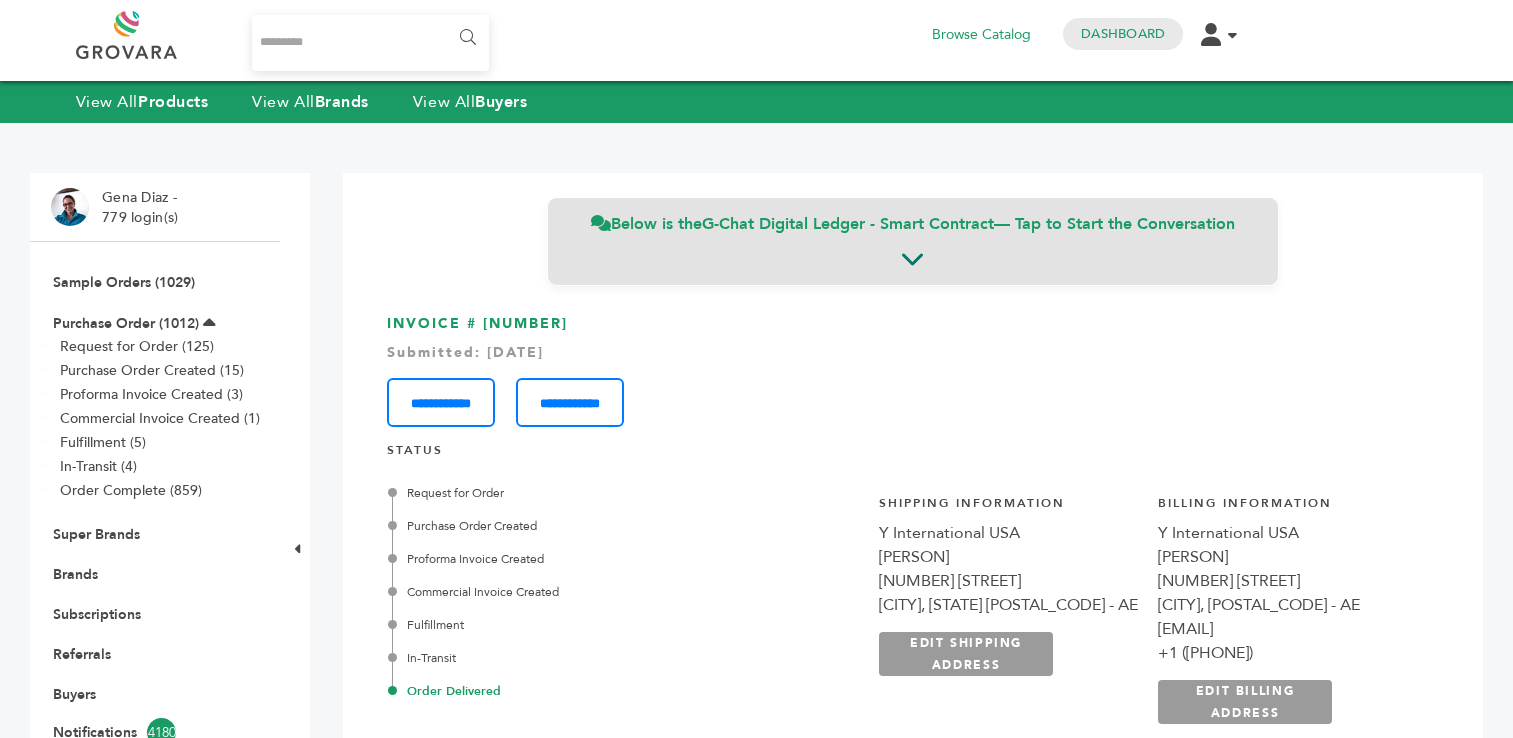scroll, scrollTop: 0, scrollLeft: 0, axis: both 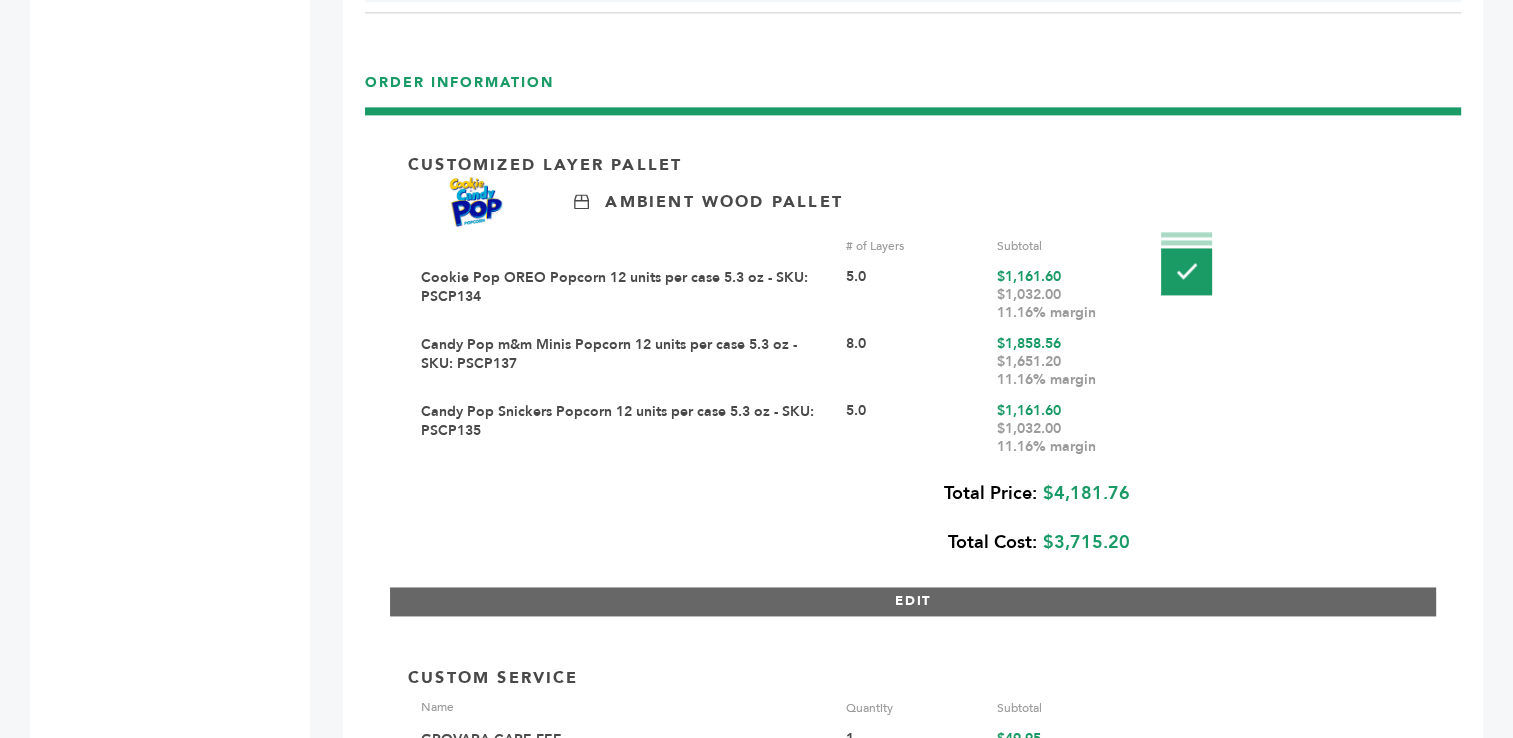 click on "EDIT" at bounding box center [913, 601] 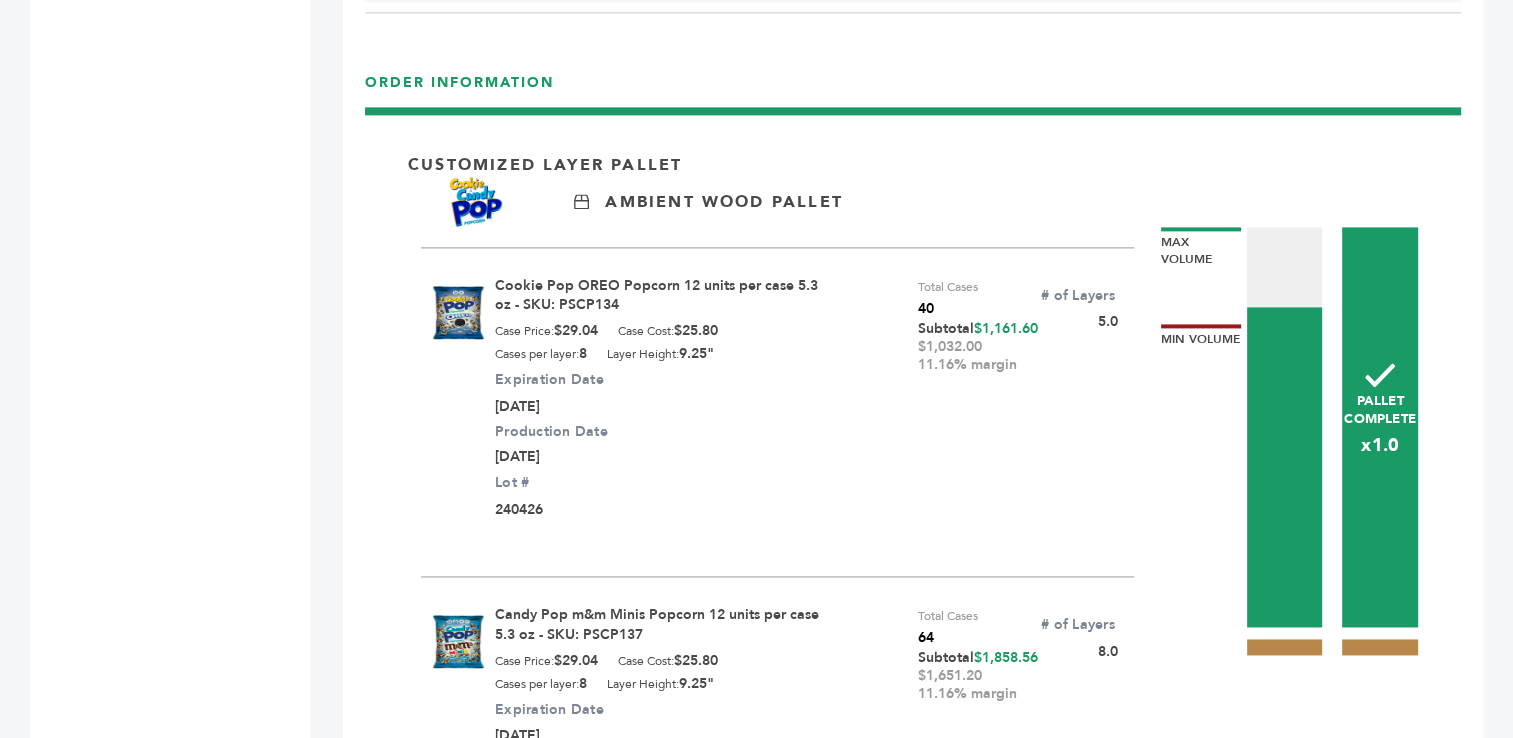 scroll, scrollTop: 0, scrollLeft: 0, axis: both 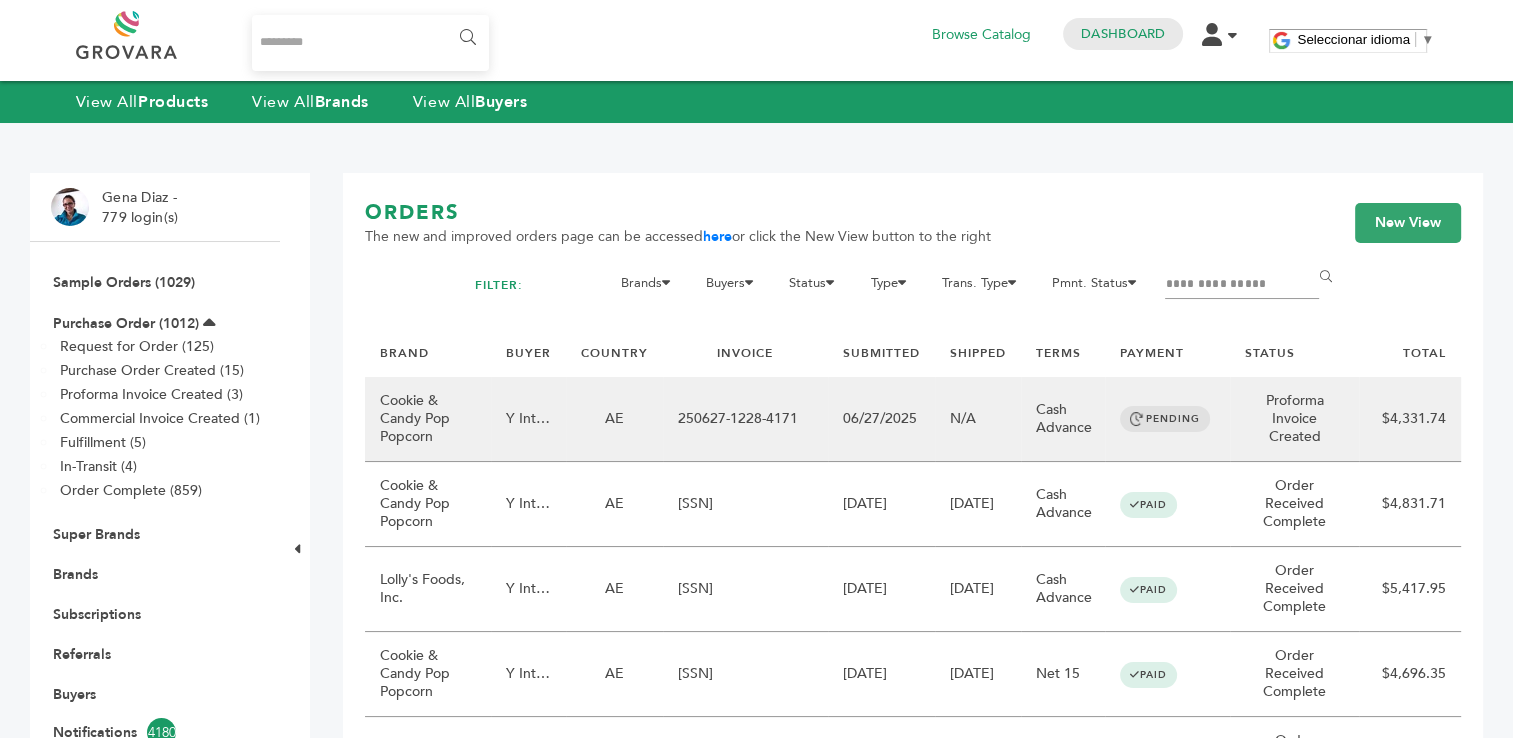 click on "250627-1228-4171" at bounding box center [745, 419] 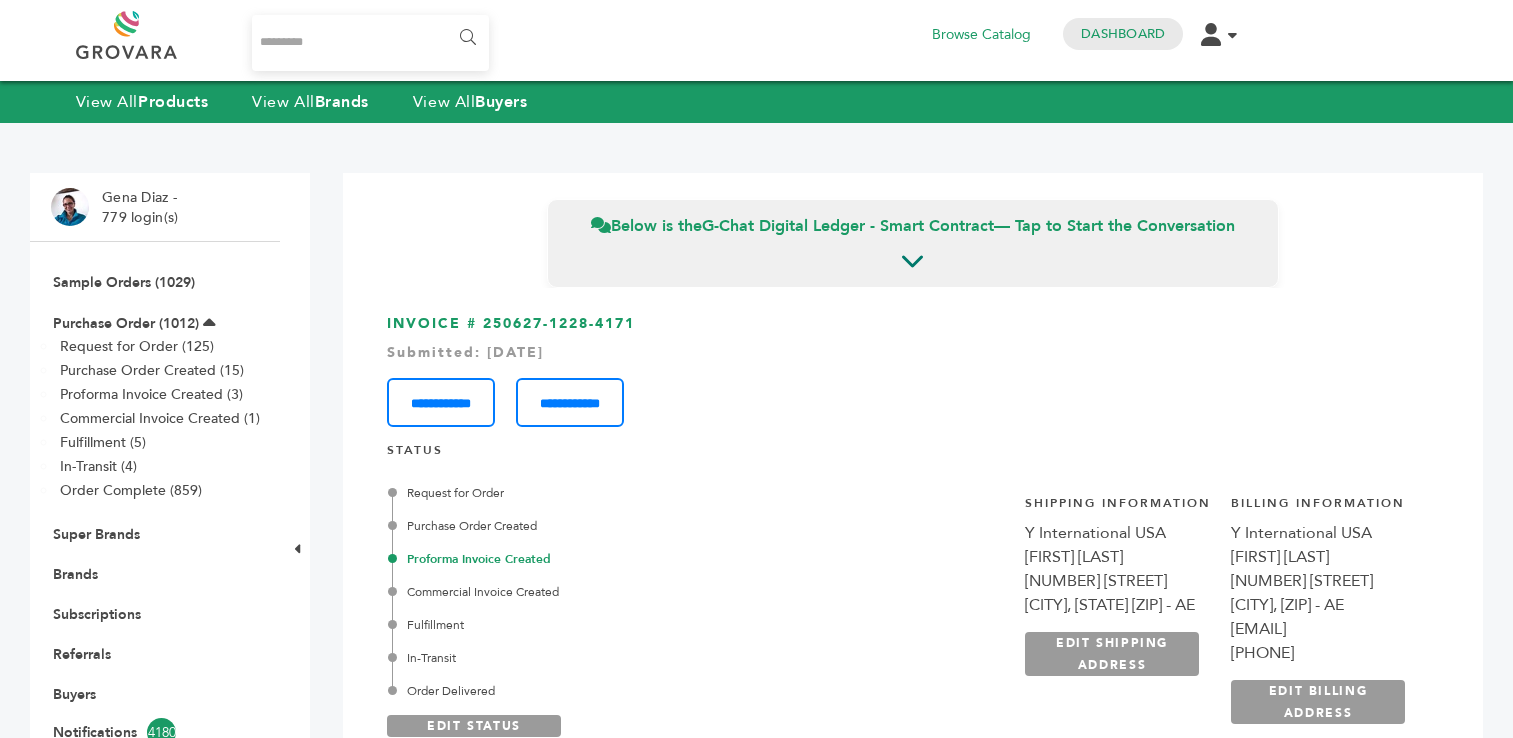 scroll, scrollTop: 0, scrollLeft: 0, axis: both 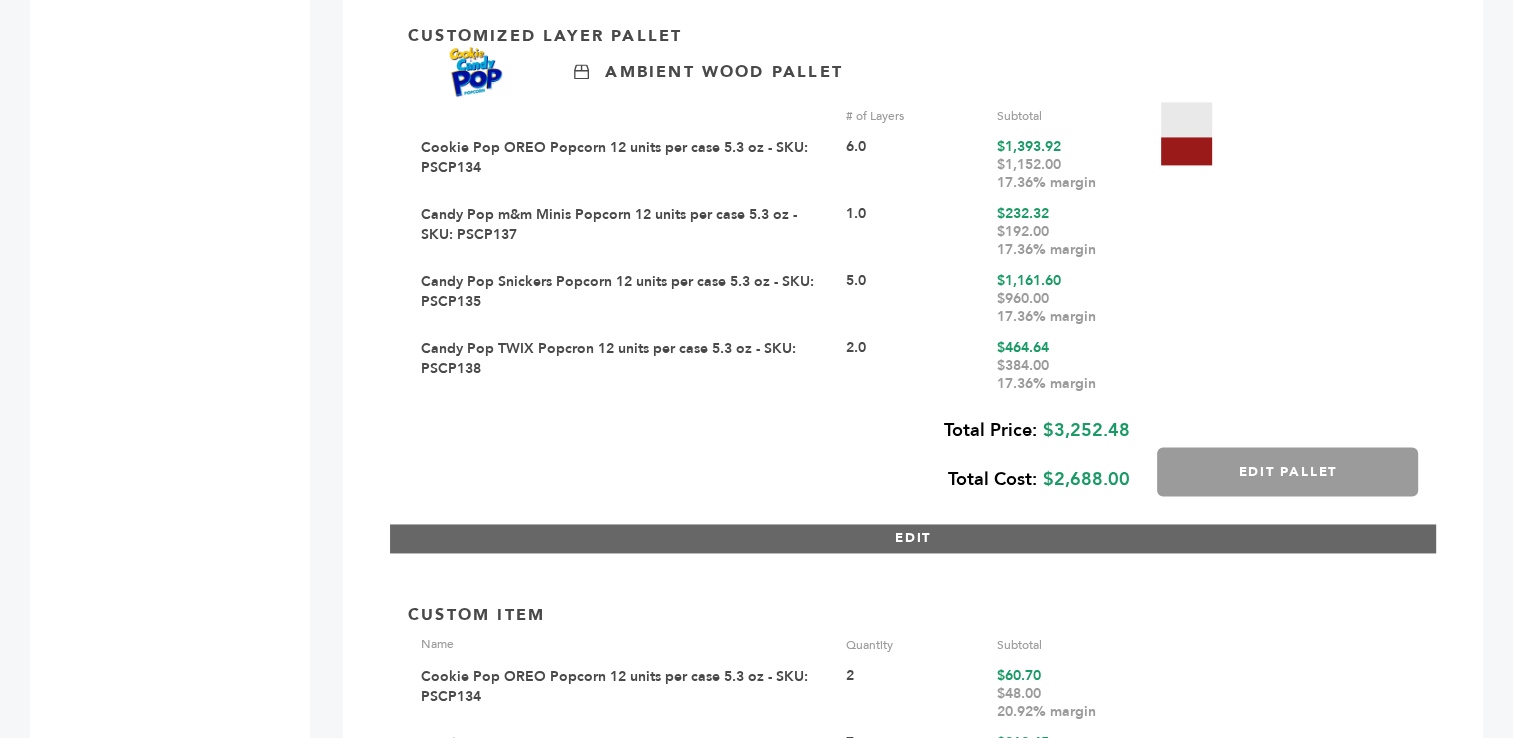 click on "EDIT" at bounding box center (913, 538) 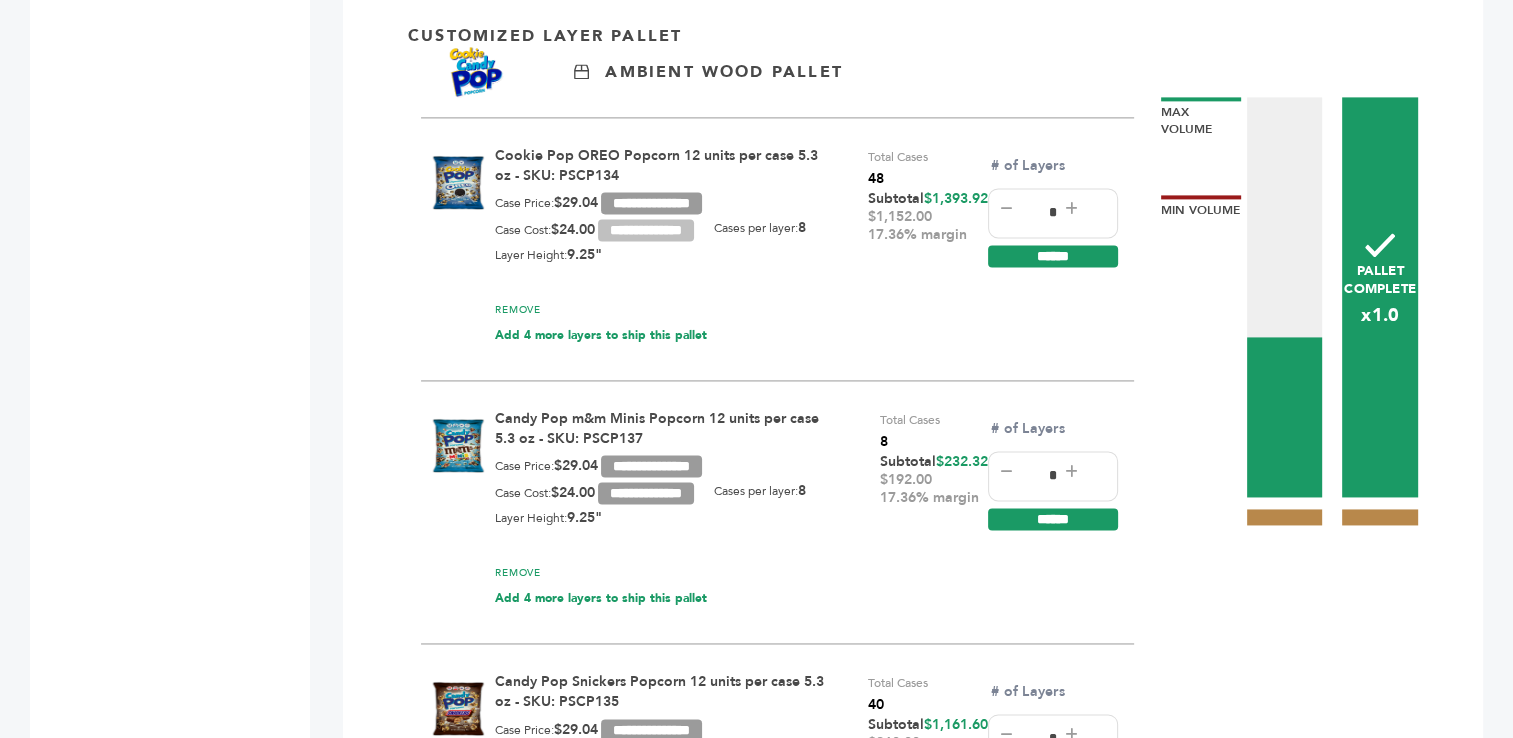 click on "**********" at bounding box center [646, 230] 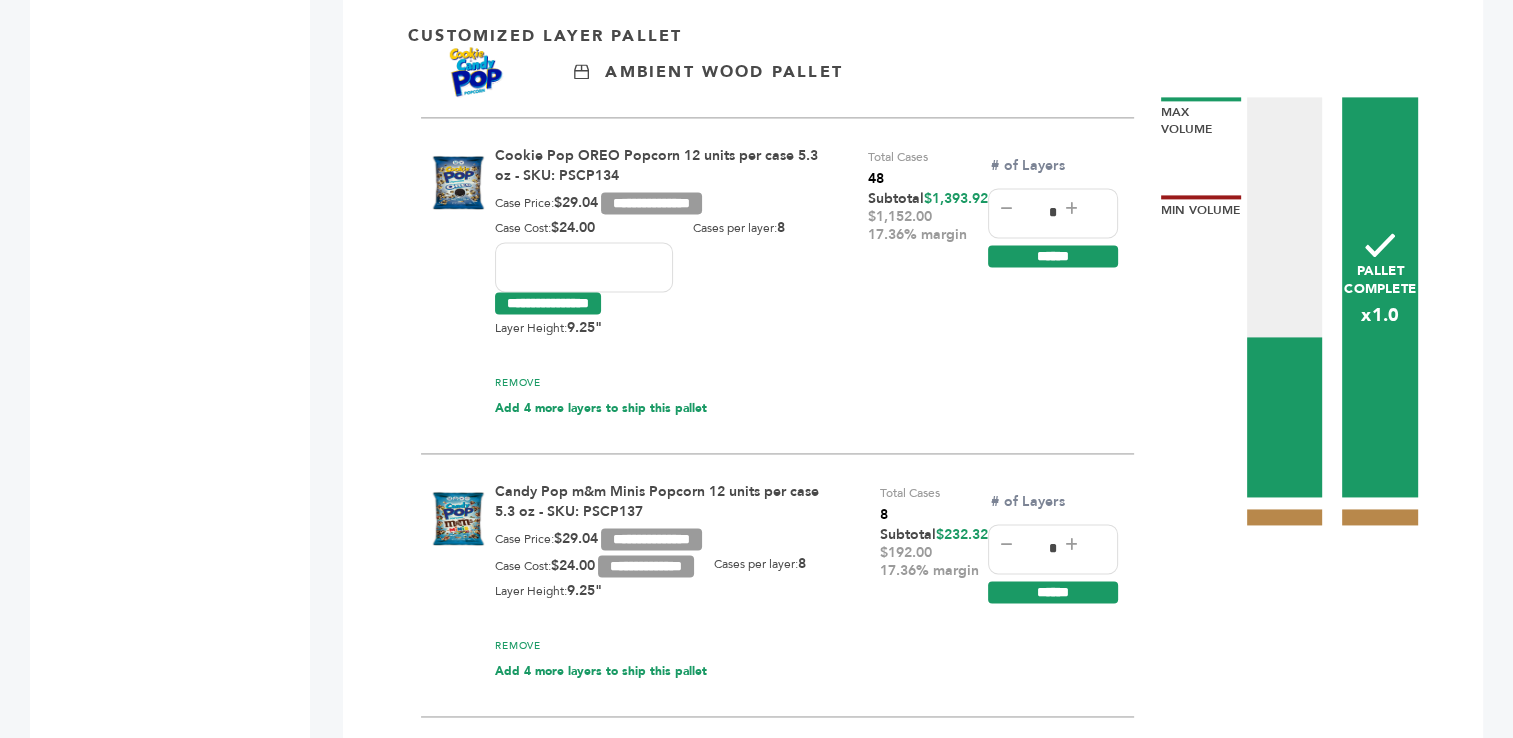 drag, startPoint x: 549, startPoint y: 262, endPoint x: 493, endPoint y: 262, distance: 56 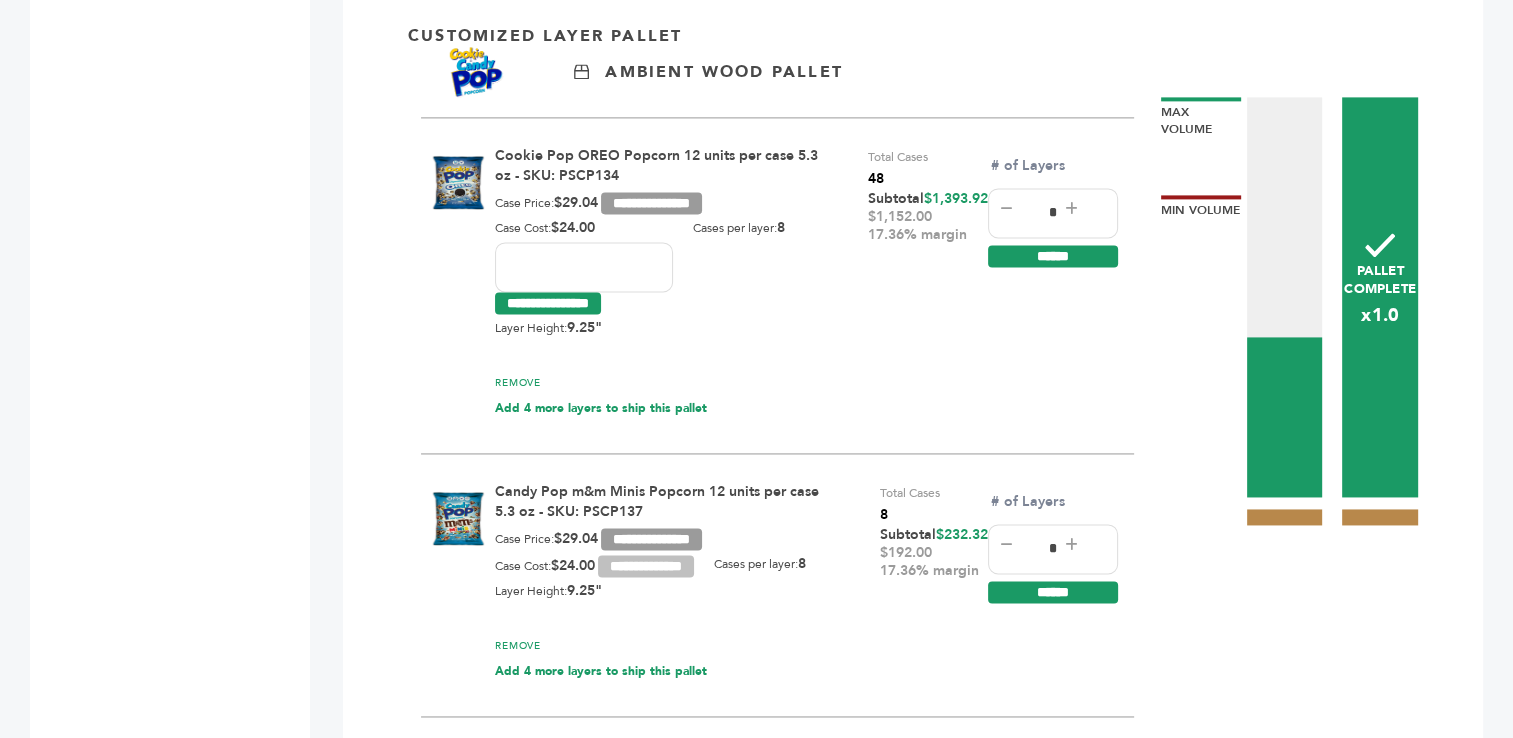 type on "*****" 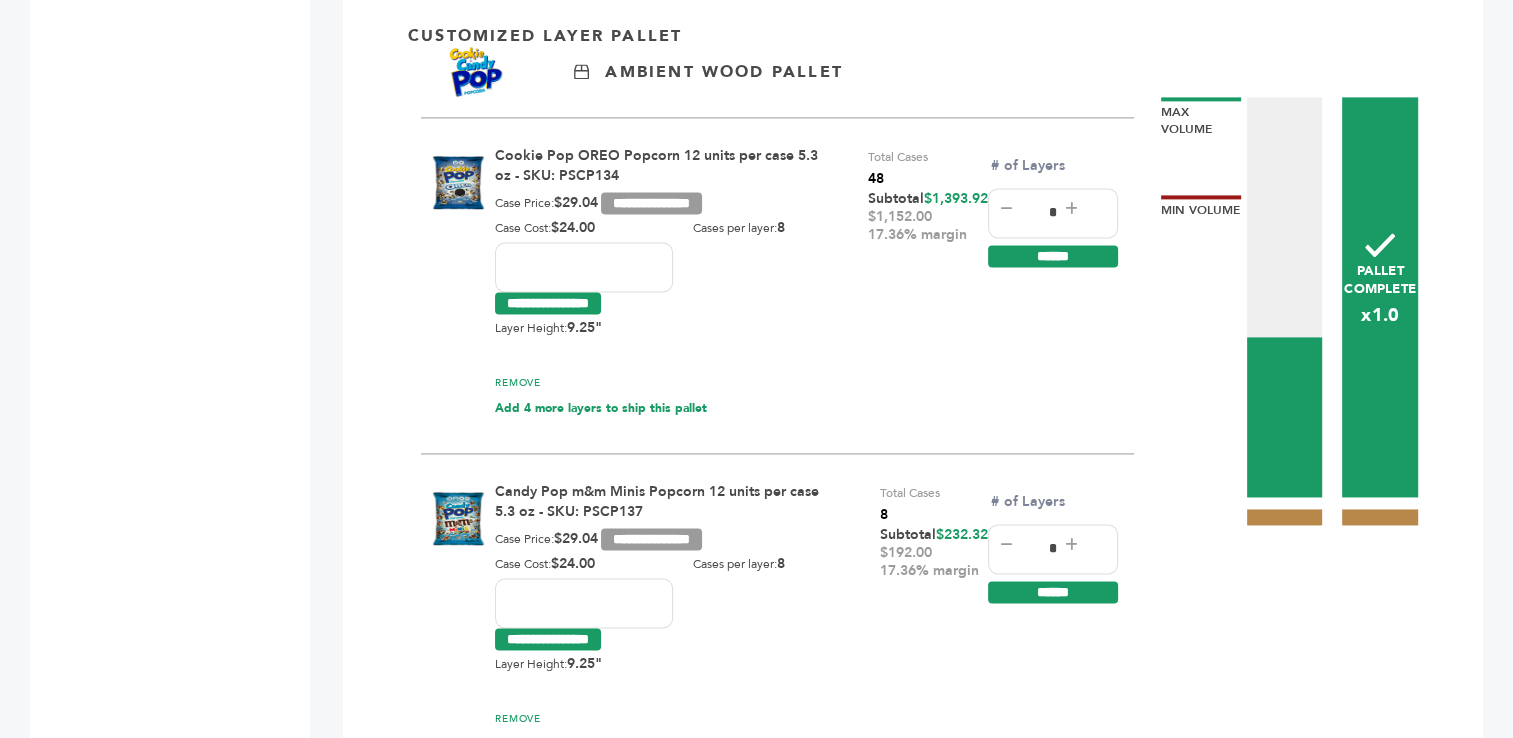 drag, startPoint x: 550, startPoint y: 594, endPoint x: 501, endPoint y: 595, distance: 49.010204 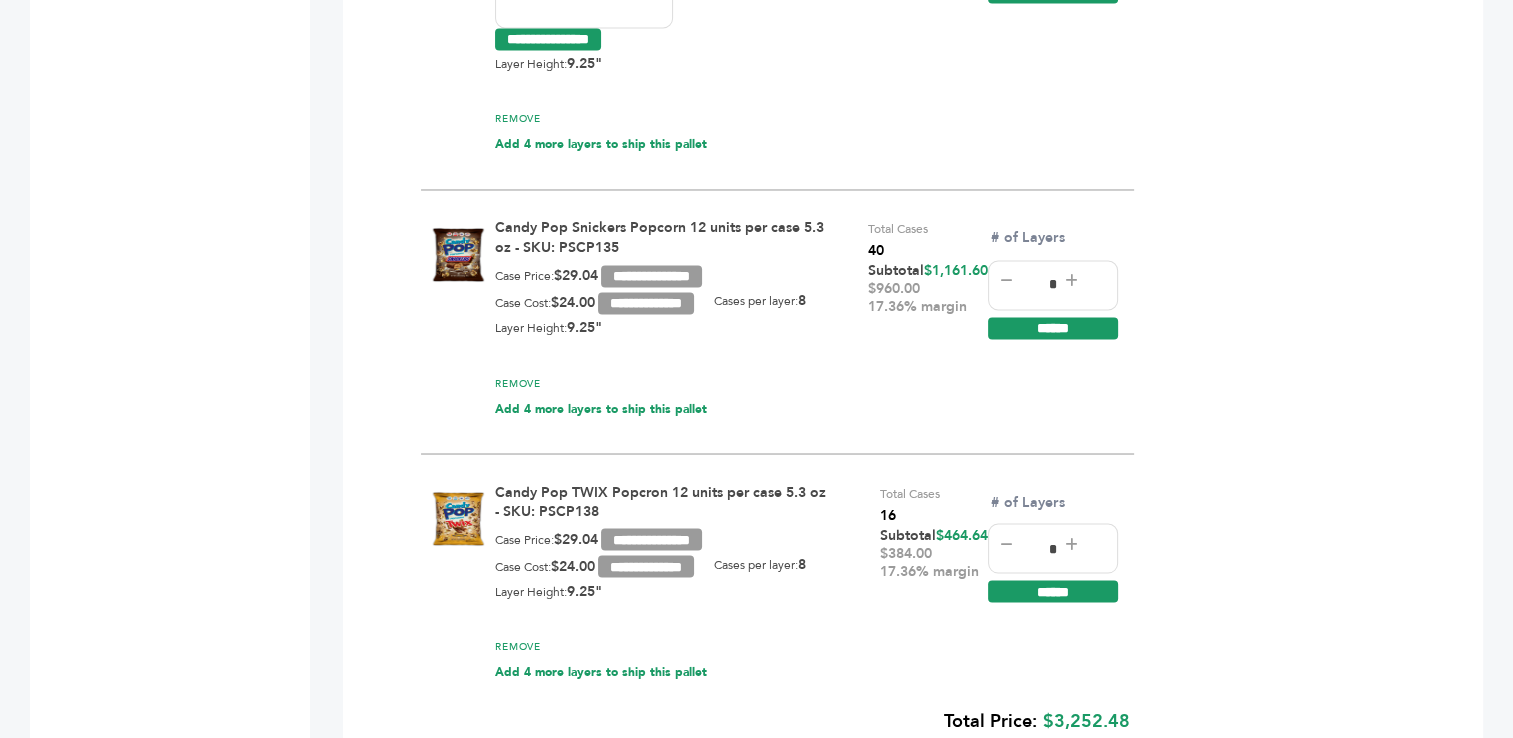 scroll, scrollTop: 3461, scrollLeft: 0, axis: vertical 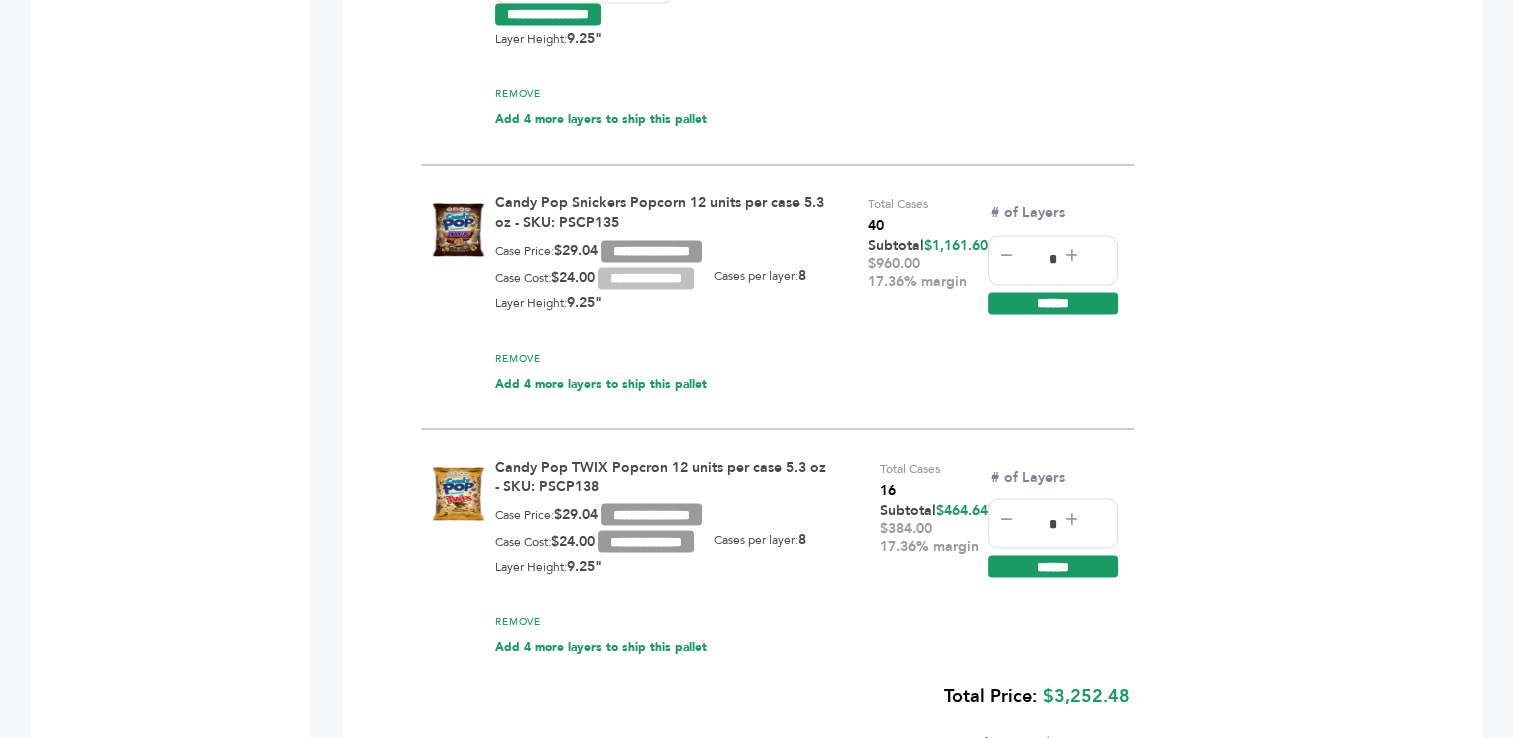 type on "*****" 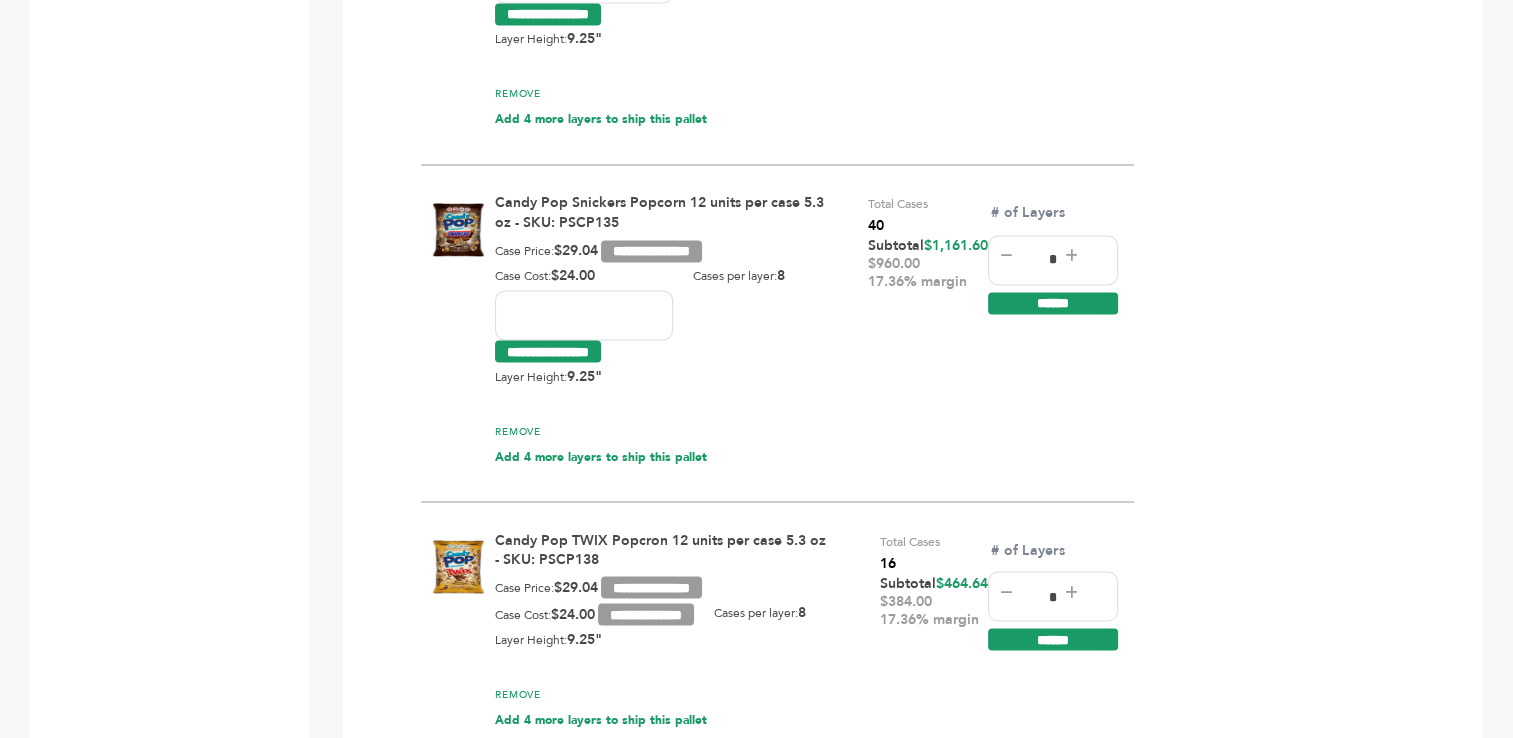 drag, startPoint x: 576, startPoint y: 315, endPoint x: 484, endPoint y: 312, distance: 92.0489 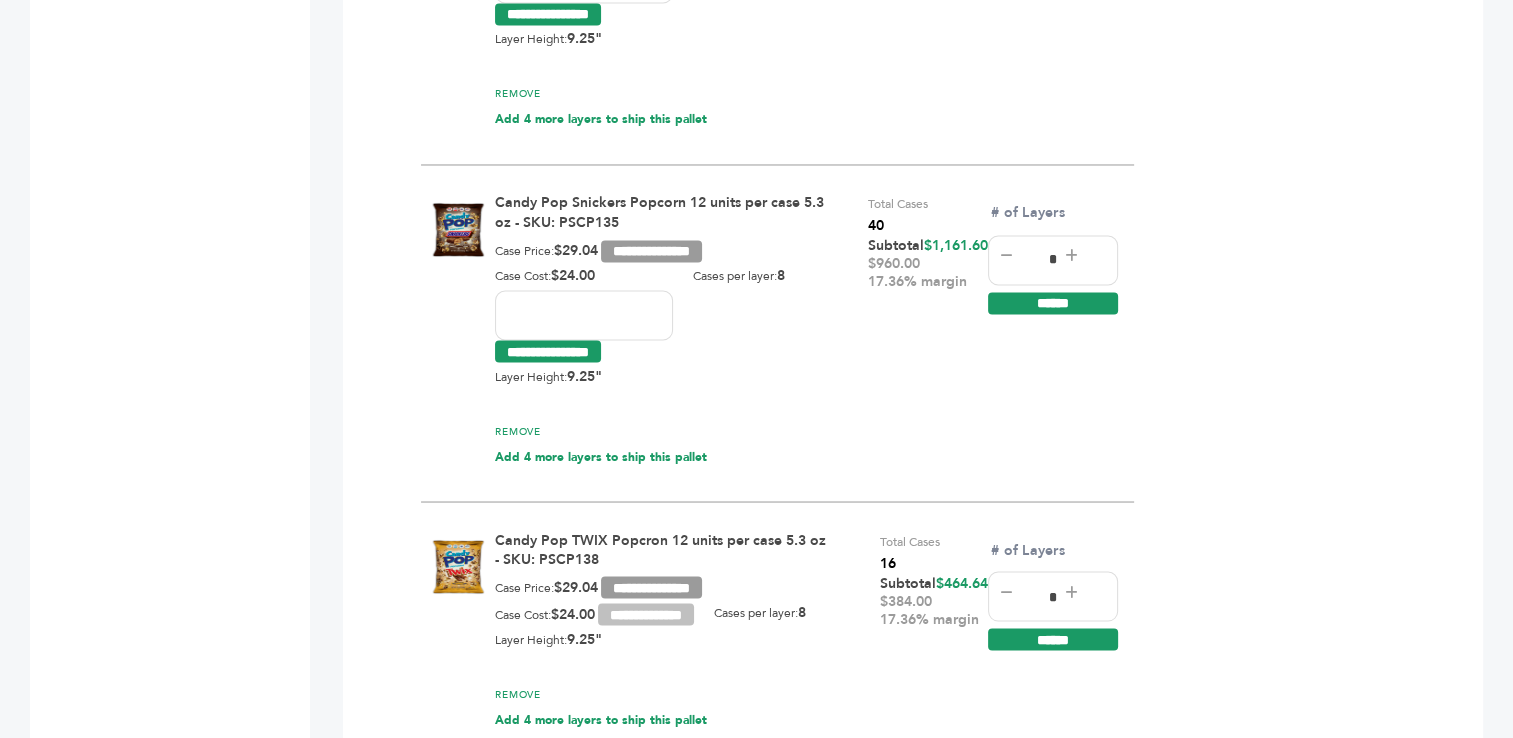 type on "*****" 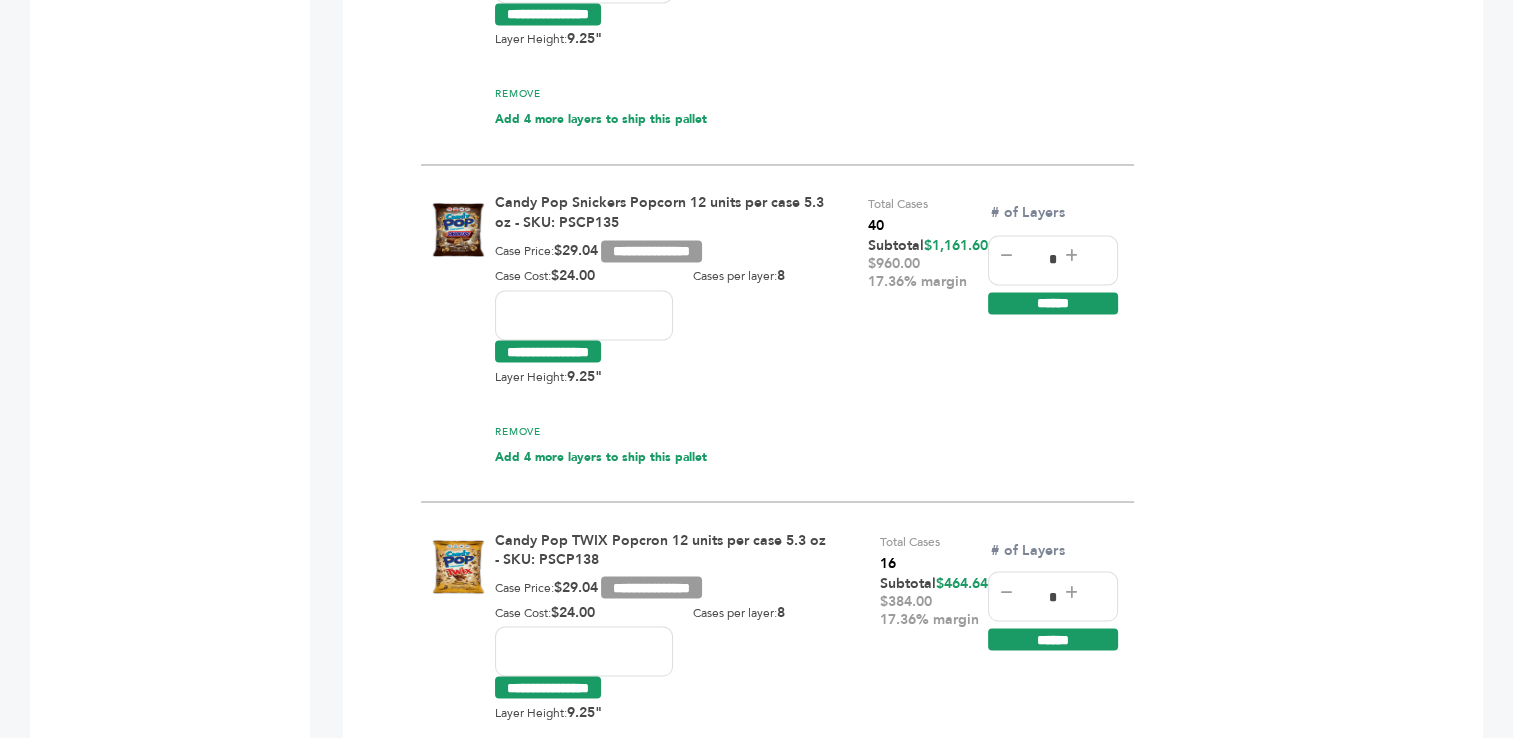 drag, startPoint x: 517, startPoint y: 642, endPoint x: 494, endPoint y: 642, distance: 23 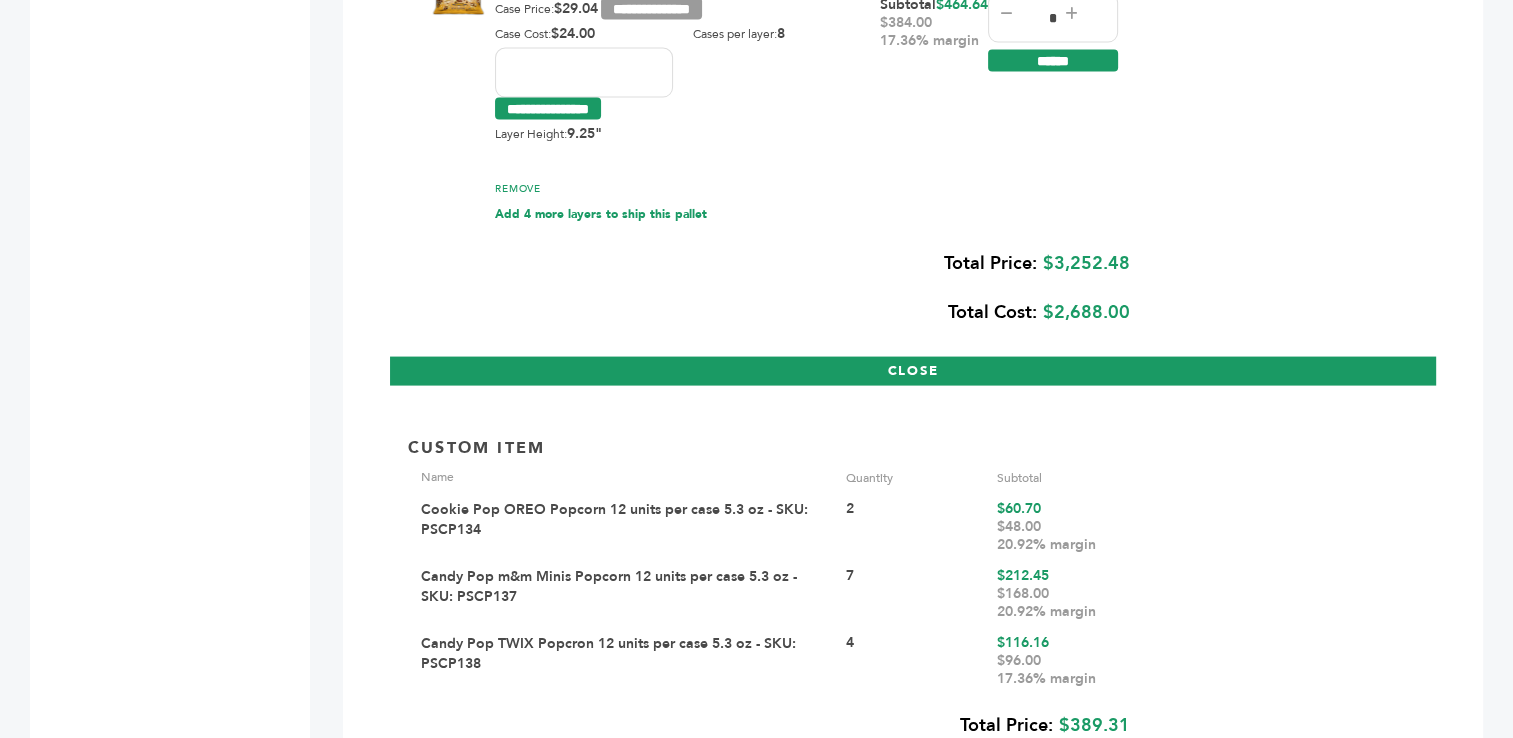 scroll, scrollTop: 4073, scrollLeft: 0, axis: vertical 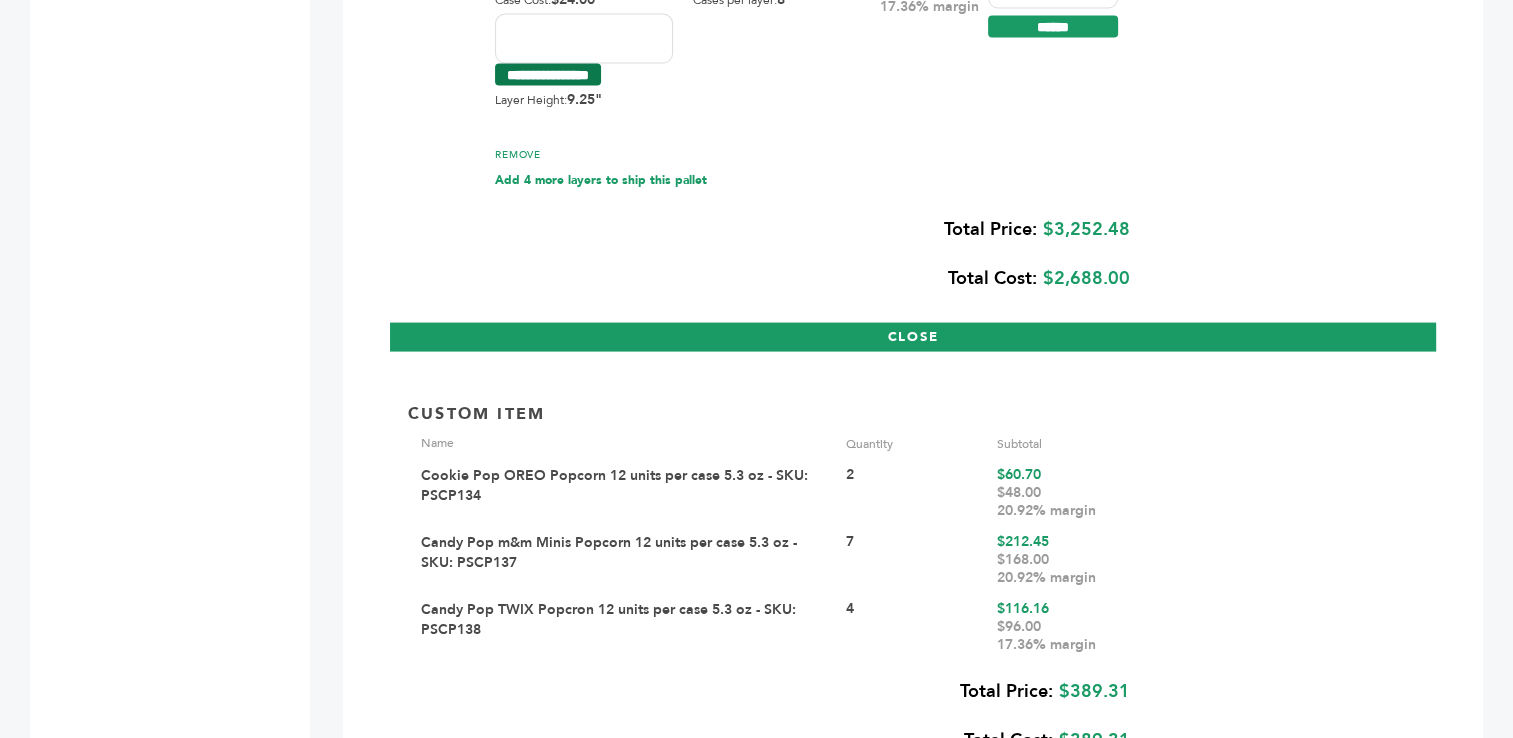 type on "*****" 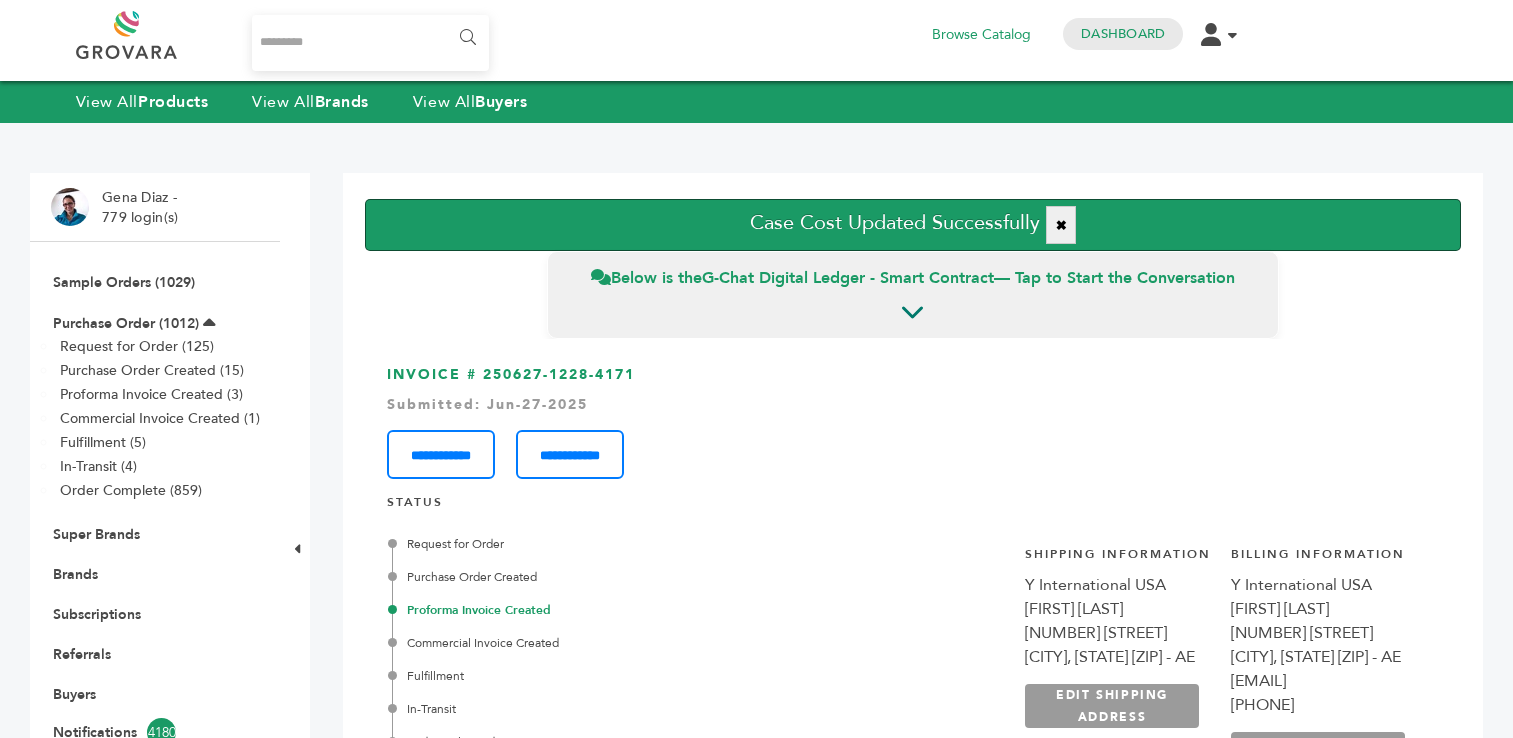 scroll, scrollTop: 0, scrollLeft: 0, axis: both 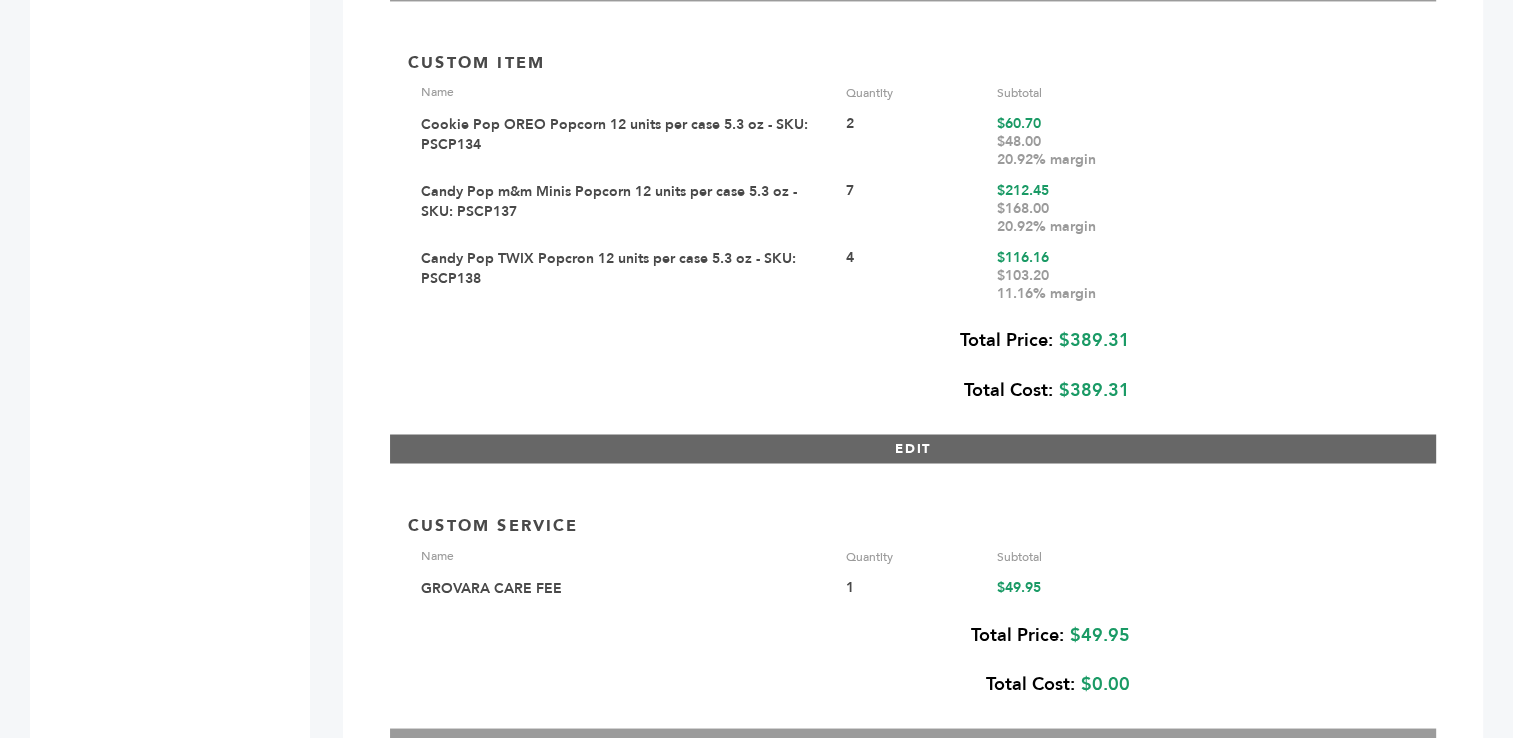 click on "EDIT" at bounding box center (913, 448) 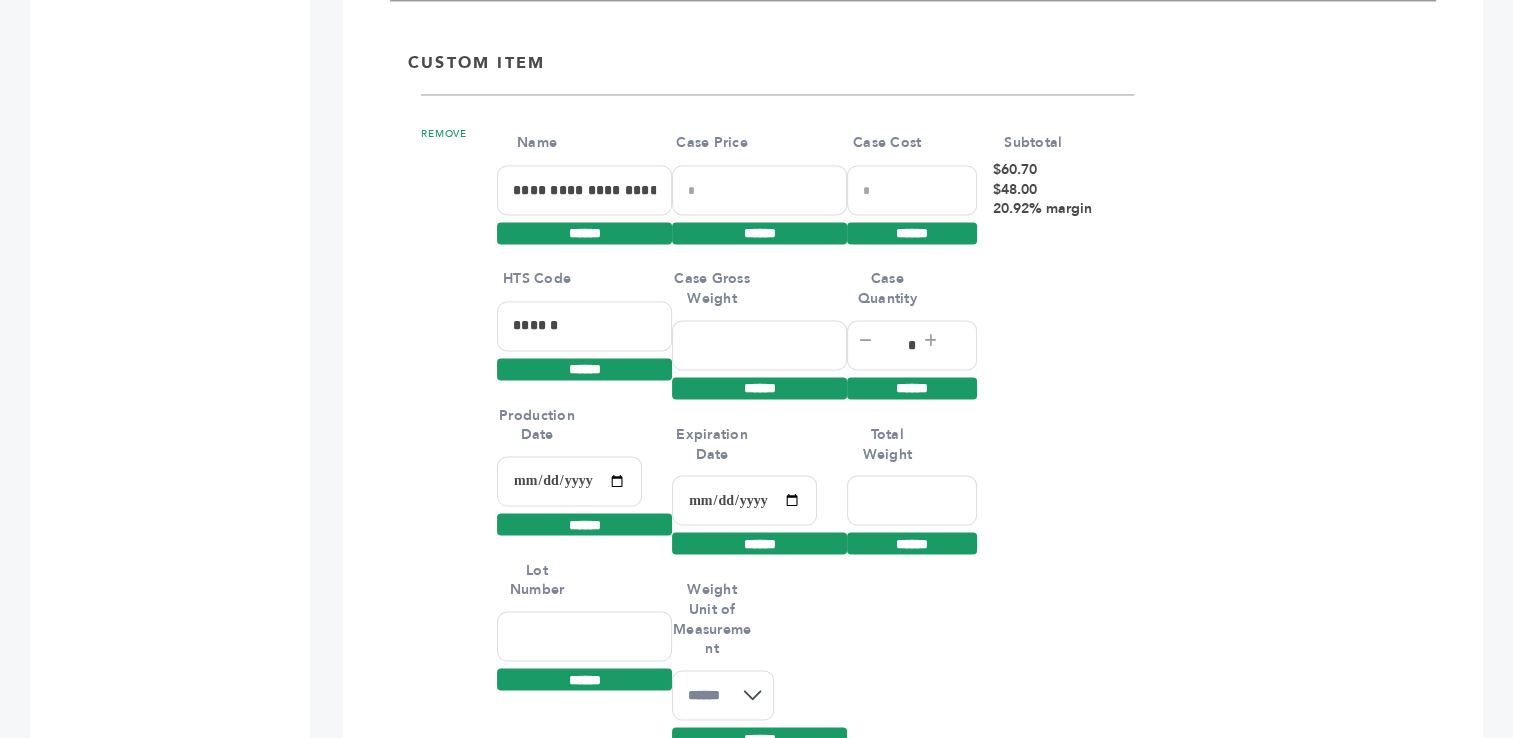 drag, startPoint x: 744, startPoint y: 179, endPoint x: 695, endPoint y: 176, distance: 49.09175 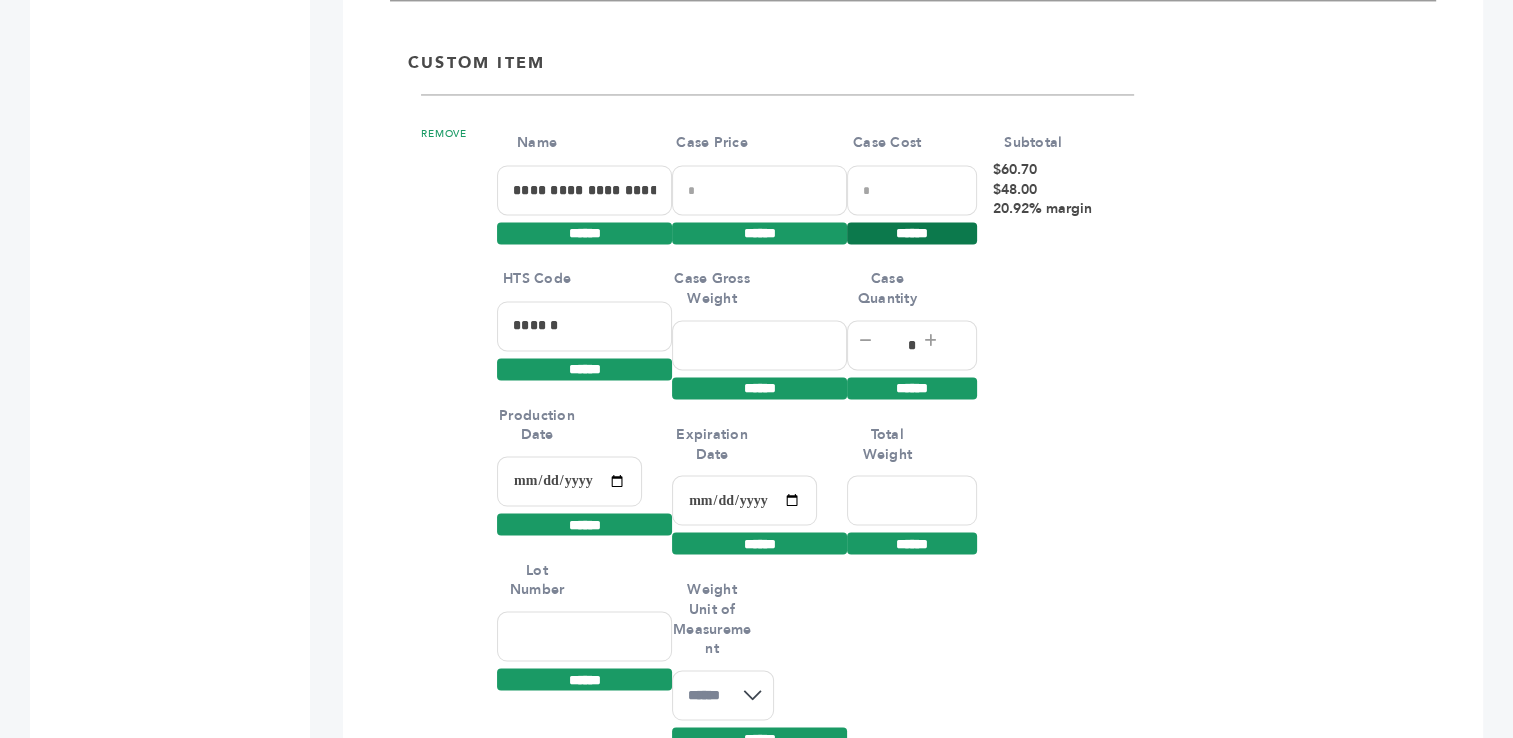 type on "*****" 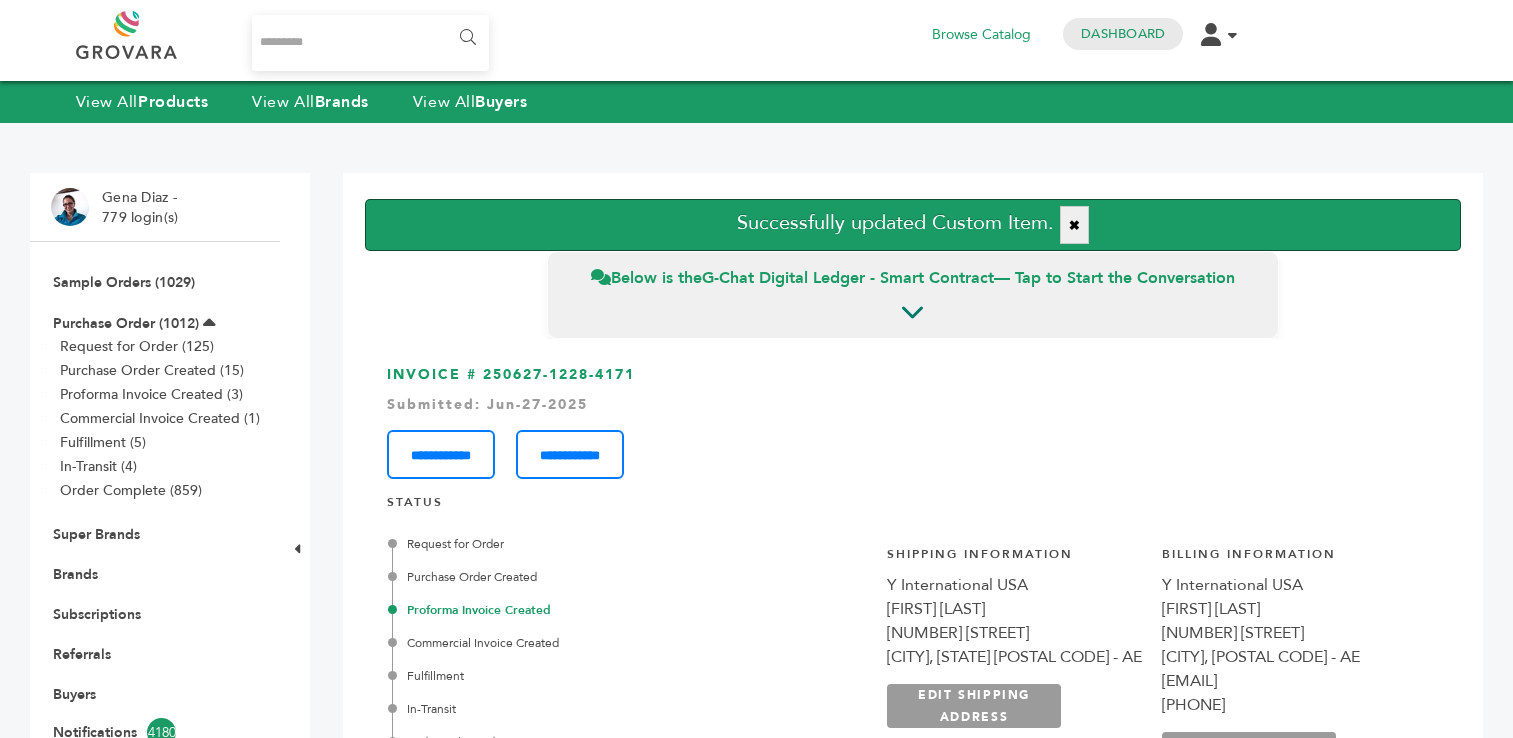 scroll, scrollTop: 0, scrollLeft: 0, axis: both 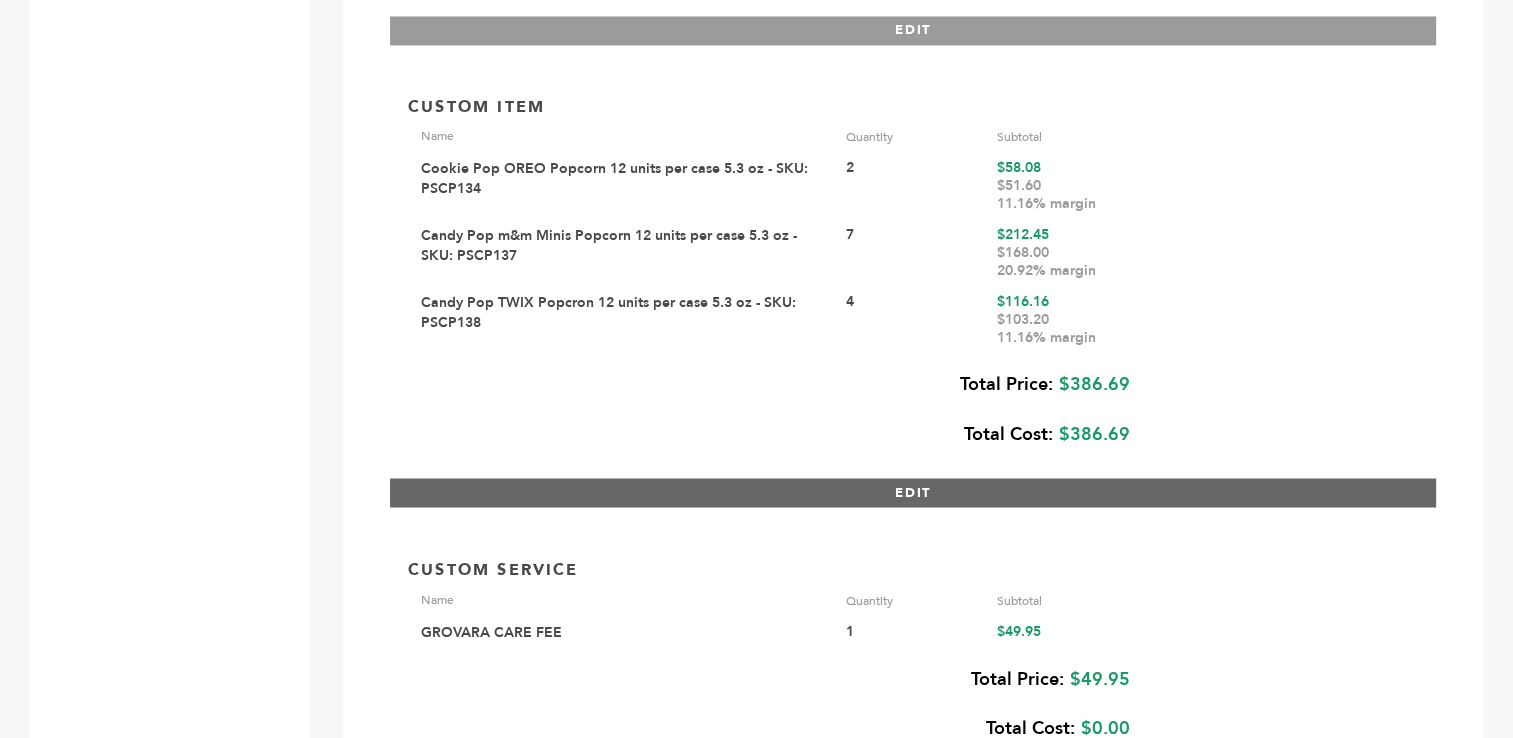 click on "EDIT" at bounding box center [913, 492] 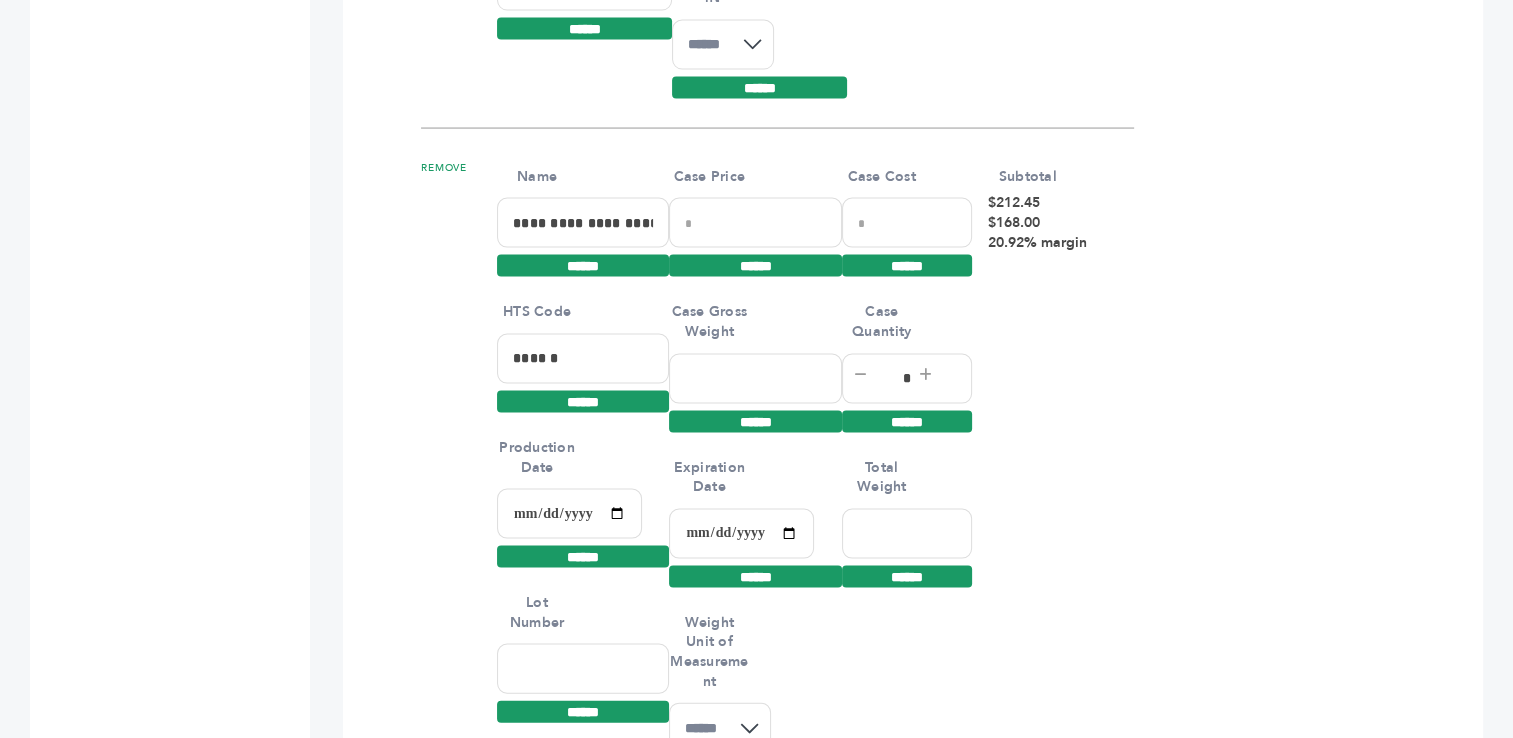scroll, scrollTop: 4076, scrollLeft: 0, axis: vertical 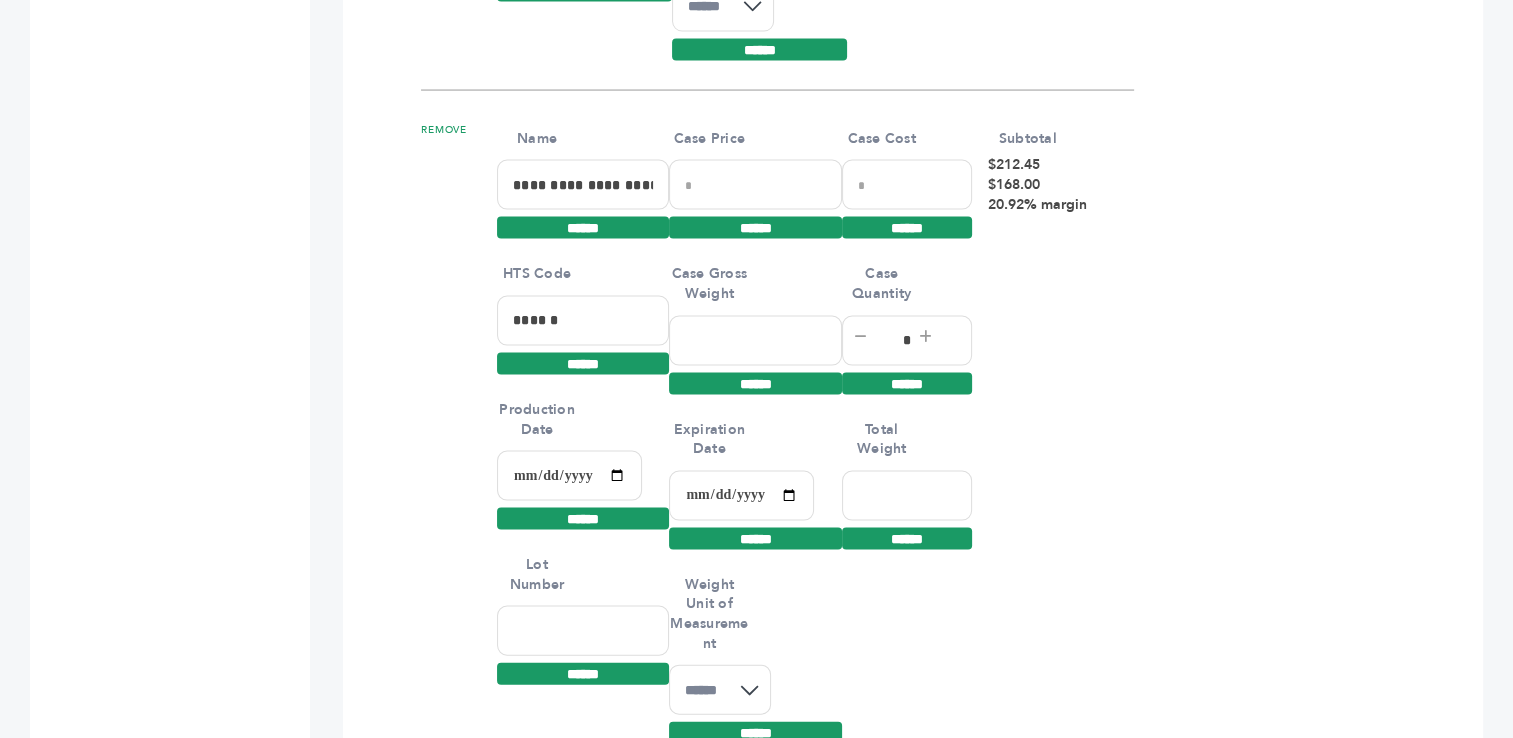 drag, startPoint x: 728, startPoint y: 167, endPoint x: 672, endPoint y: 167, distance: 56 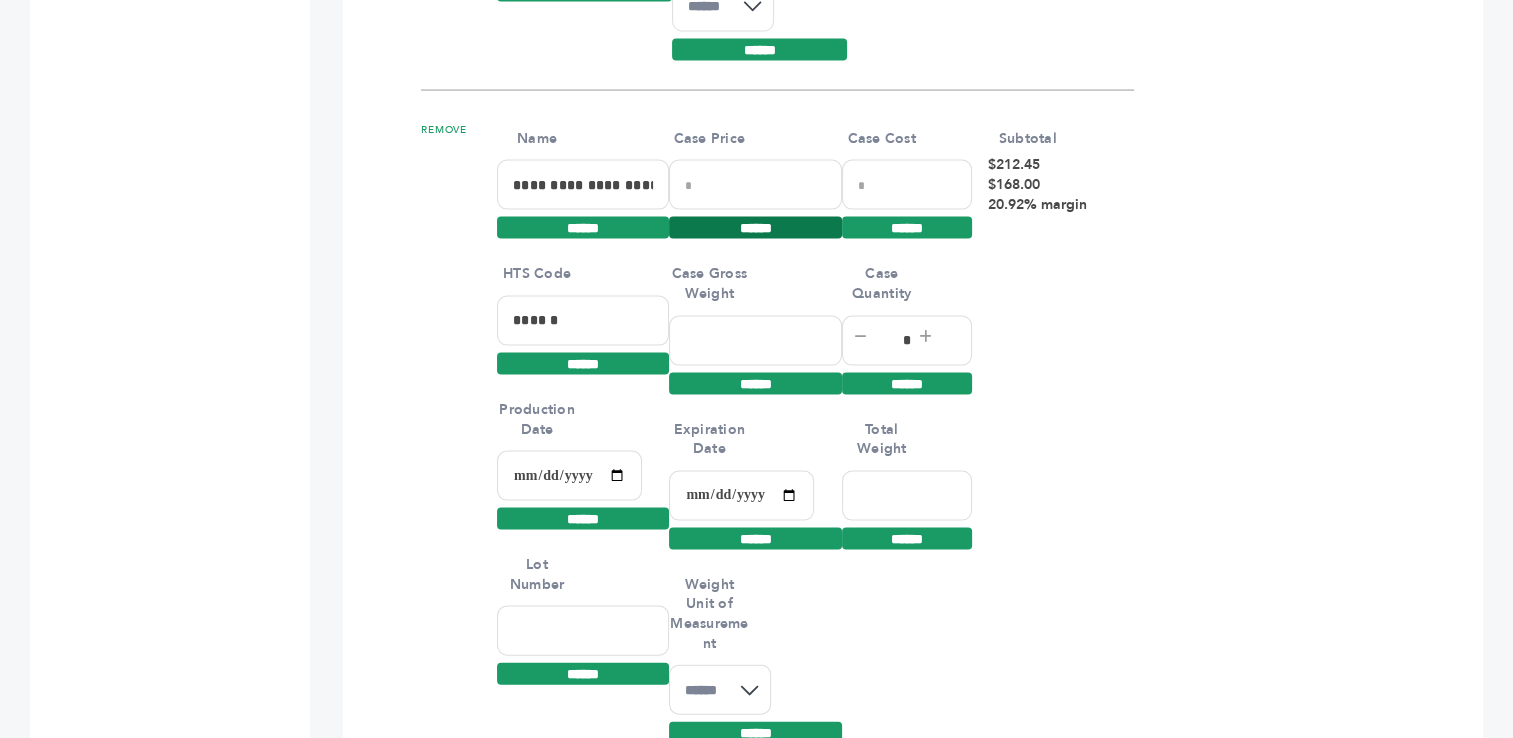 type on "*****" 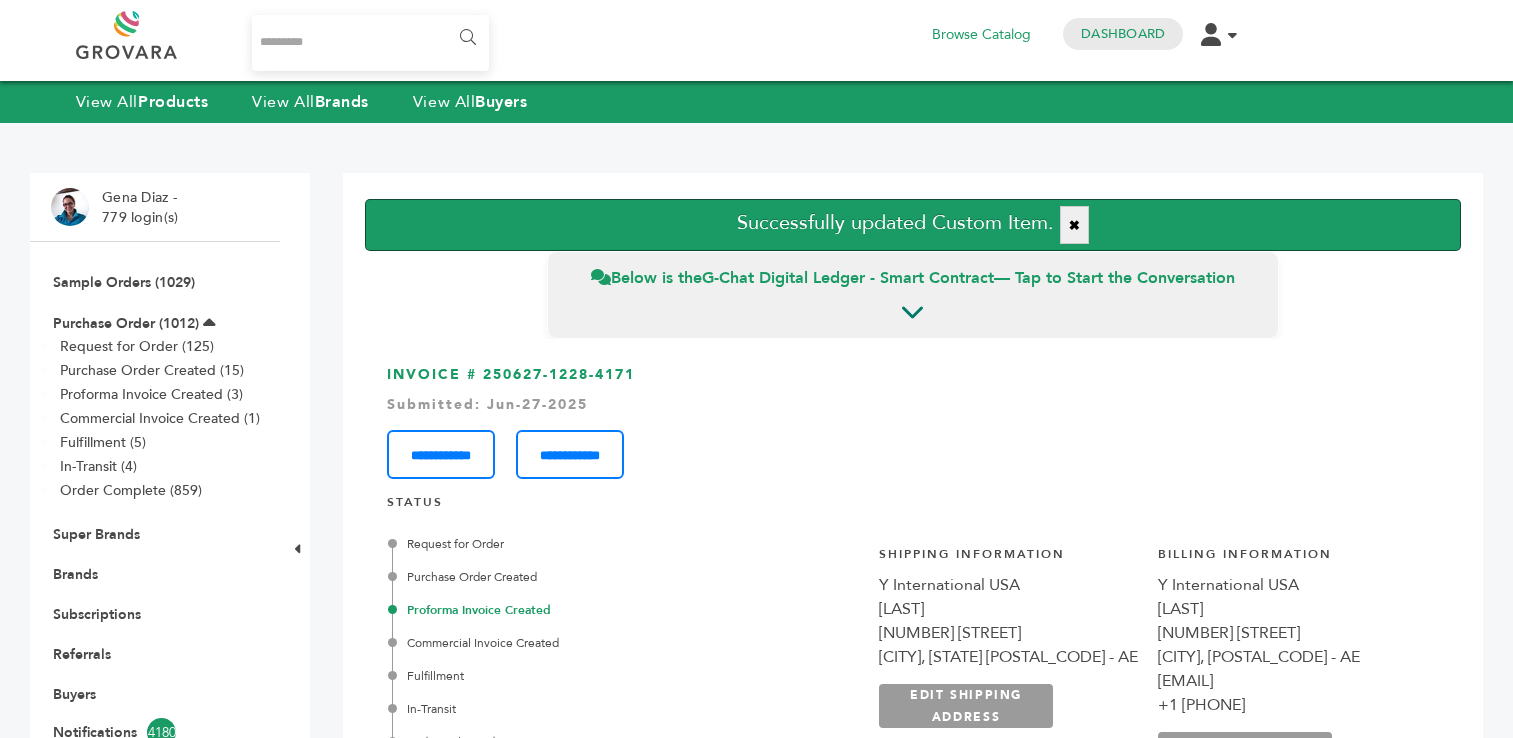 scroll, scrollTop: 0, scrollLeft: 0, axis: both 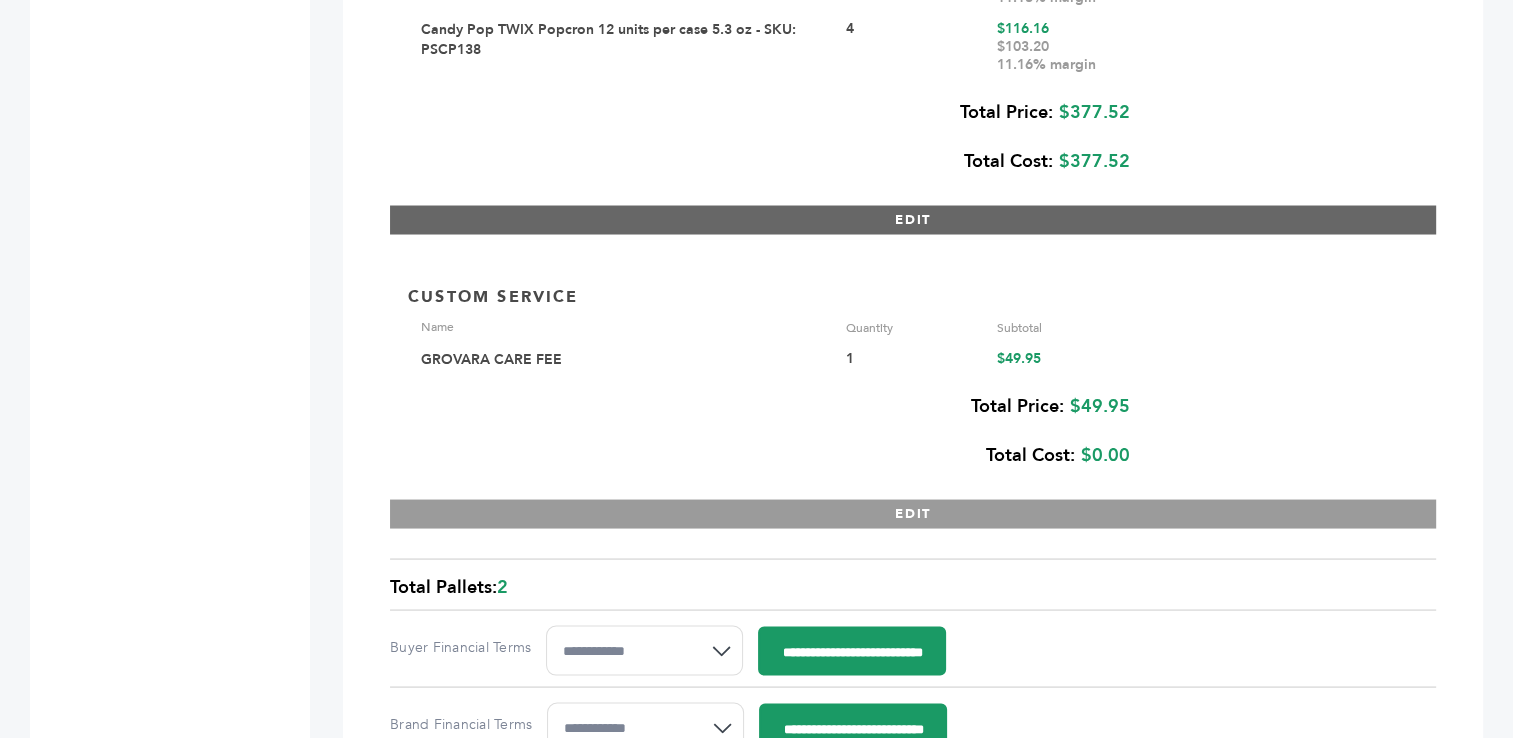 click on "EDIT" at bounding box center (913, 219) 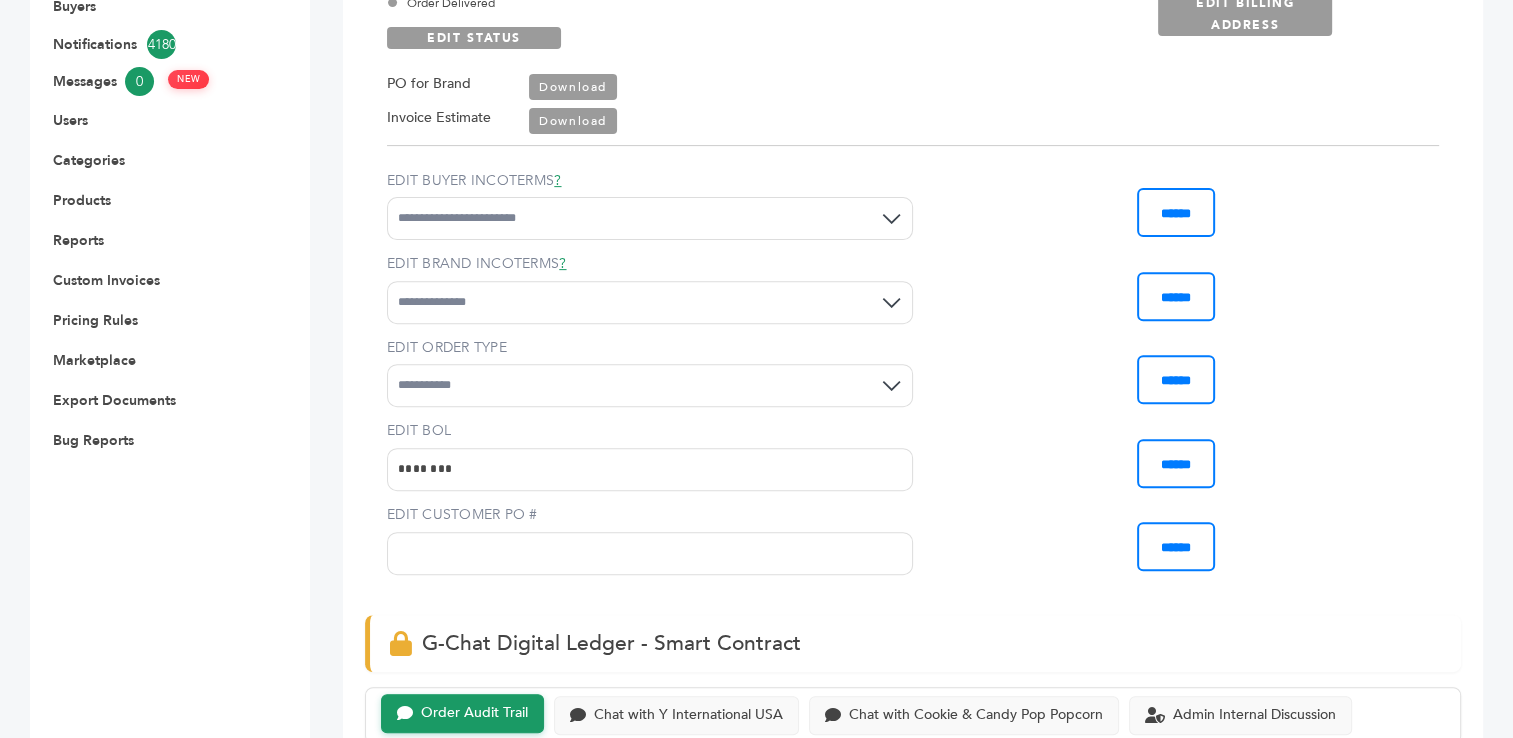 scroll, scrollTop: 0, scrollLeft: 0, axis: both 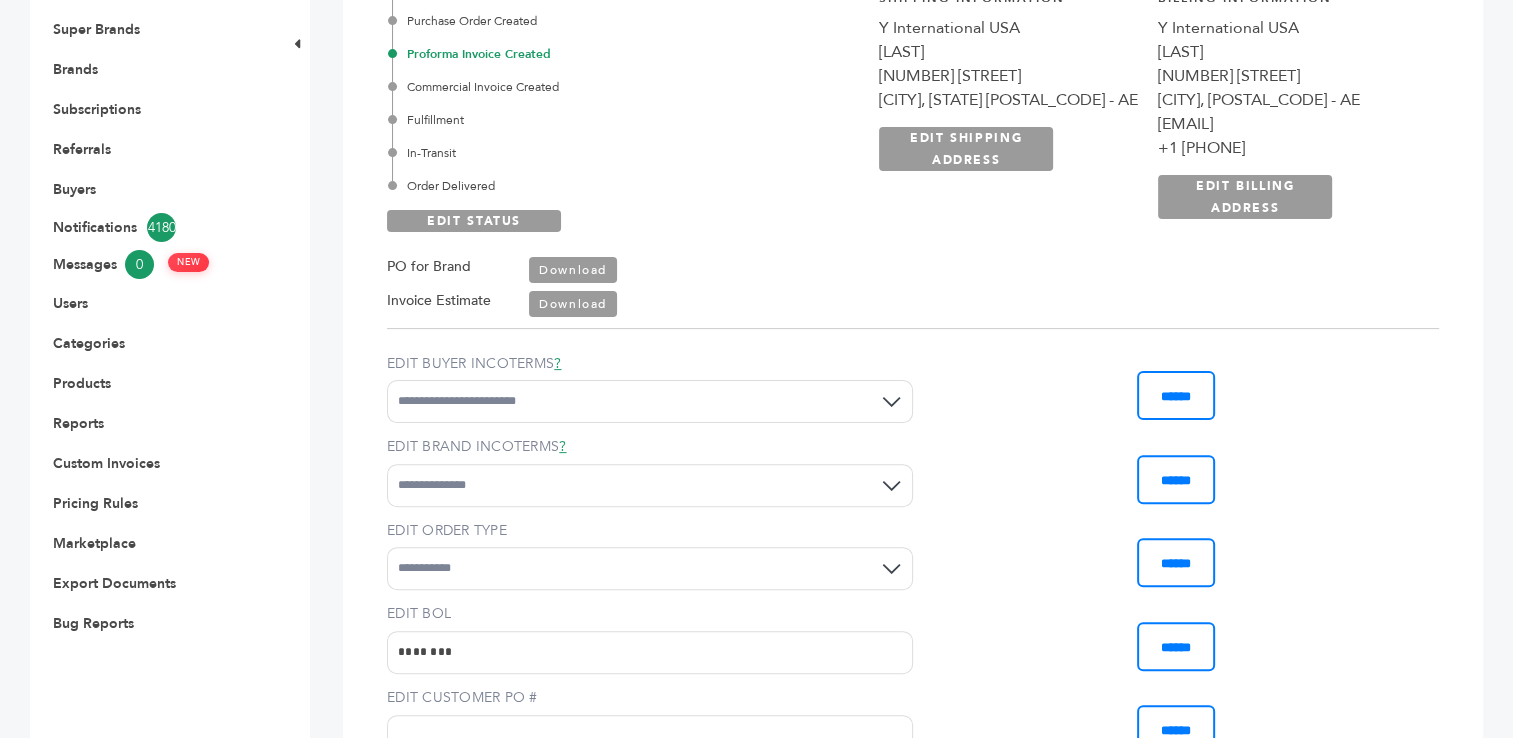 click on "Download" at bounding box center [573, 270] 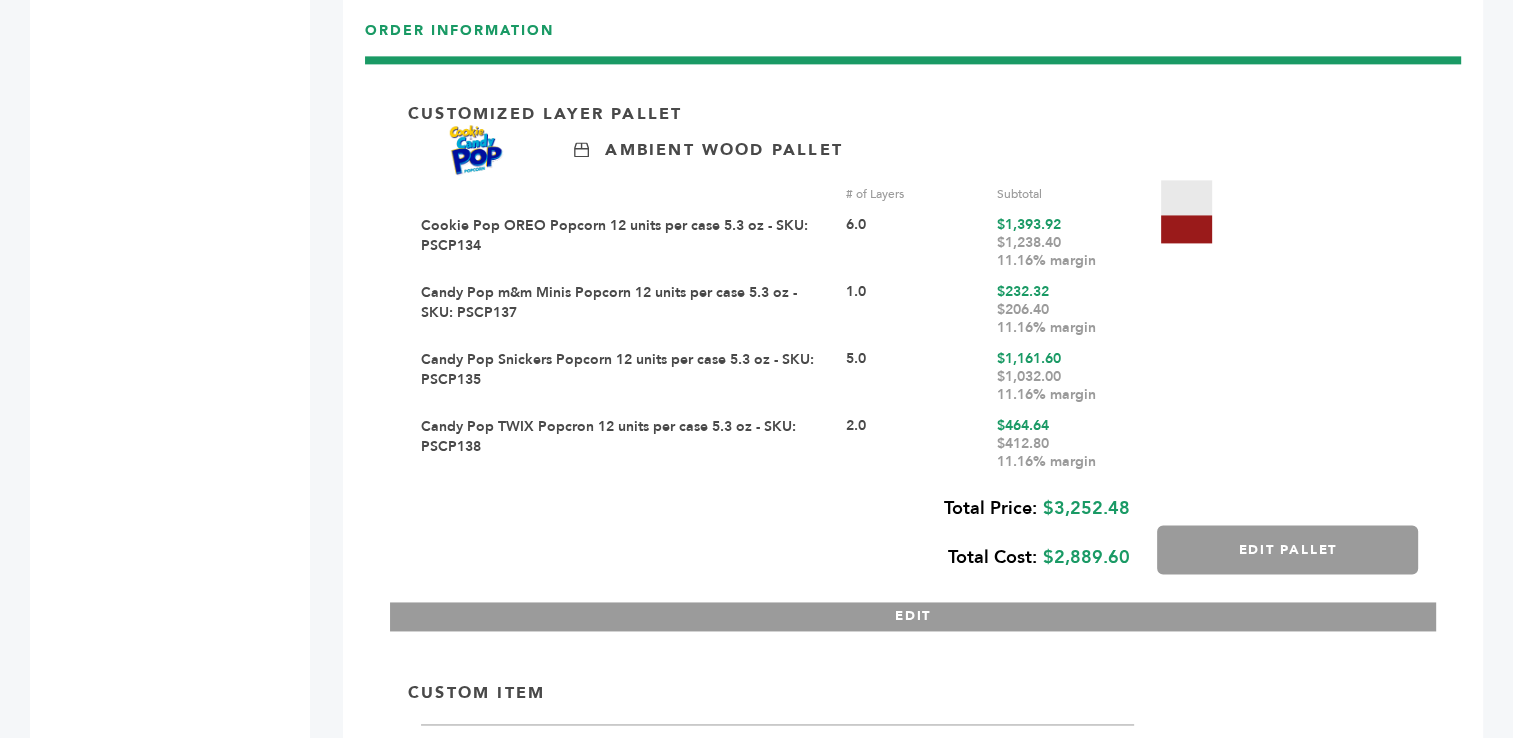 scroll, scrollTop: 2720, scrollLeft: 0, axis: vertical 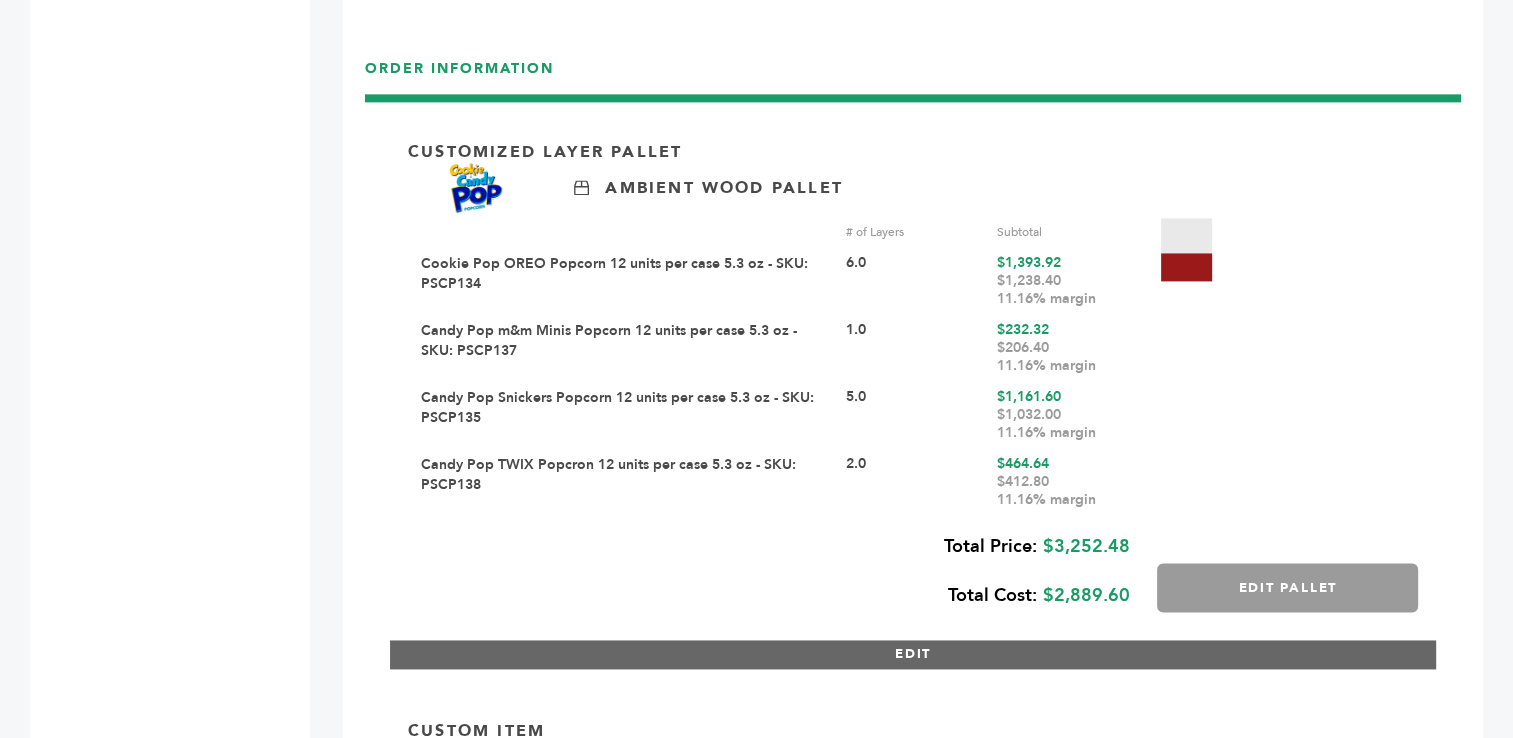 click on "EDIT" at bounding box center (913, 654) 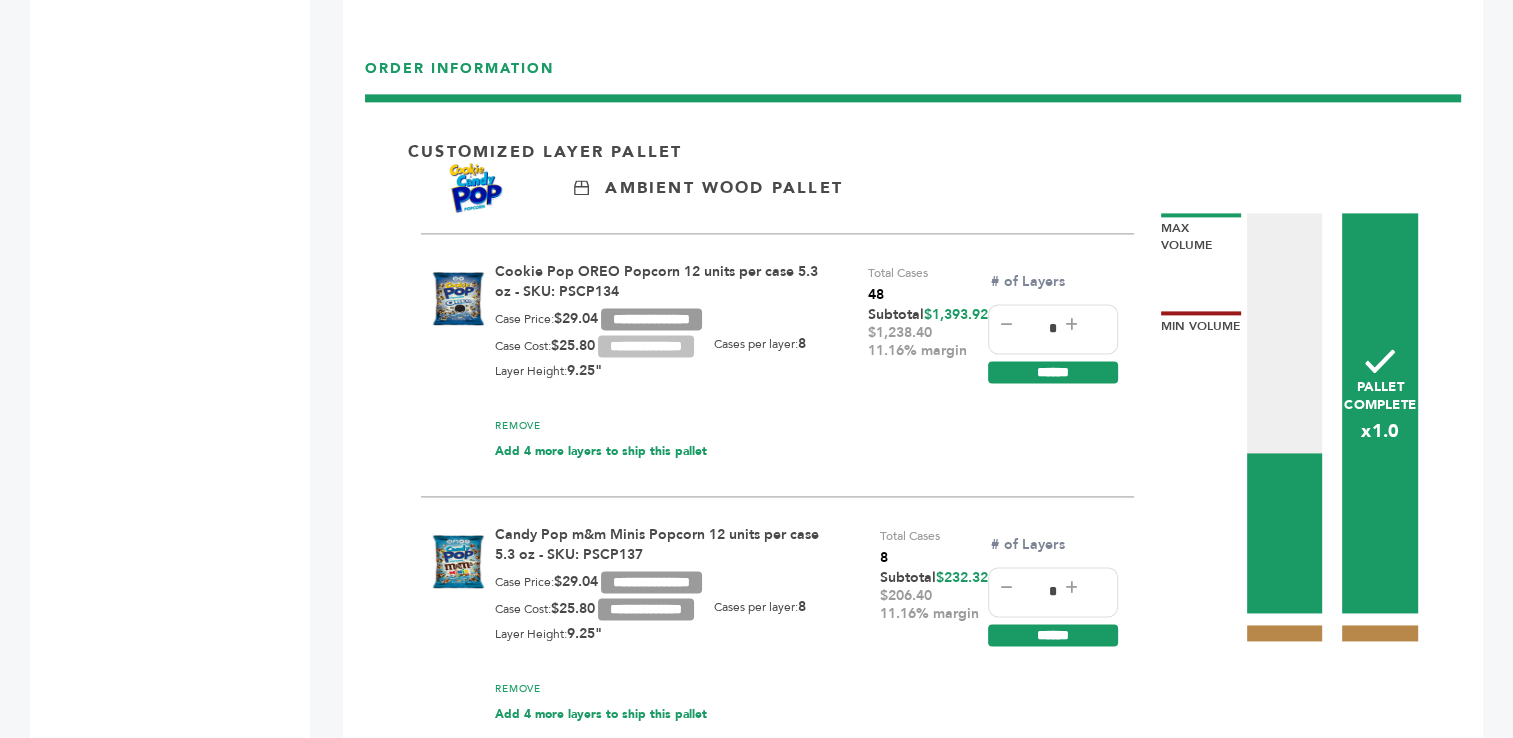 click on "**********" at bounding box center [646, 346] 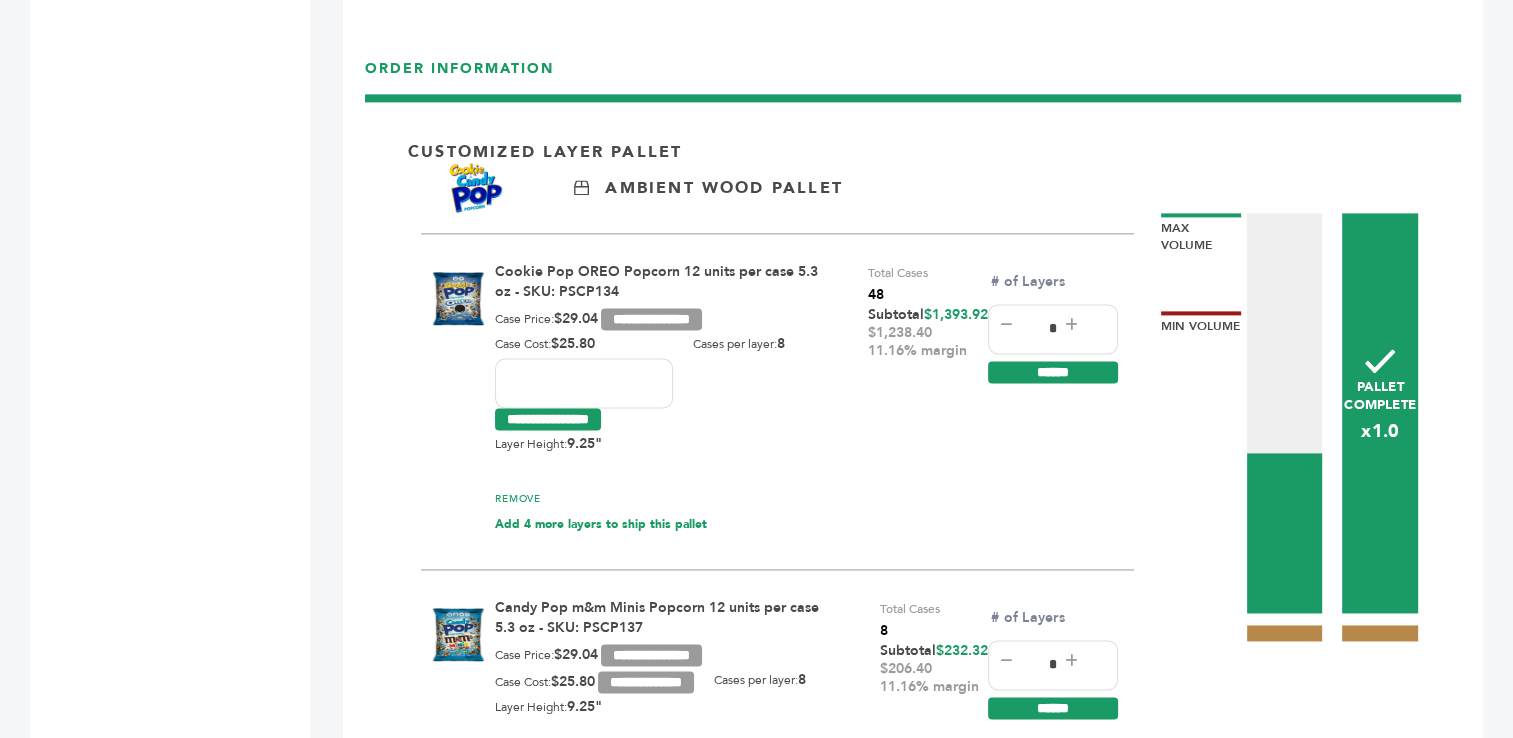 drag, startPoint x: 560, startPoint y: 367, endPoint x: 458, endPoint y: 374, distance: 102.239914 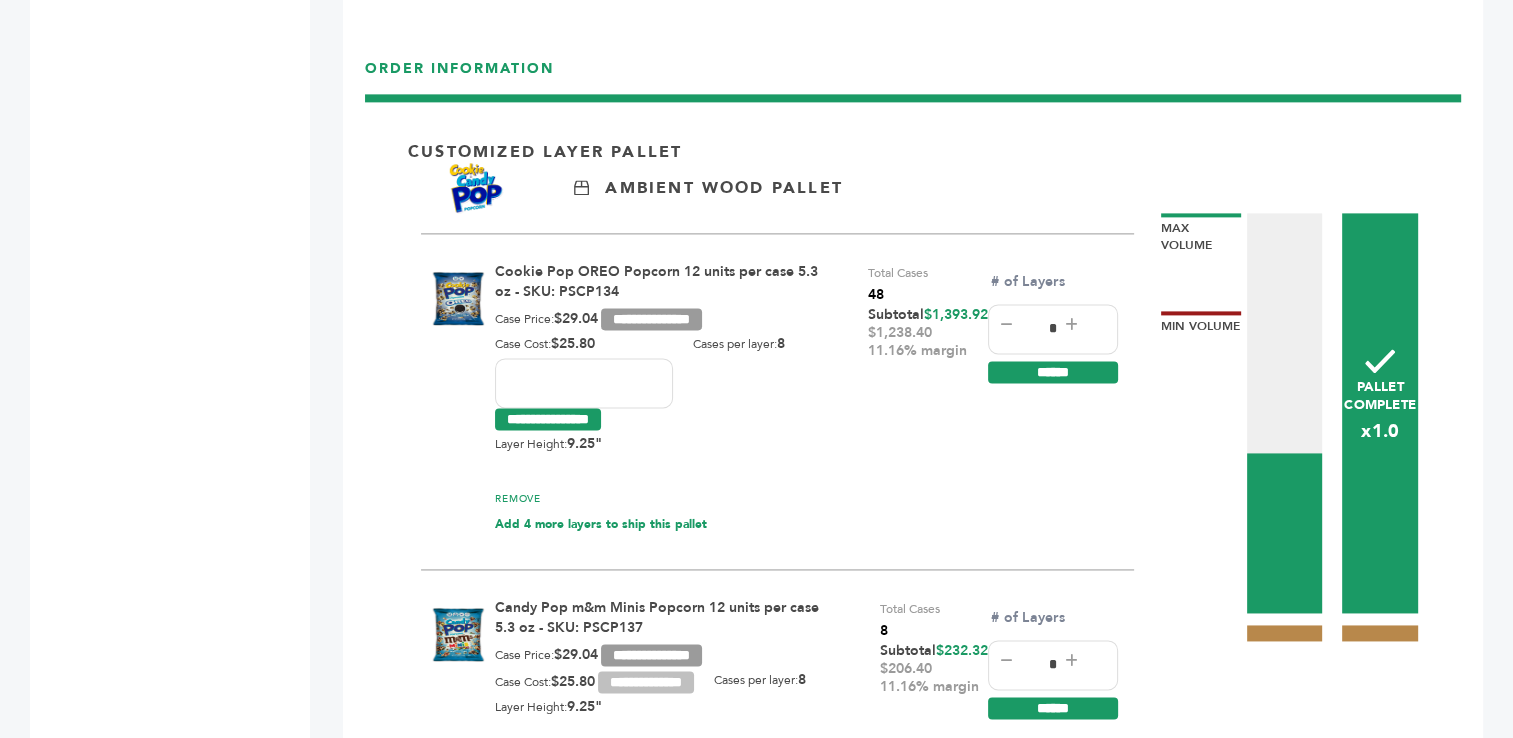 type on "**" 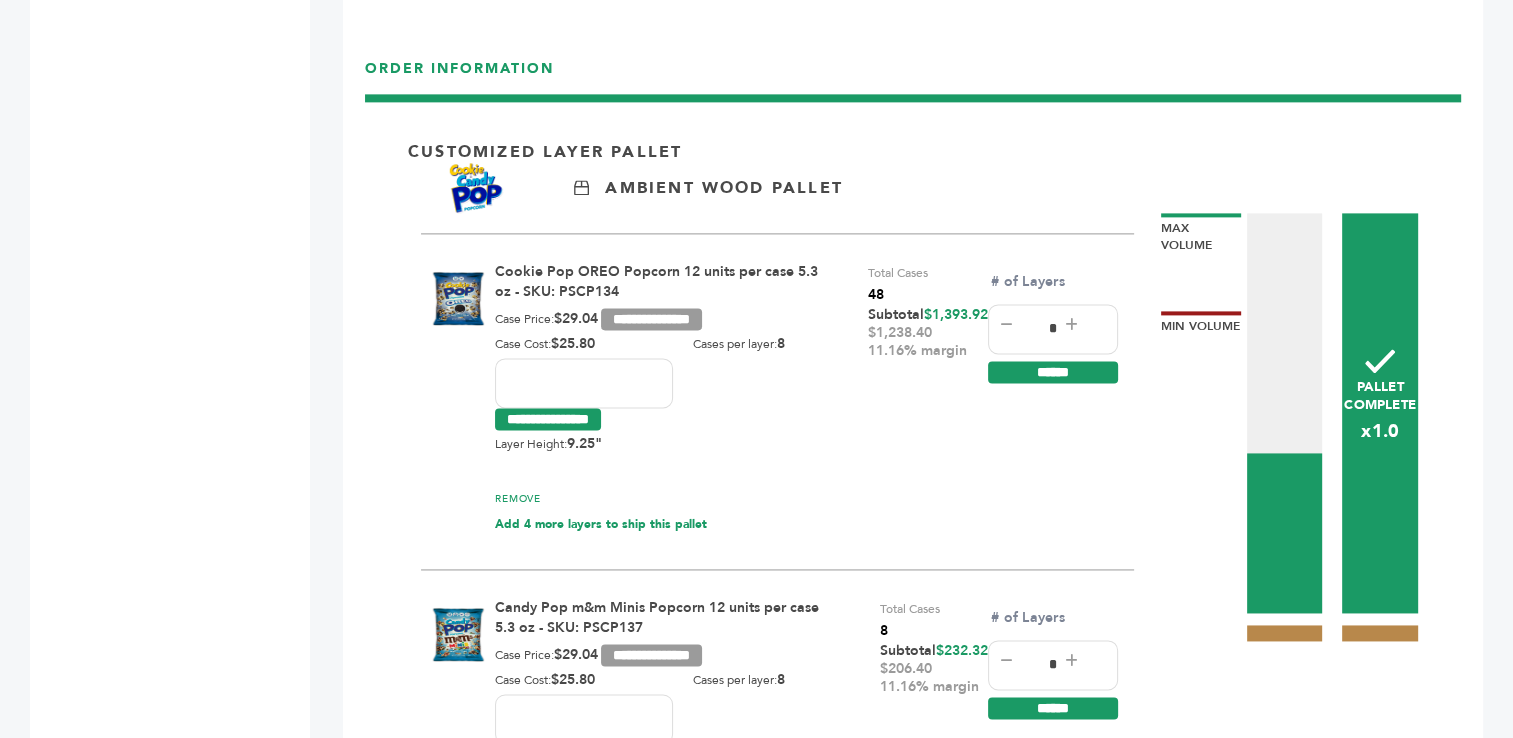 drag, startPoint x: 570, startPoint y: 715, endPoint x: 497, endPoint y: 716, distance: 73.00685 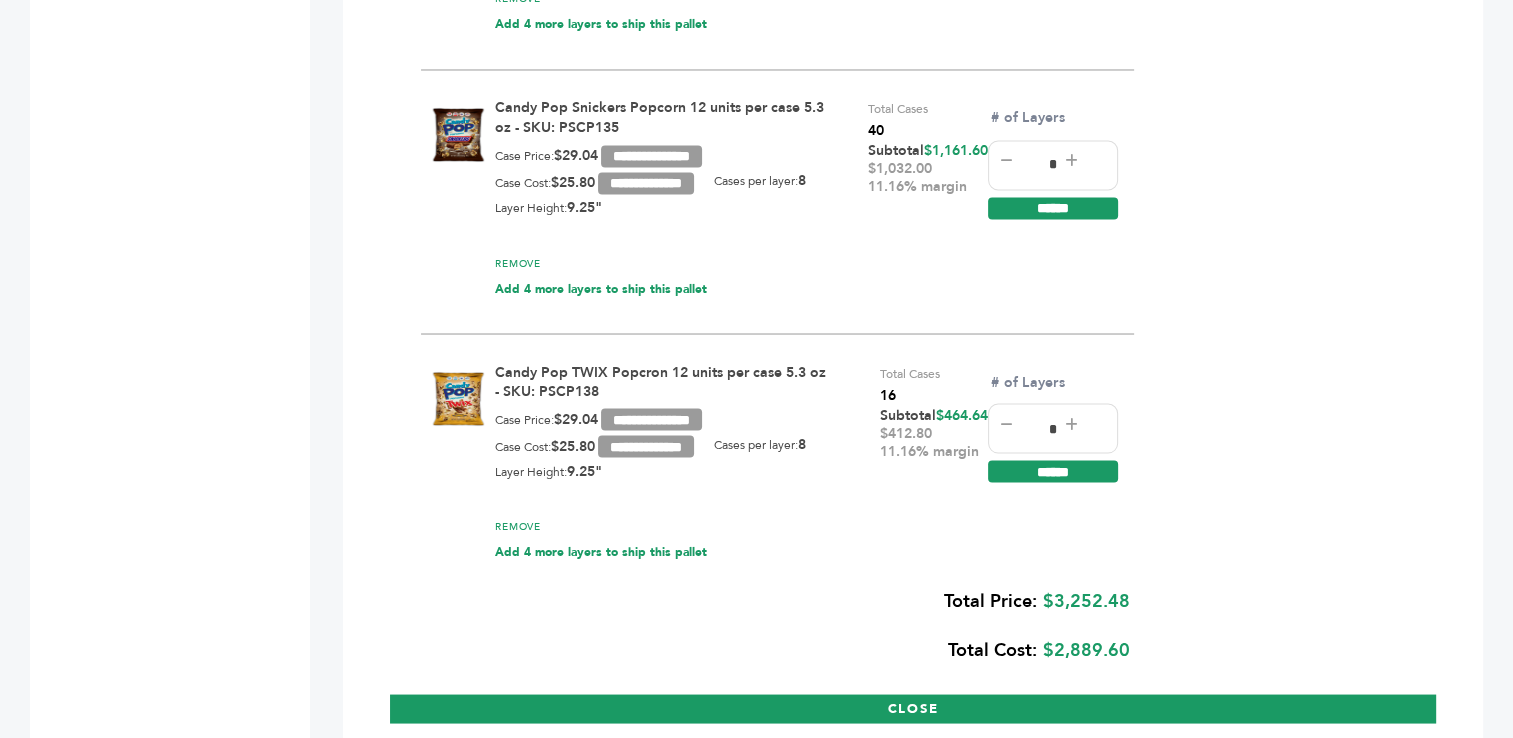 scroll, scrollTop: 3572, scrollLeft: 0, axis: vertical 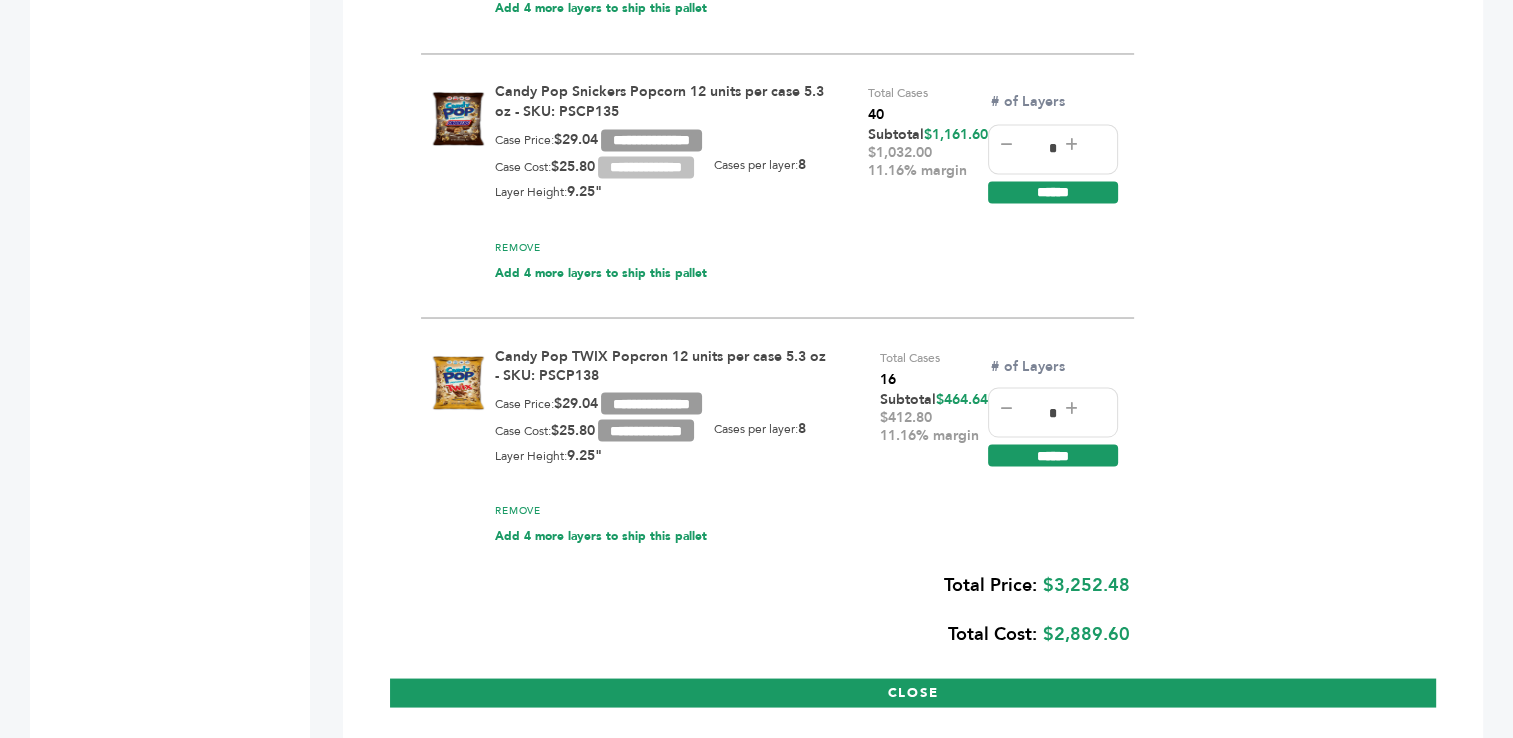 type on "**" 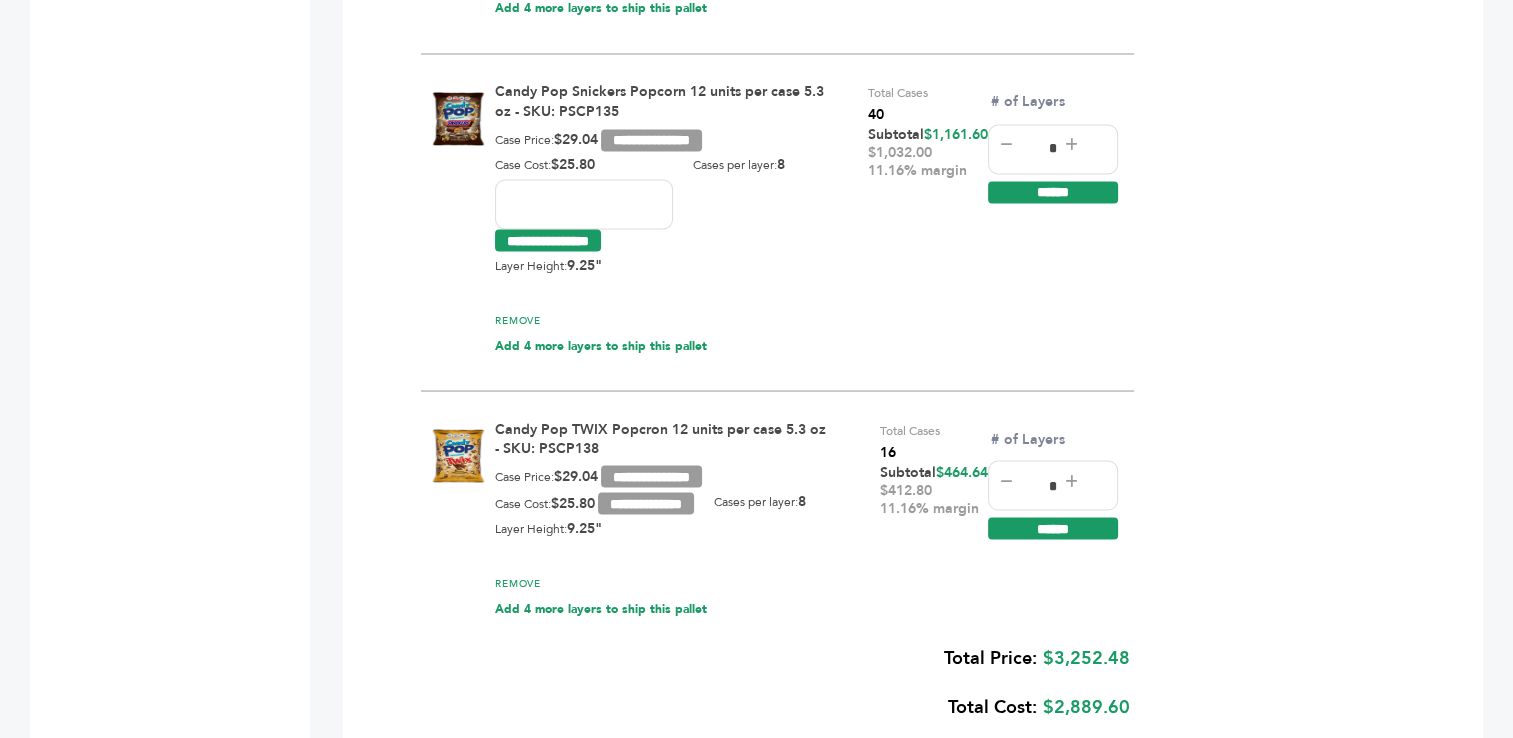 drag, startPoint x: 572, startPoint y: 204, endPoint x: 497, endPoint y: 206, distance: 75.026665 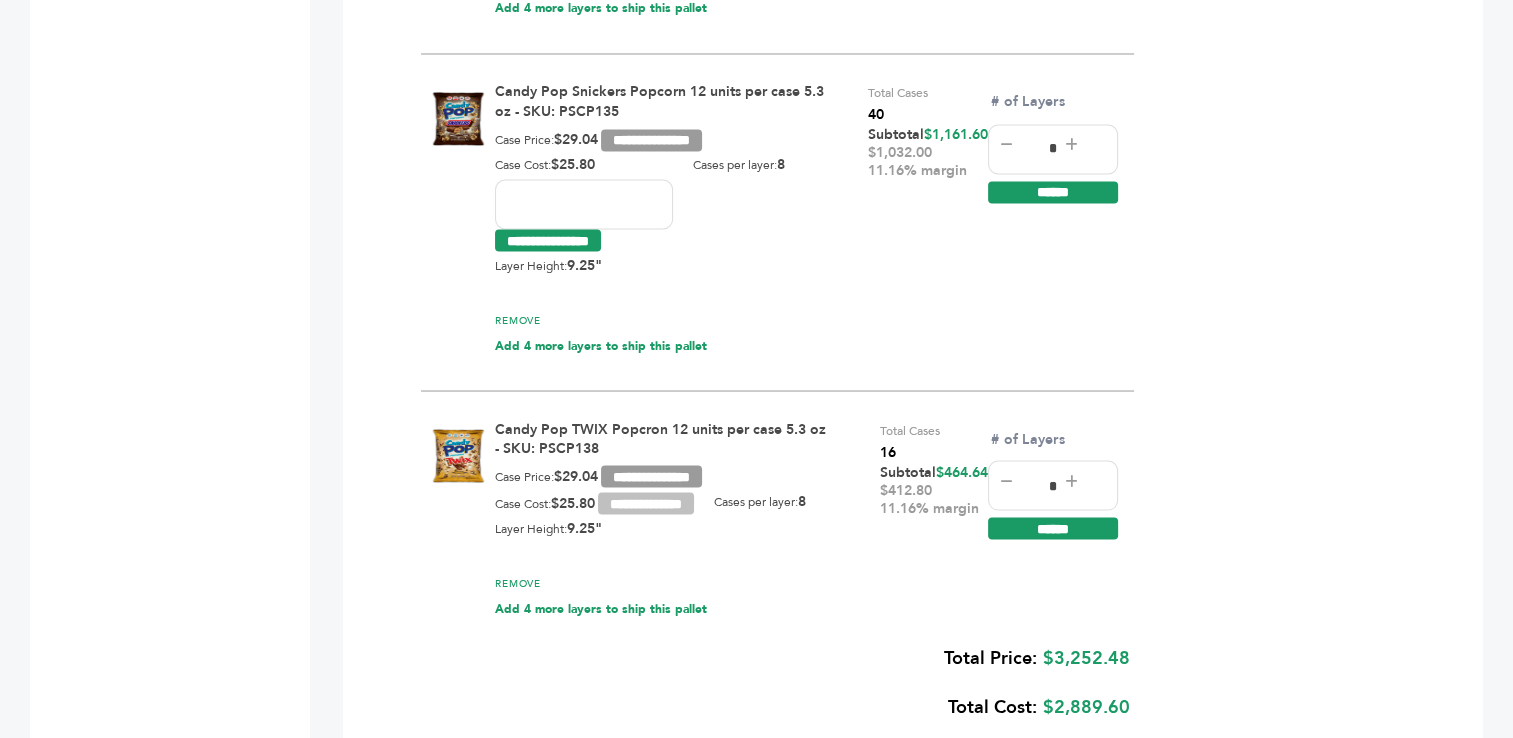 type on "**" 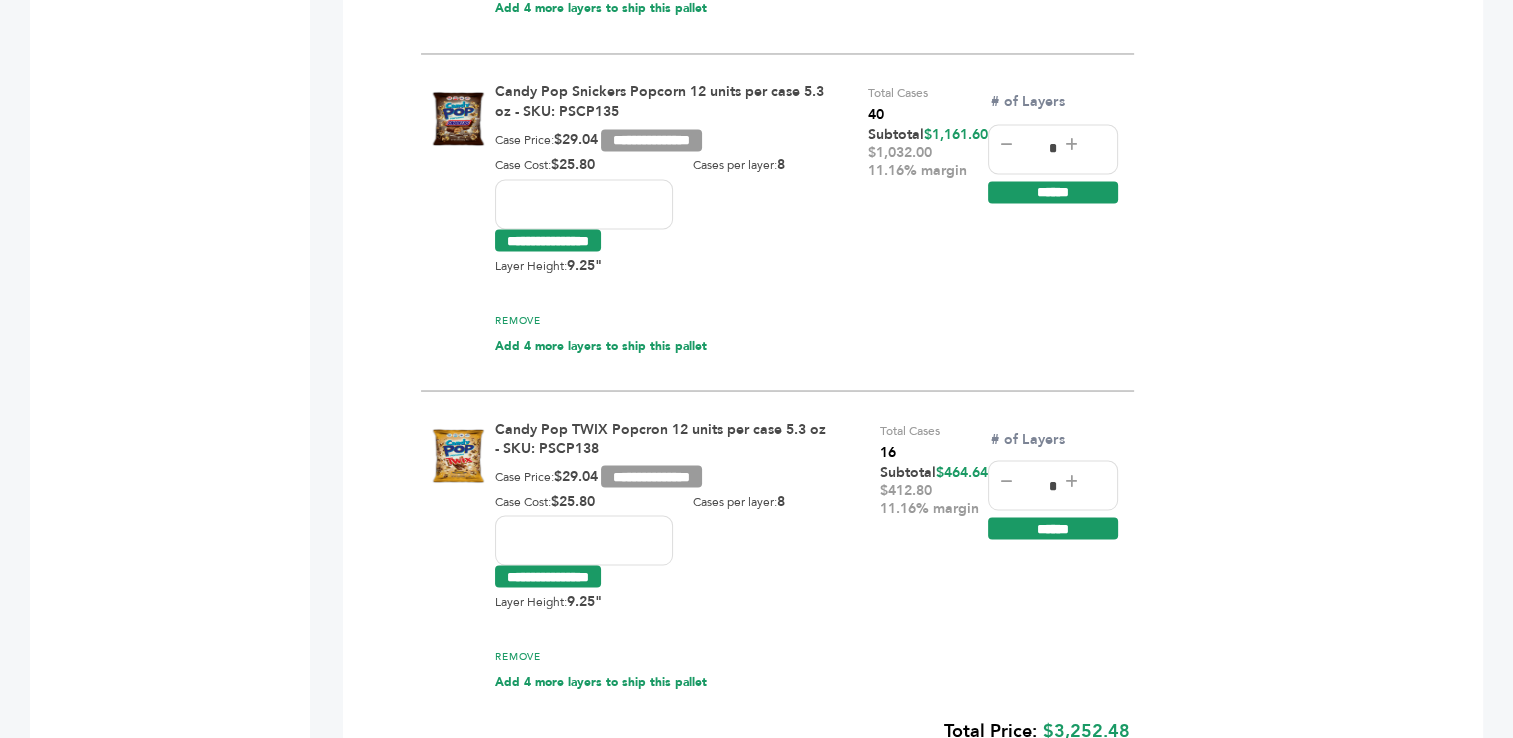 drag, startPoint x: 535, startPoint y: 544, endPoint x: 511, endPoint y: 548, distance: 24.33105 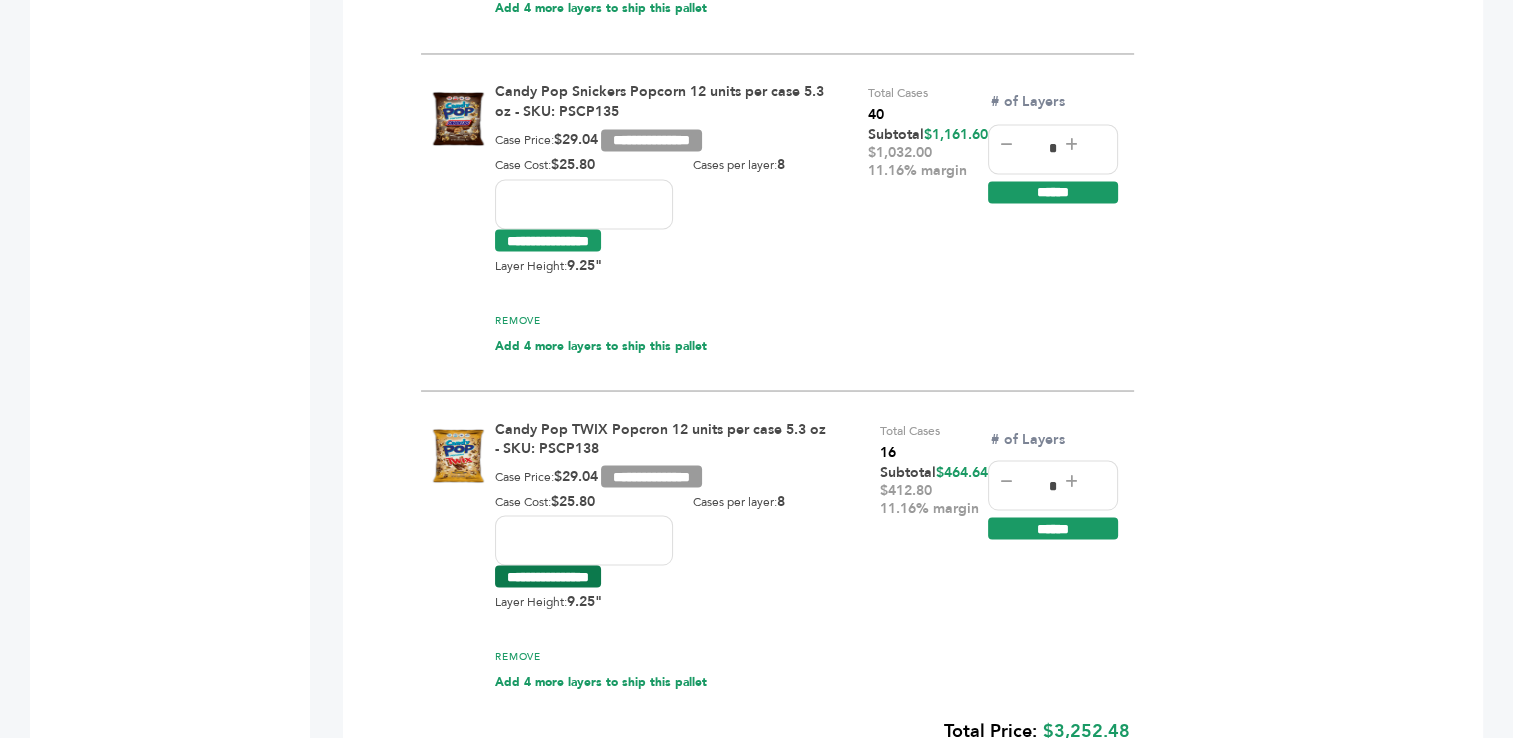 type on "**" 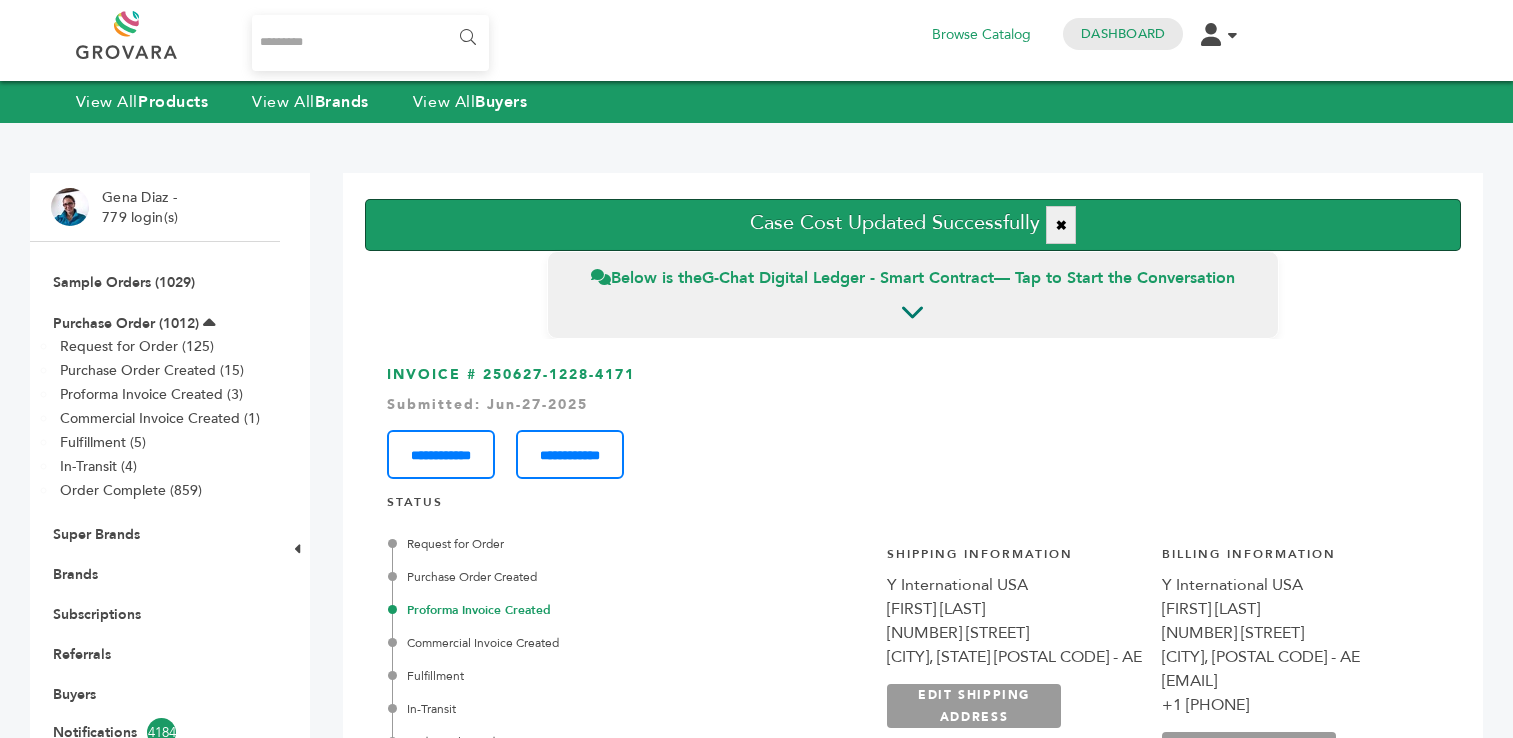 scroll, scrollTop: 0, scrollLeft: 0, axis: both 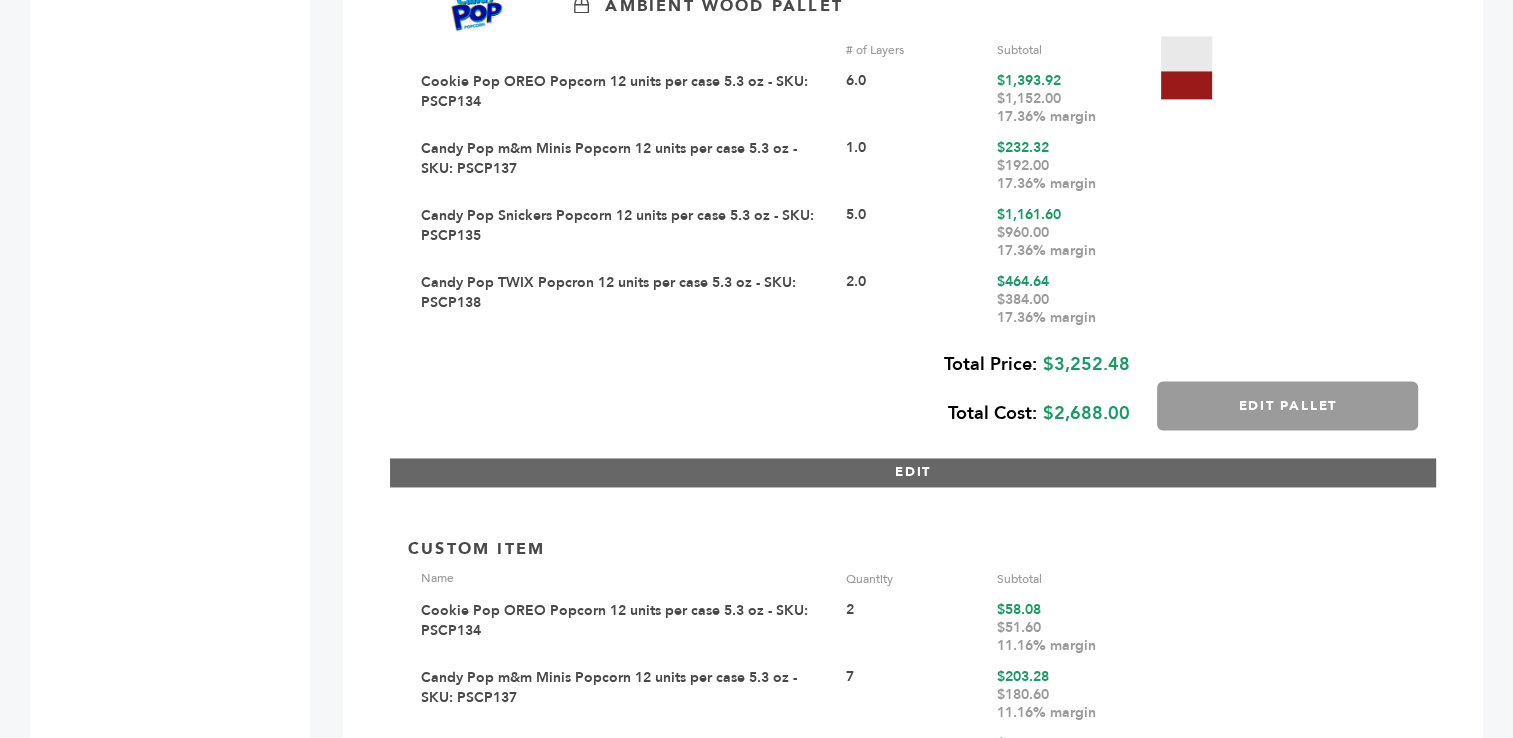 click on "EDIT" at bounding box center [913, 472] 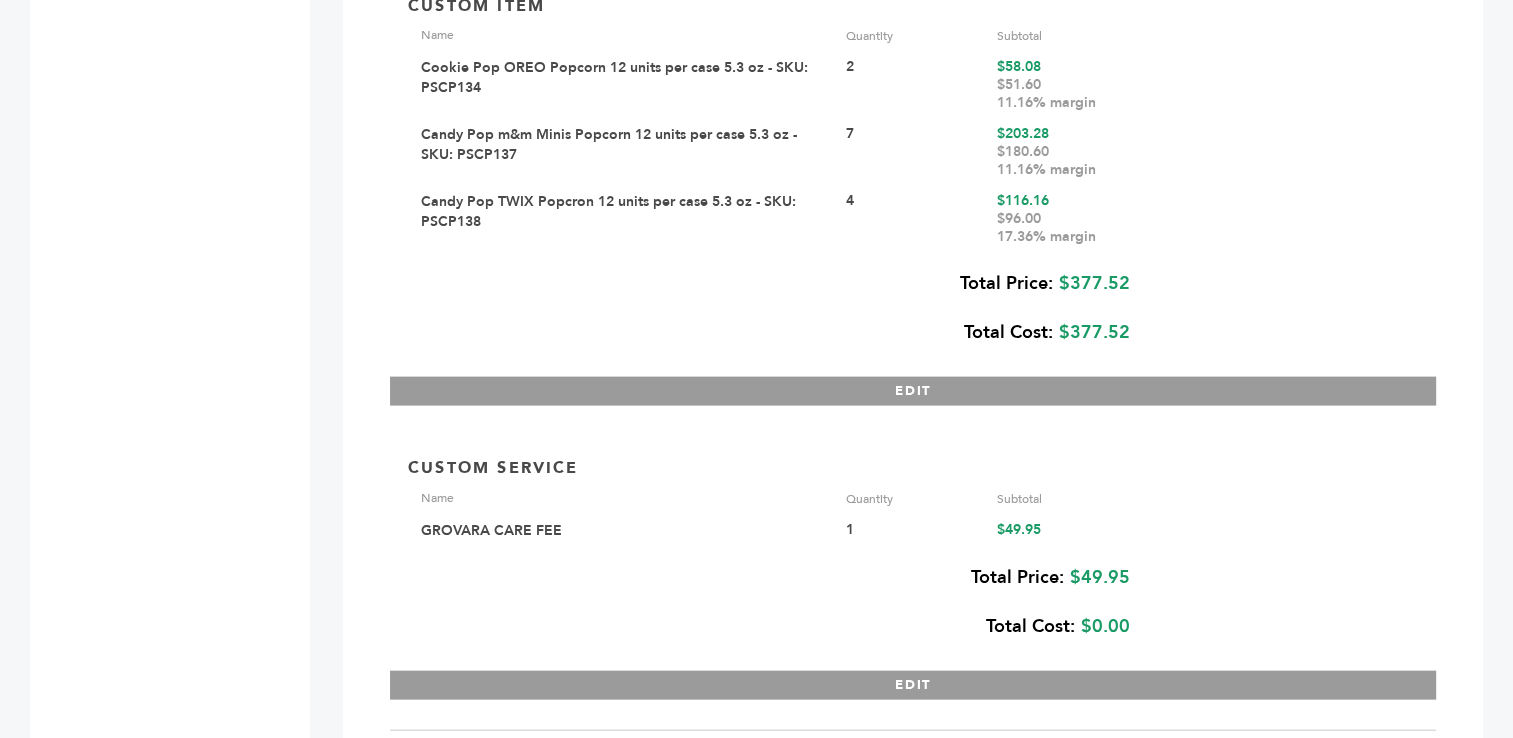 scroll, scrollTop: 4239, scrollLeft: 0, axis: vertical 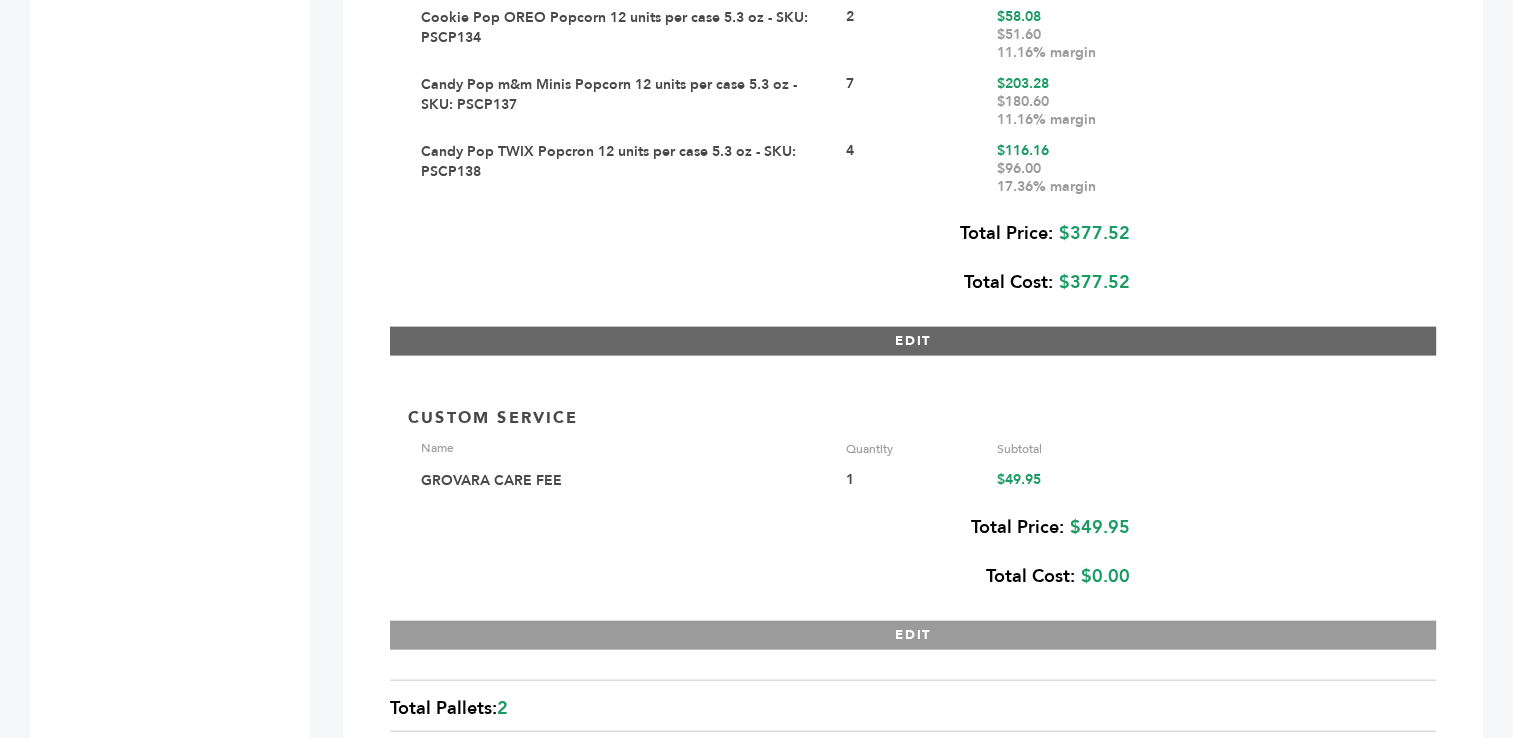 click on "EDIT" at bounding box center [913, 341] 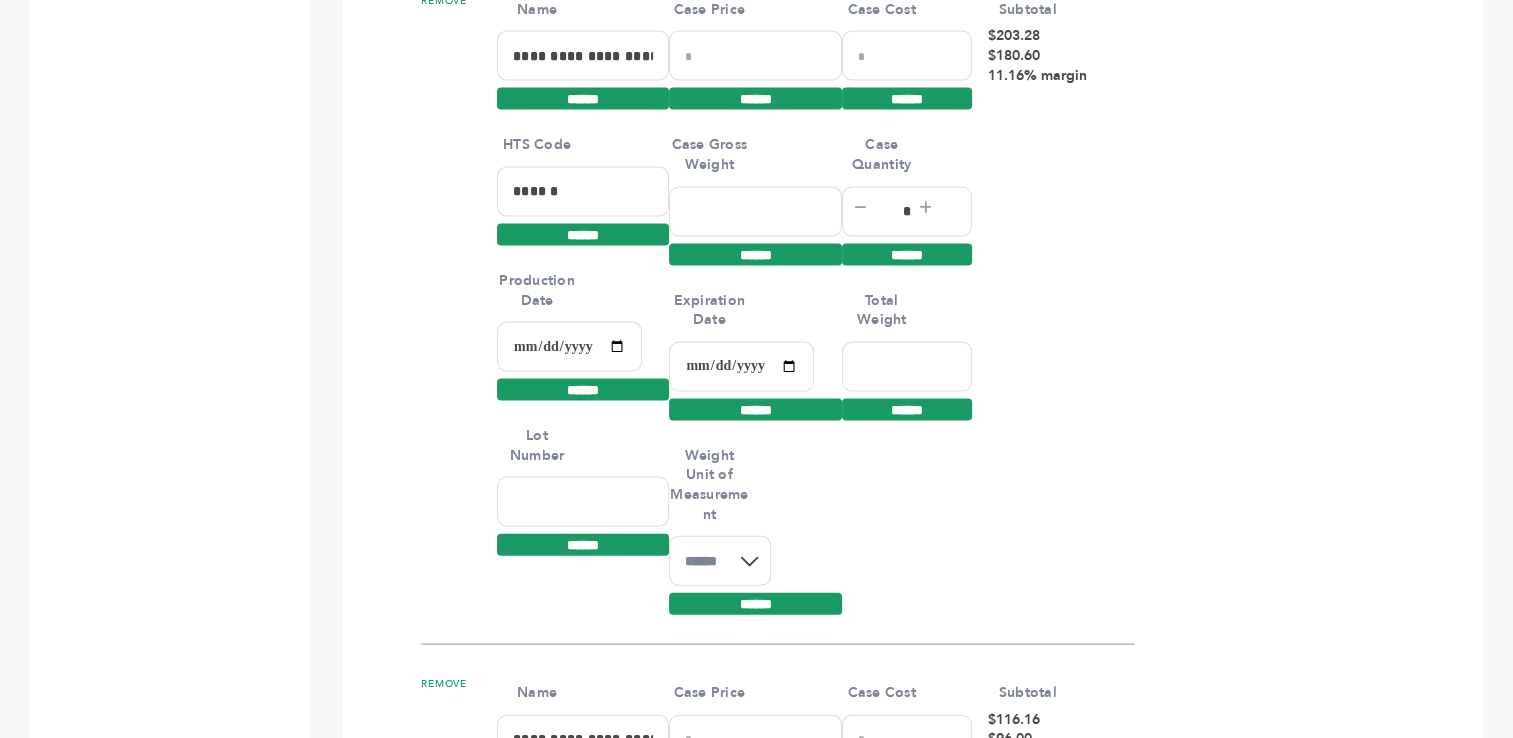 drag, startPoint x: 912, startPoint y: 10, endPoint x: 850, endPoint y: 13, distance: 62.072536 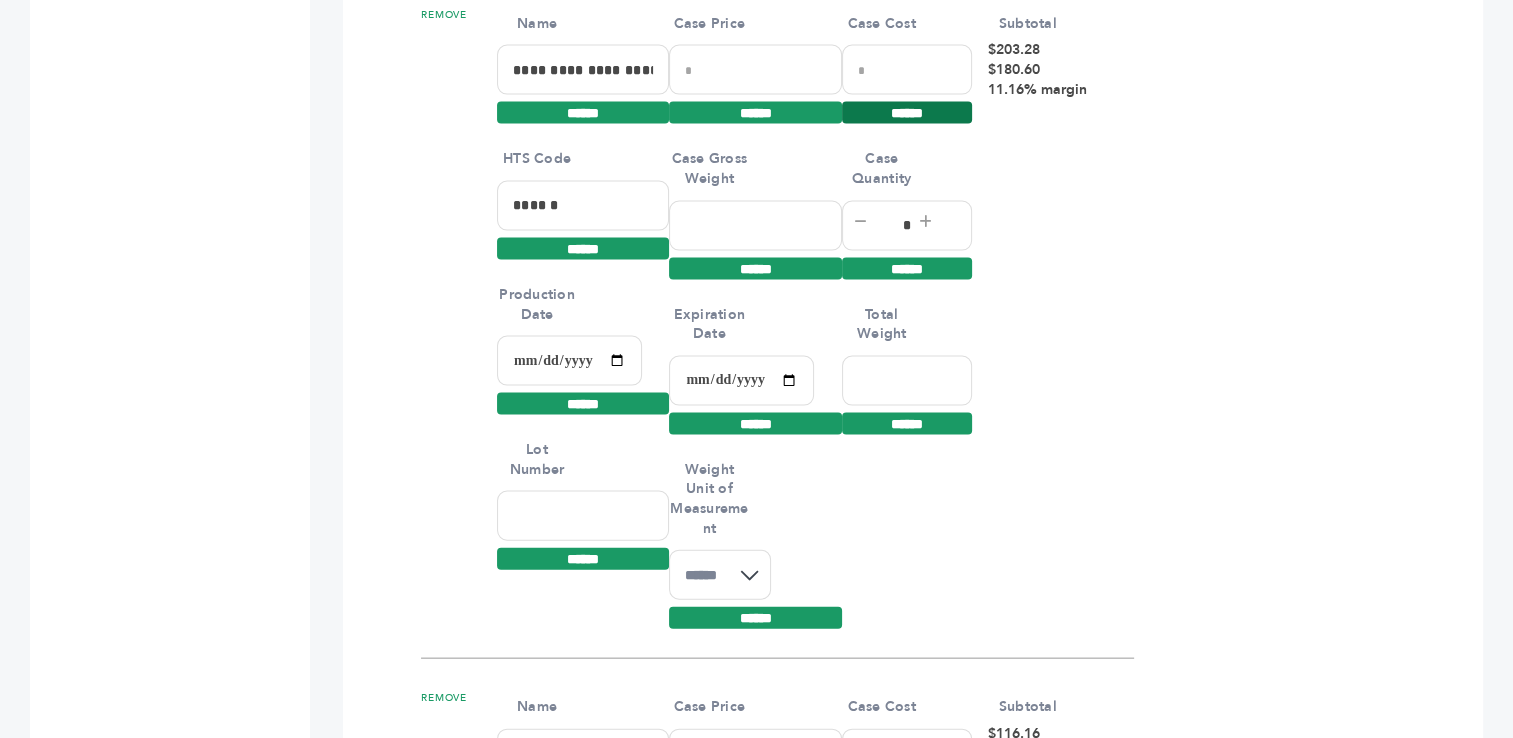 type on "**" 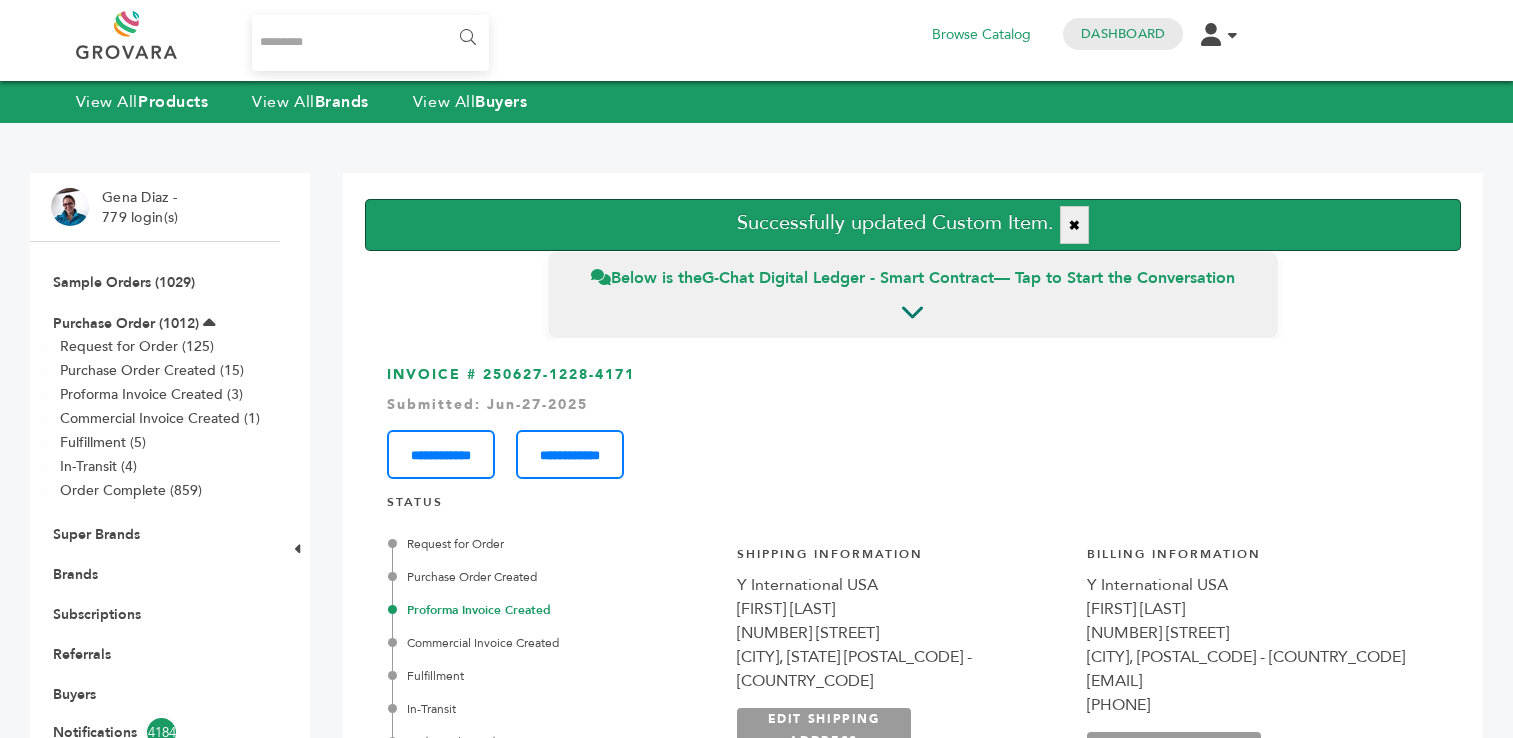 scroll, scrollTop: 0, scrollLeft: 0, axis: both 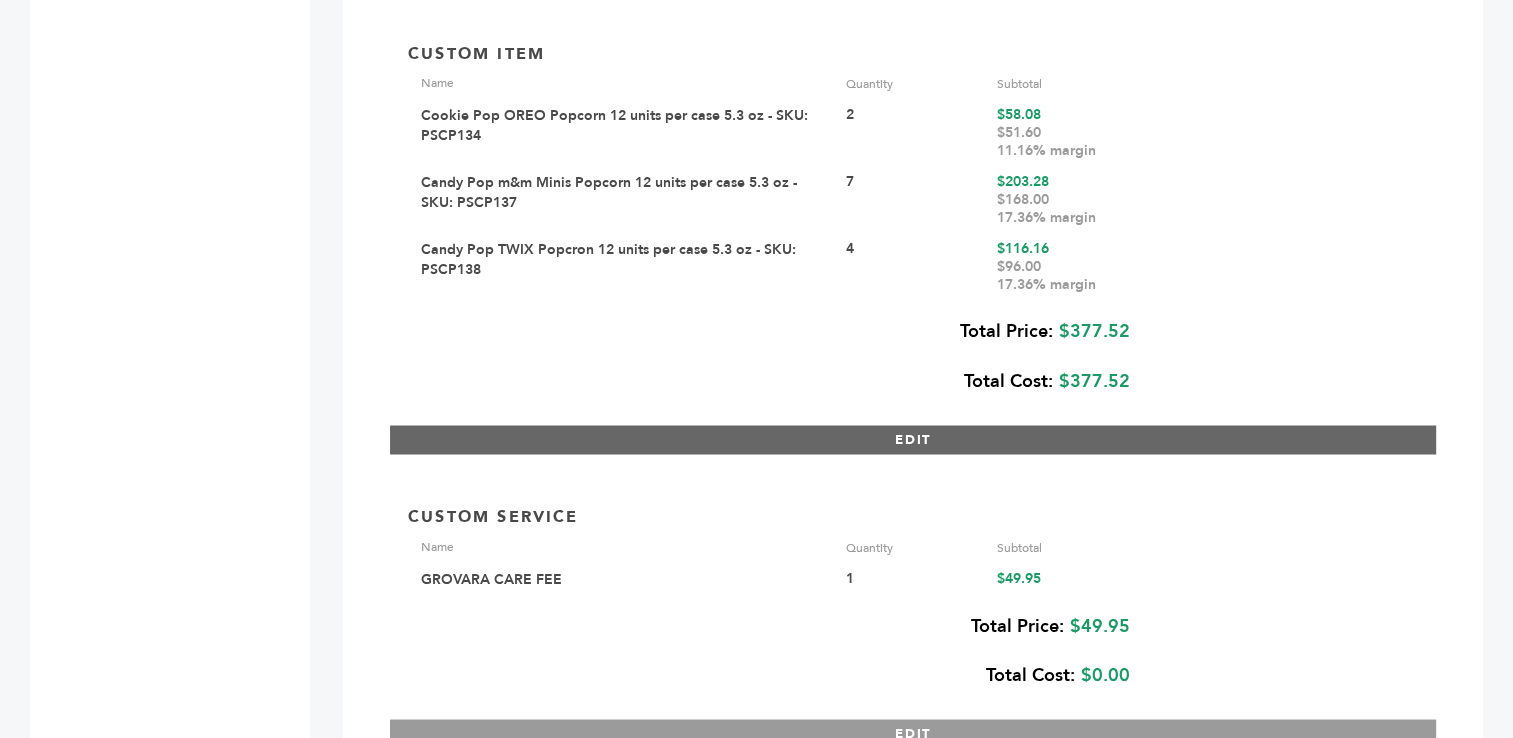 click on "EDIT" at bounding box center [913, 439] 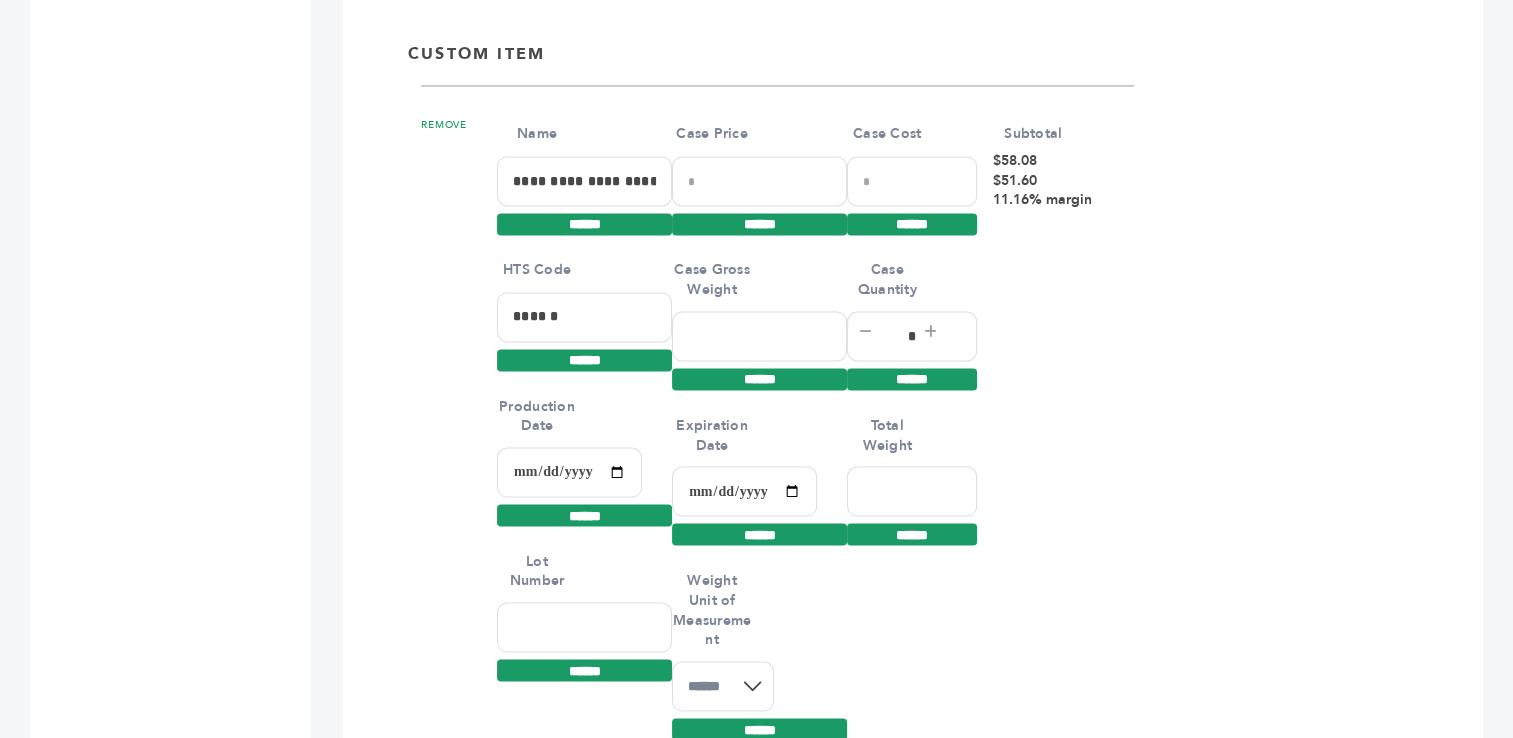 drag, startPoint x: 924, startPoint y: 177, endPoint x: 871, endPoint y: 178, distance: 53.009434 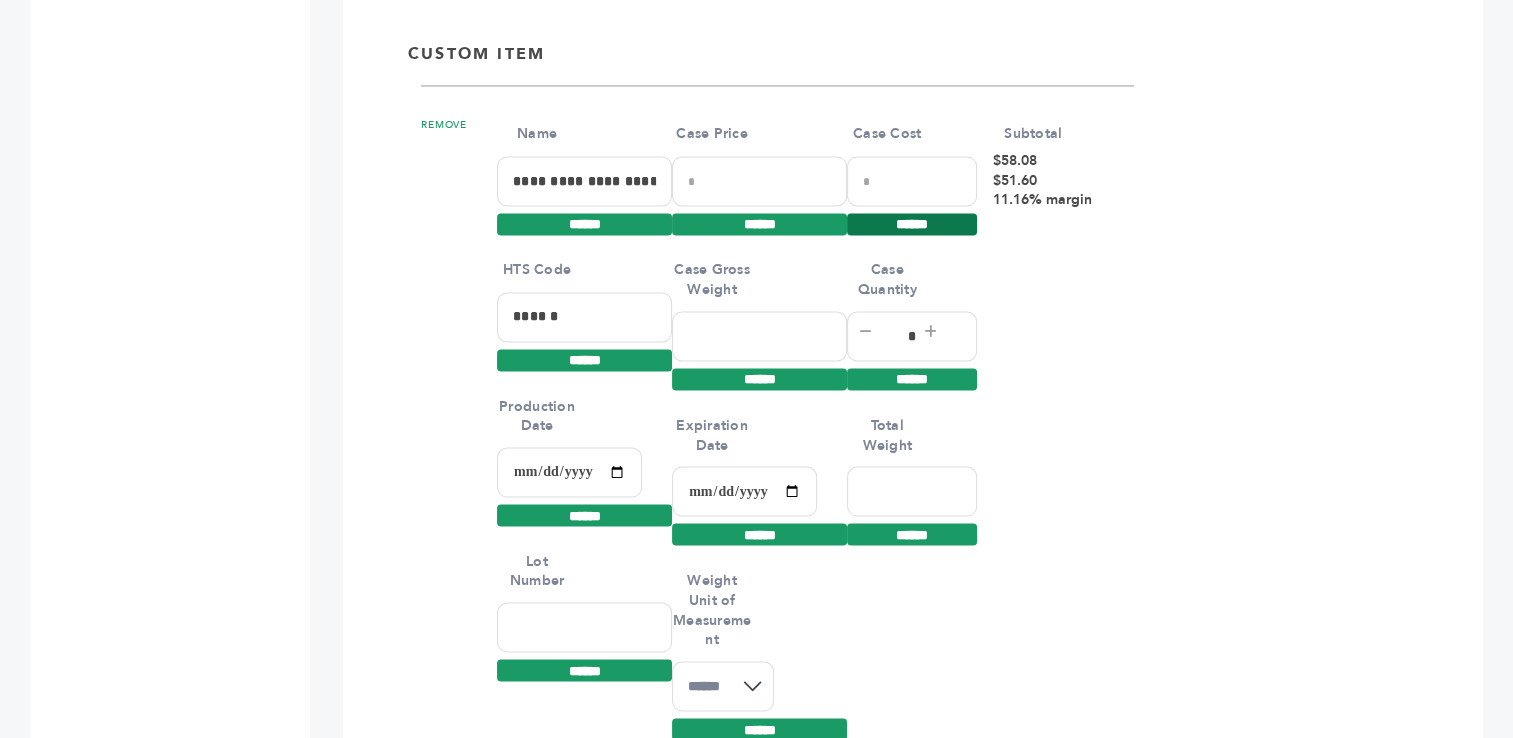 type on "**" 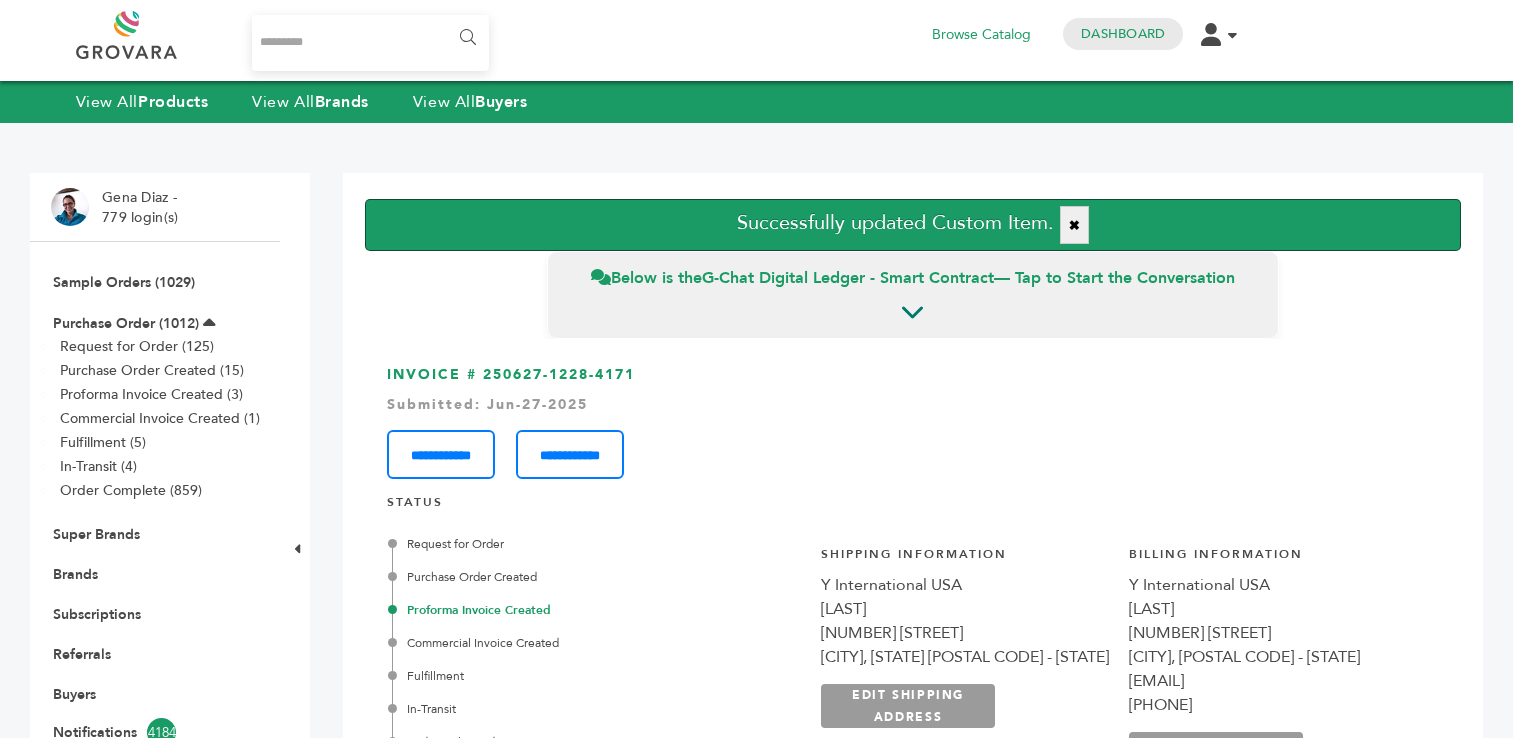 scroll, scrollTop: 0, scrollLeft: 0, axis: both 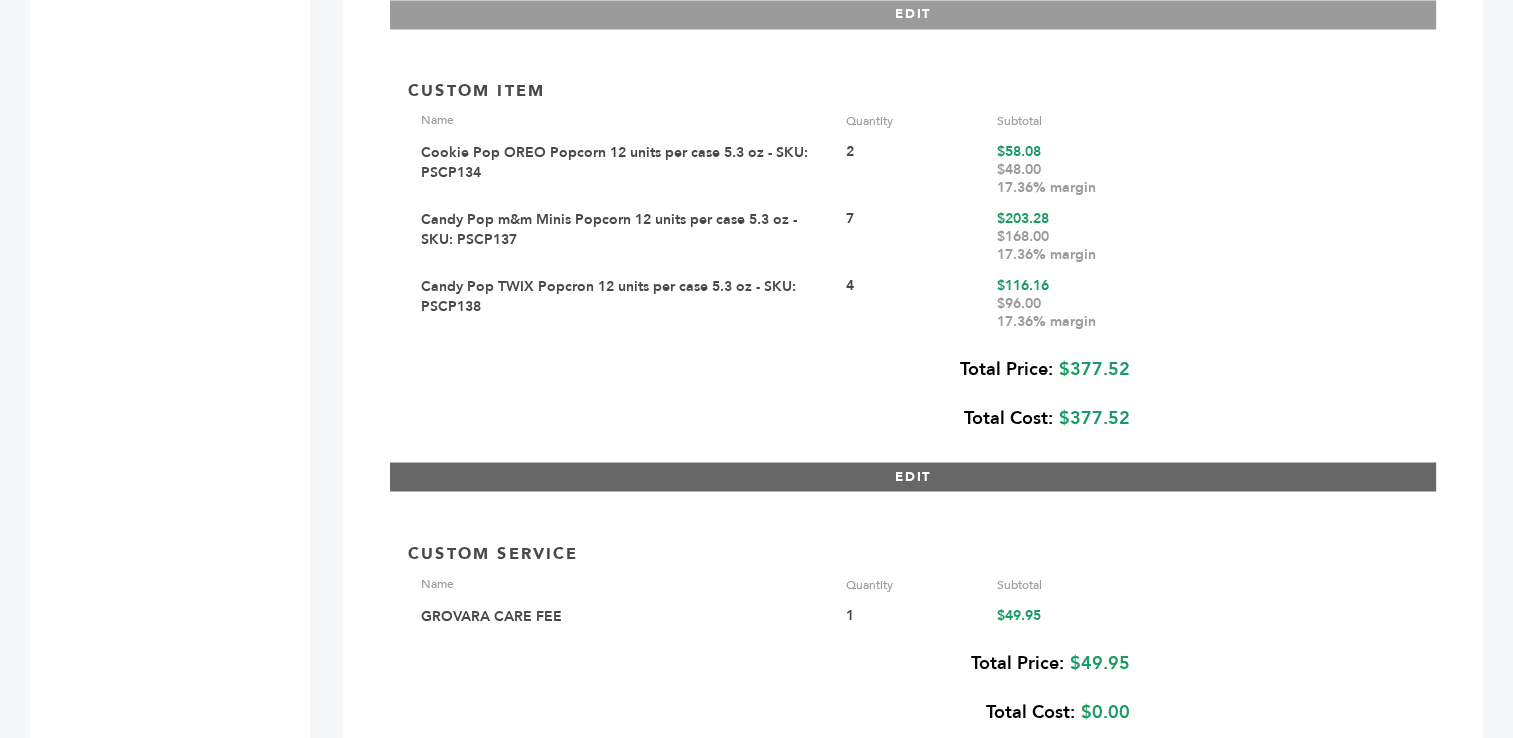click on "EDIT" at bounding box center (913, 476) 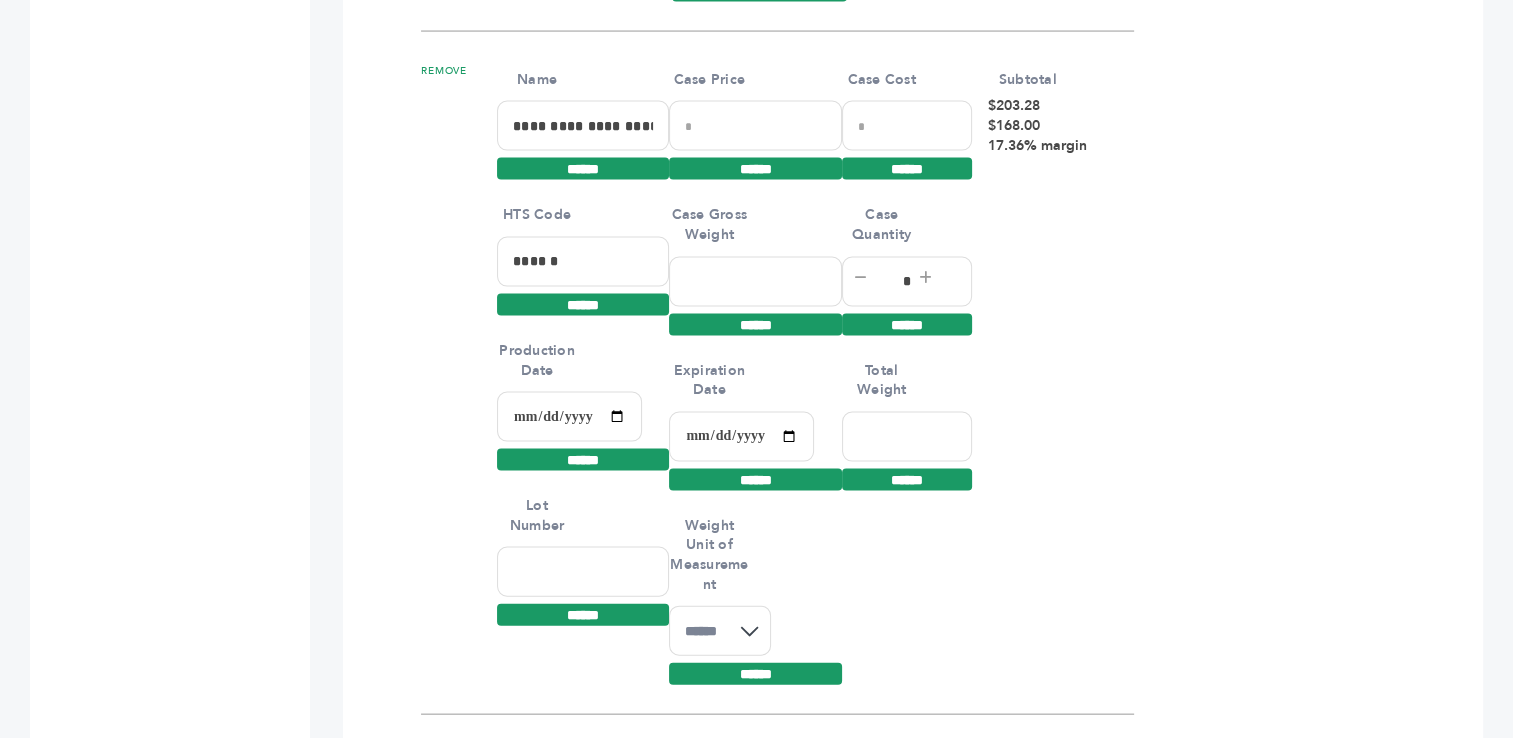 scroll, scrollTop: 4220, scrollLeft: 0, axis: vertical 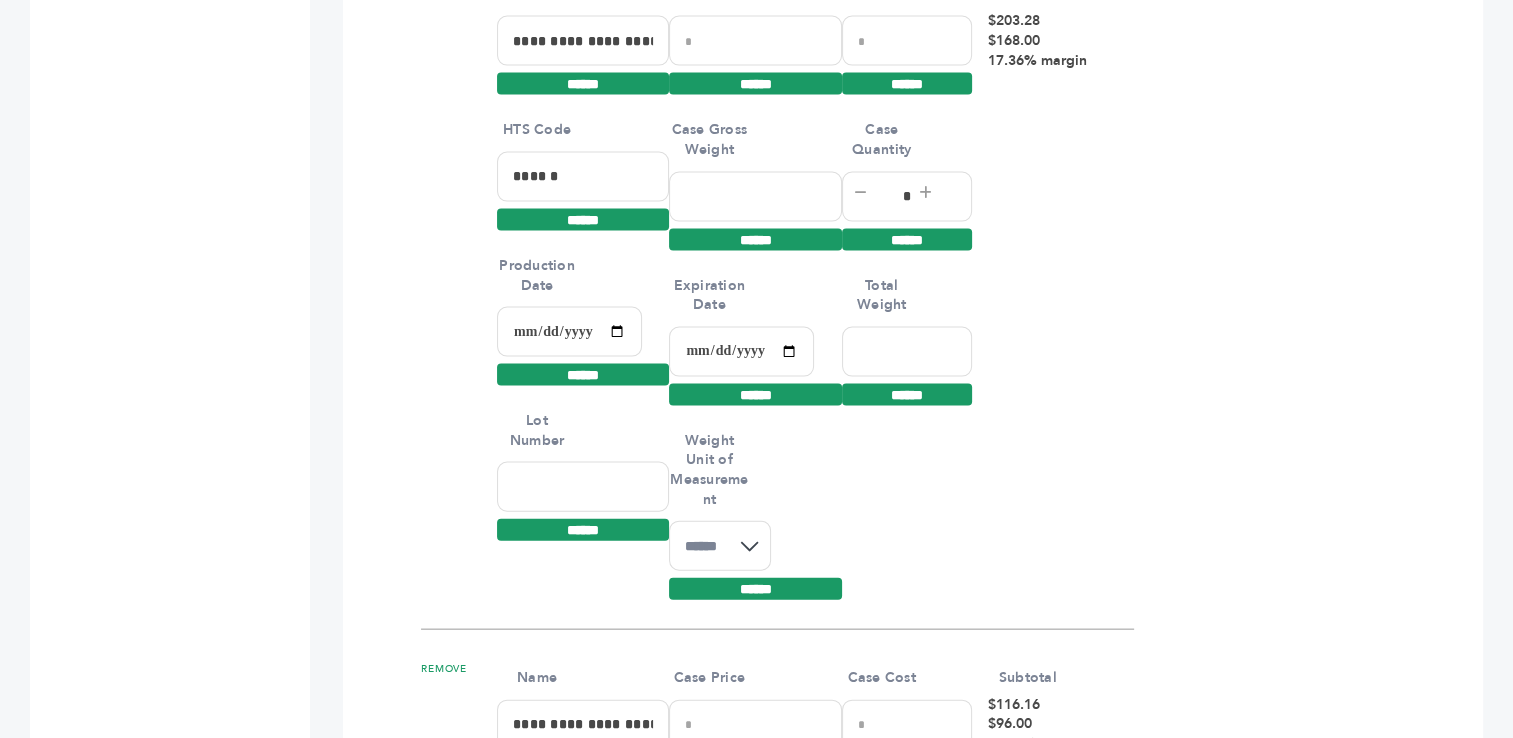 drag, startPoint x: 888, startPoint y: 29, endPoint x: 860, endPoint y: 27, distance: 28.071337 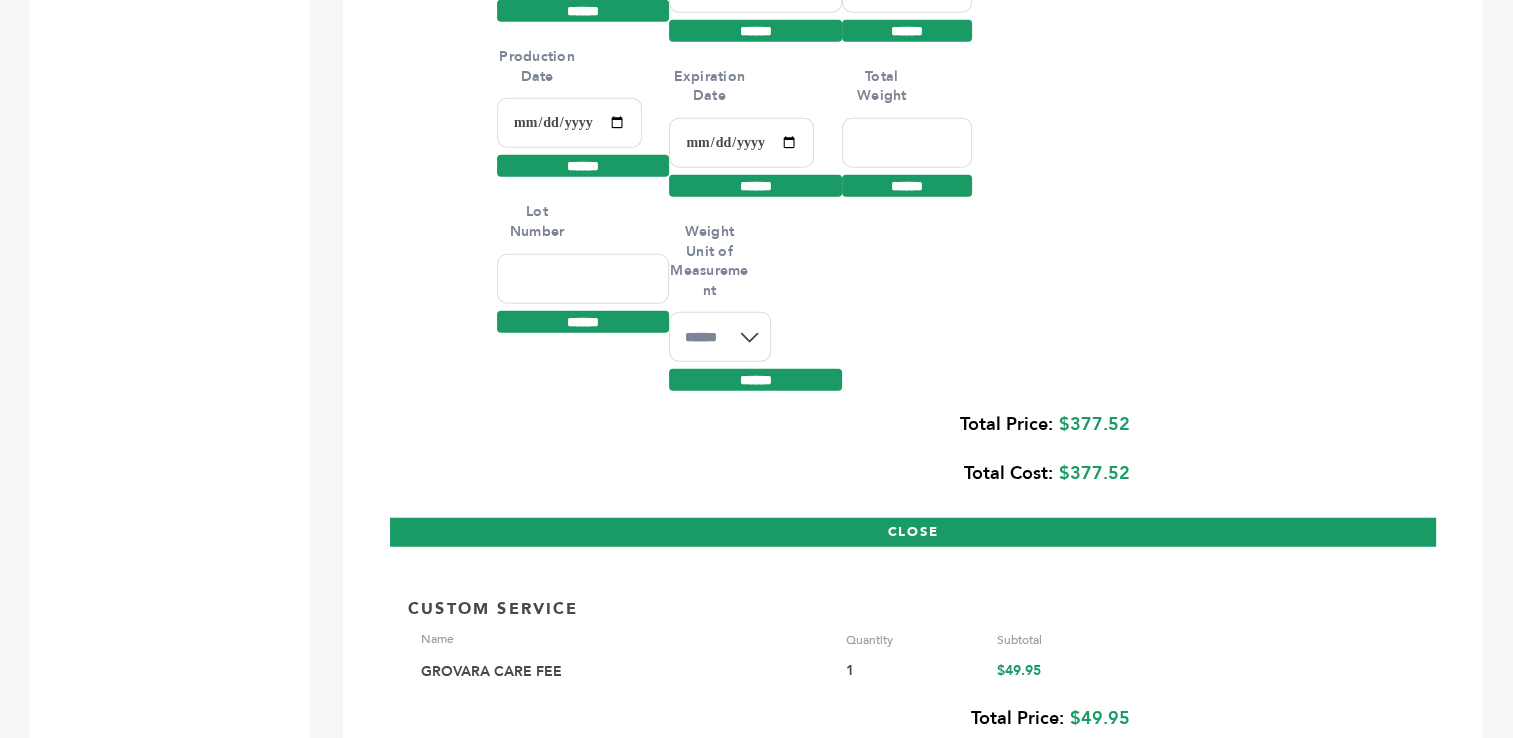 scroll, scrollTop: 5122, scrollLeft: 0, axis: vertical 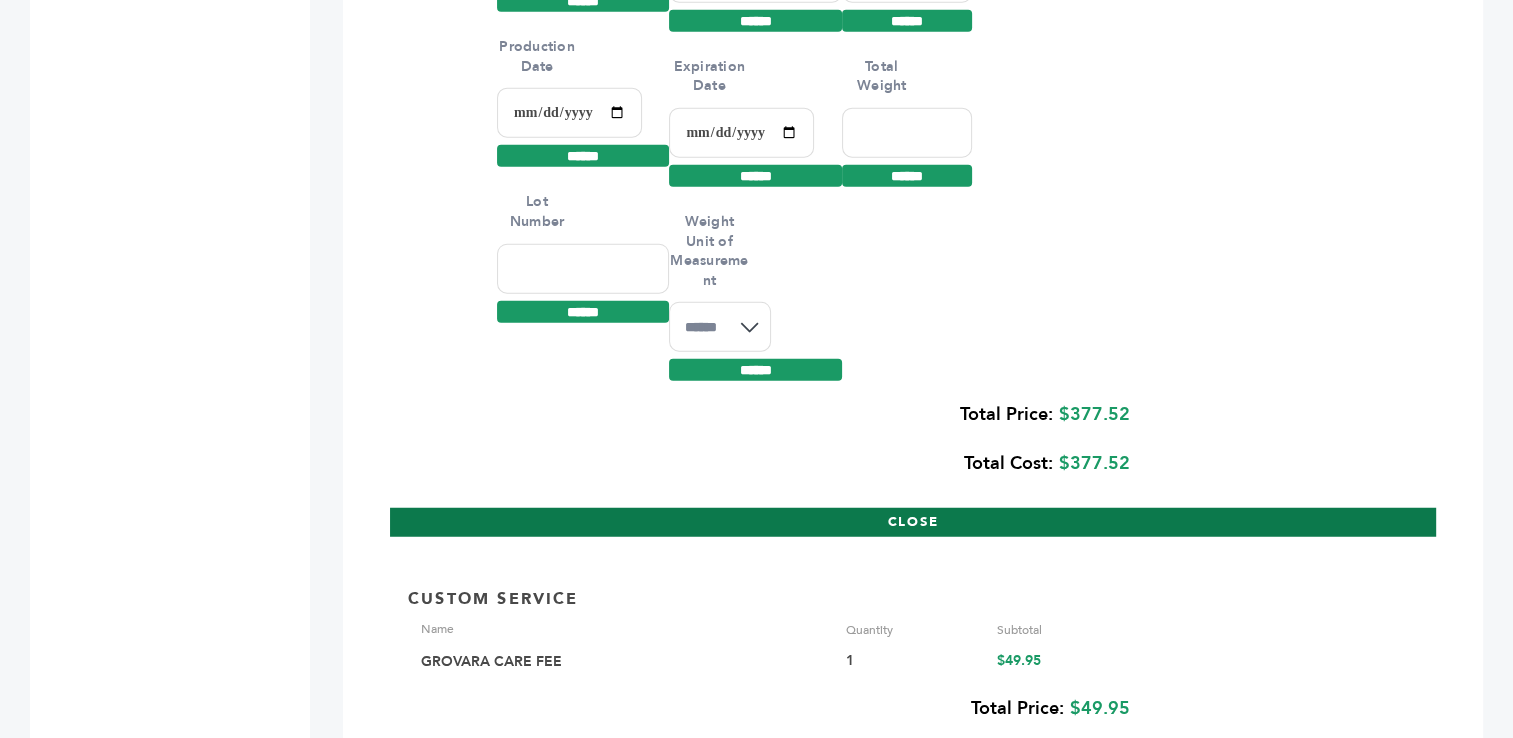click on "CLOSE" at bounding box center [913, 522] 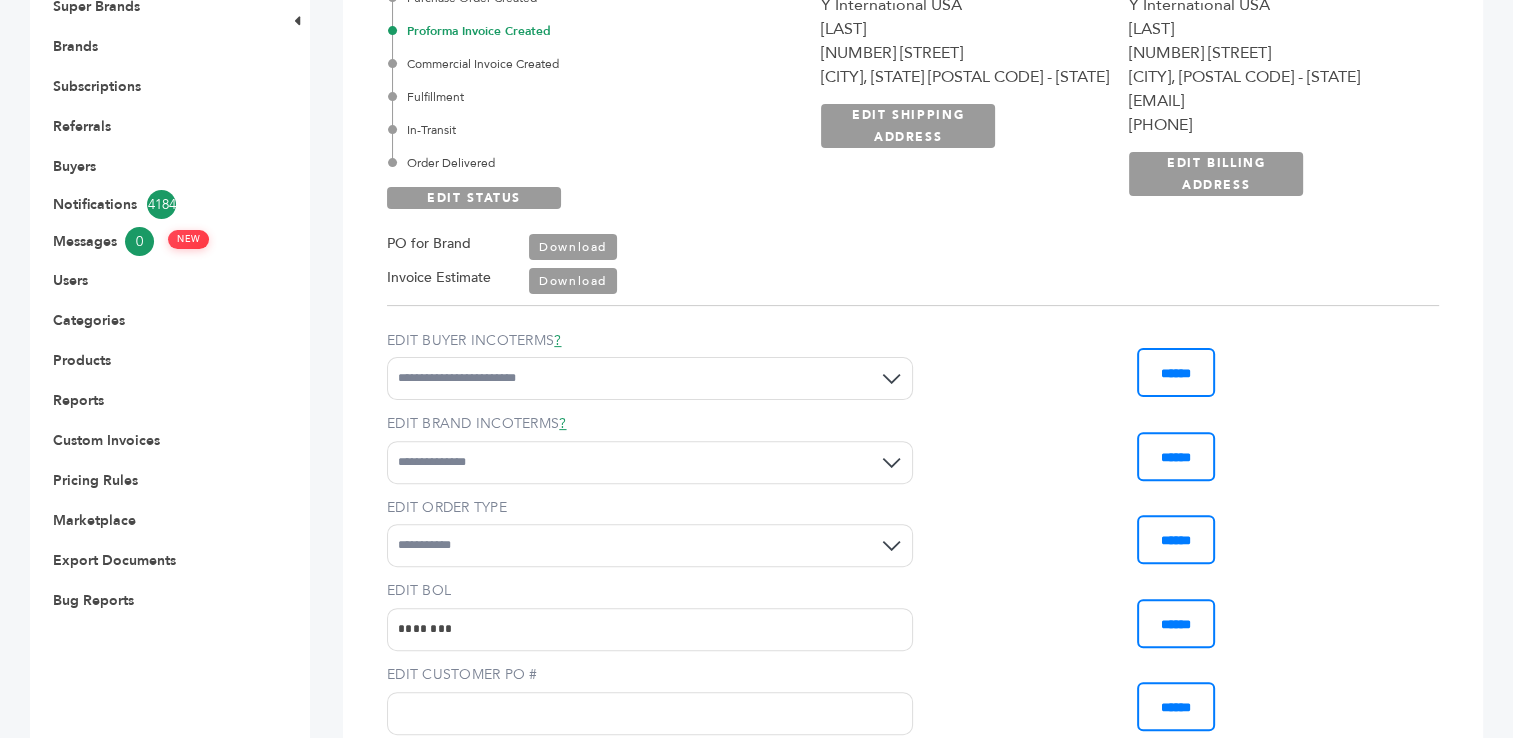 scroll, scrollTop: 601, scrollLeft: 0, axis: vertical 